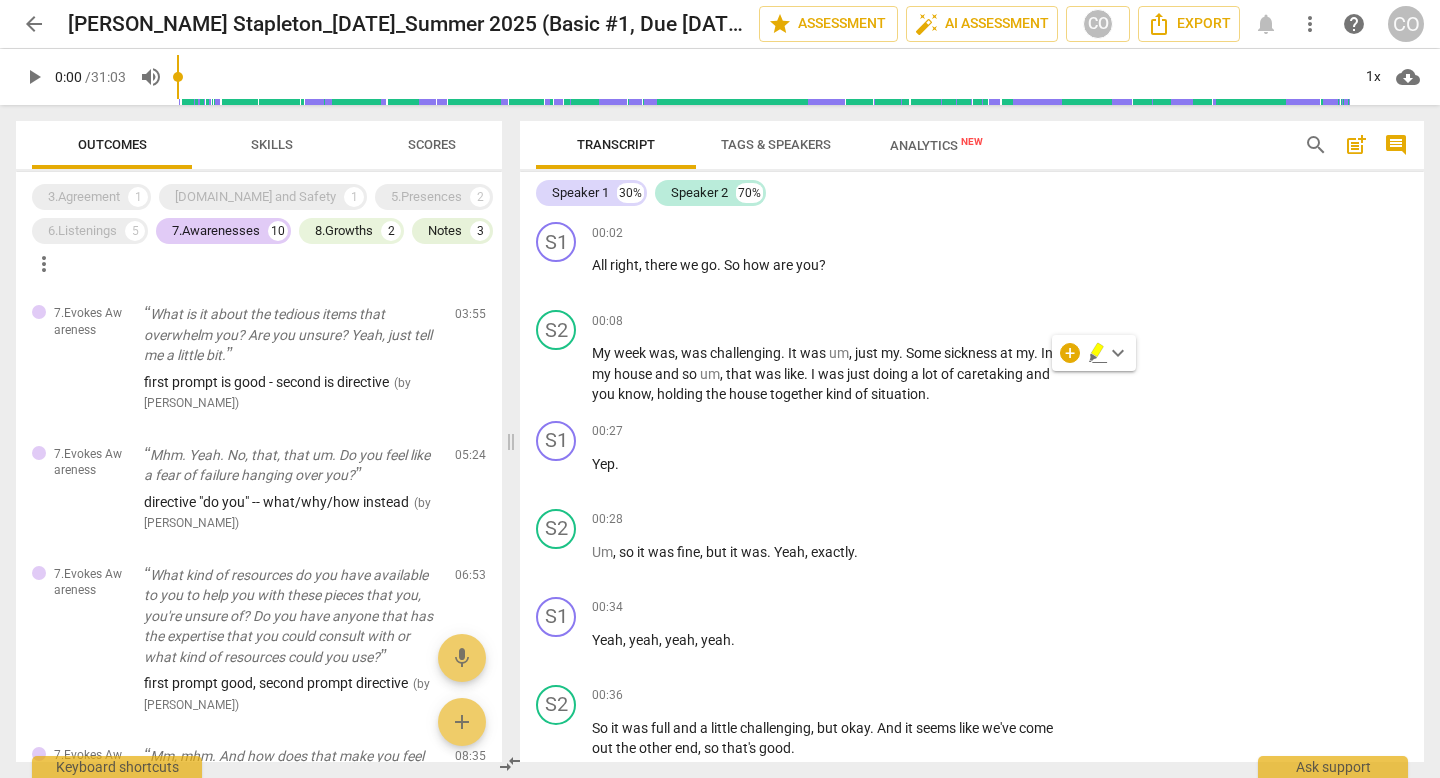 scroll, scrollTop: 0, scrollLeft: 0, axis: both 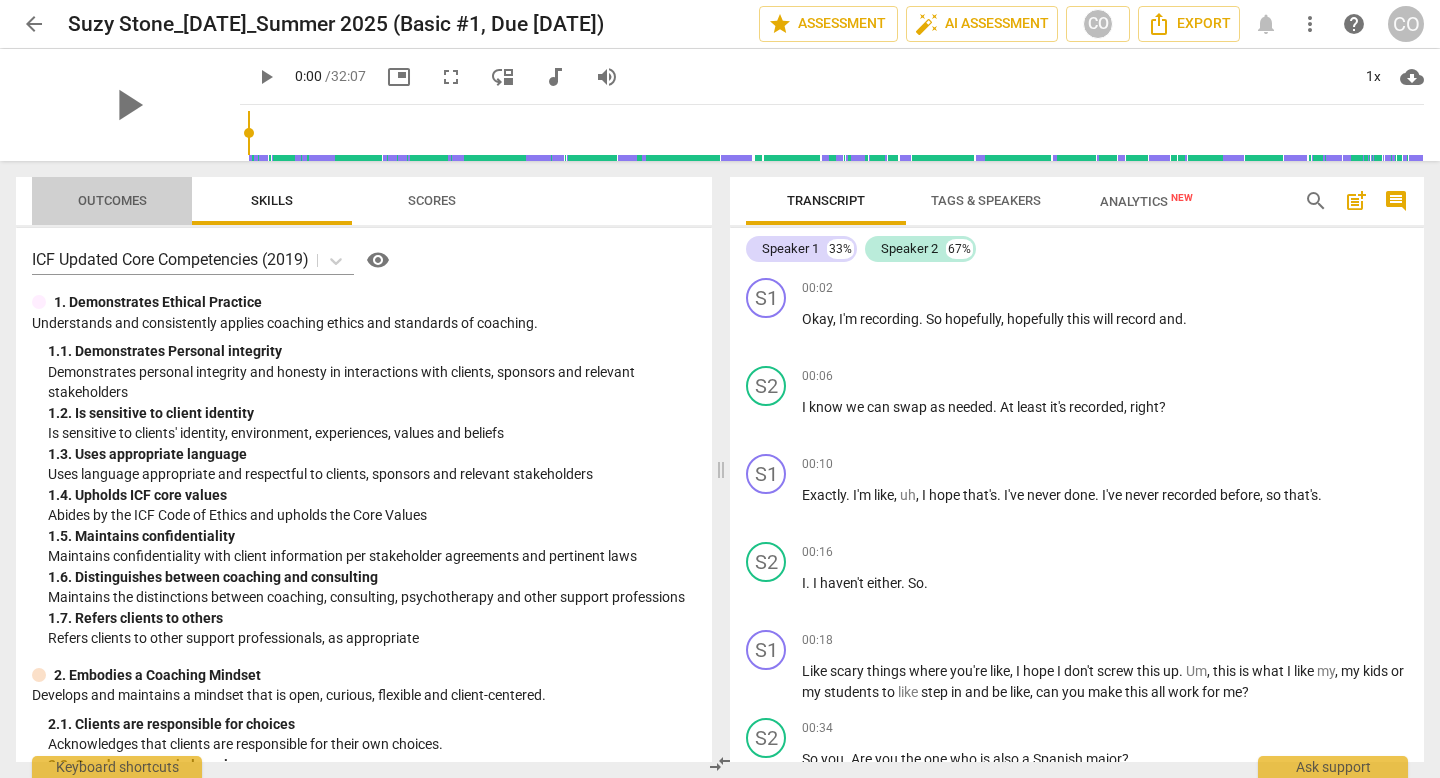 click on "Outcomes" at bounding box center (112, 200) 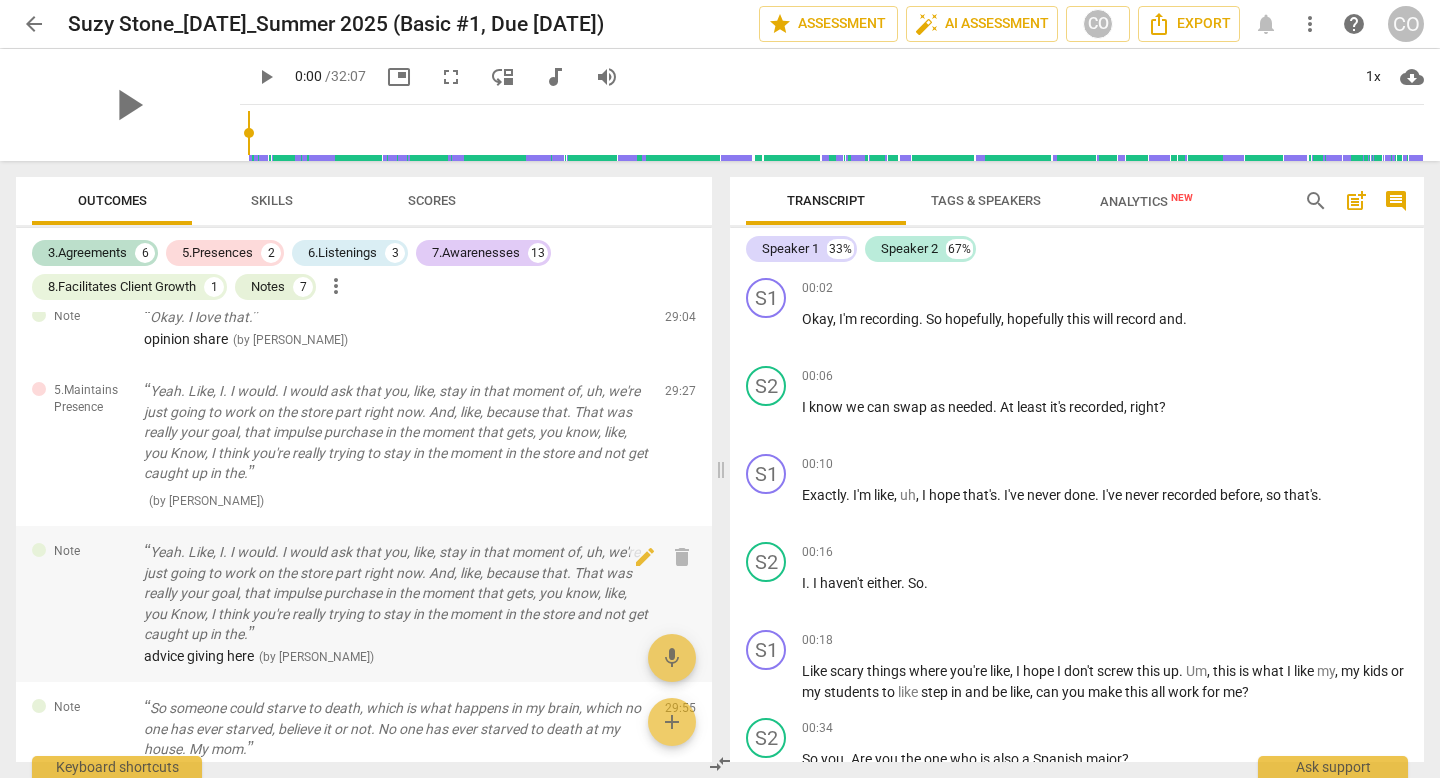 scroll, scrollTop: 3466, scrollLeft: 0, axis: vertical 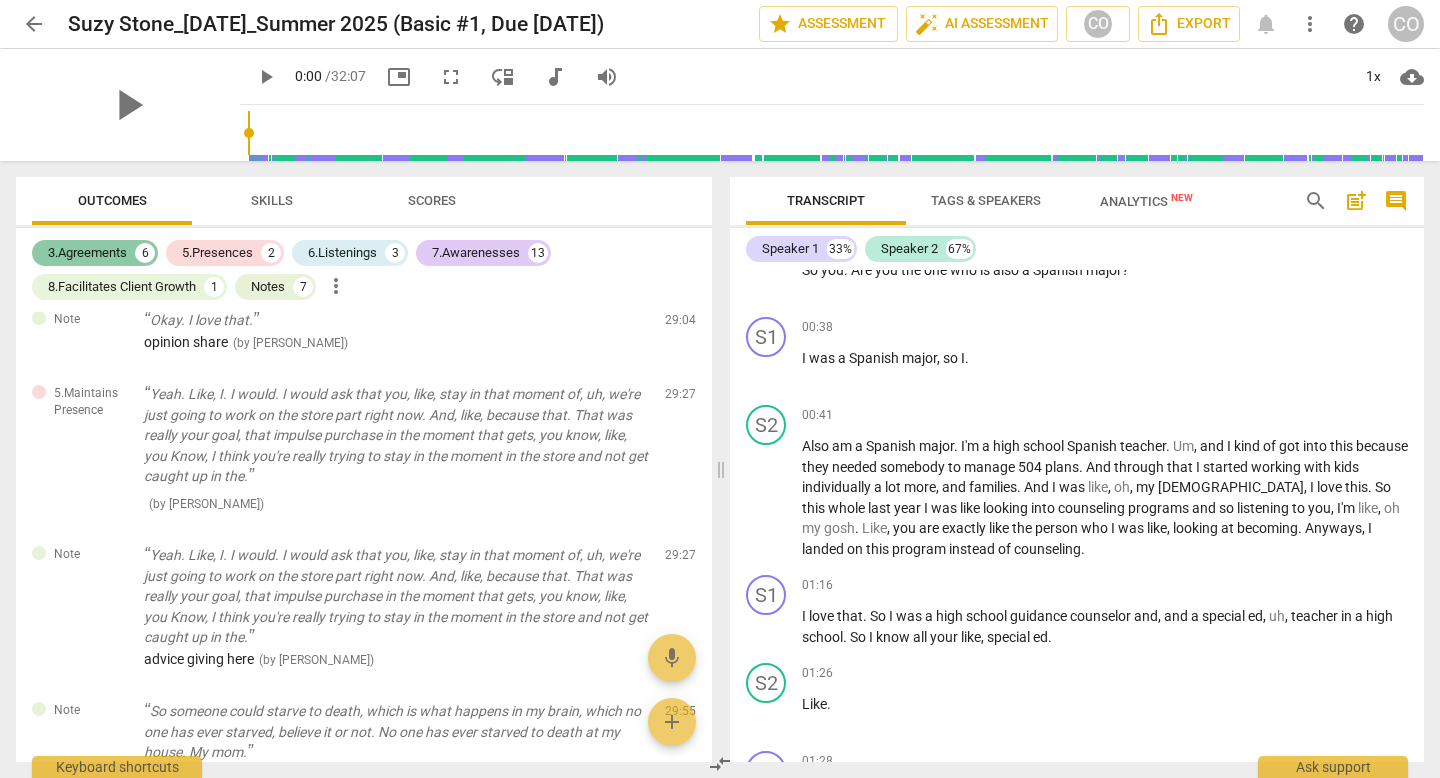 click on "3.Agreements" at bounding box center (87, 253) 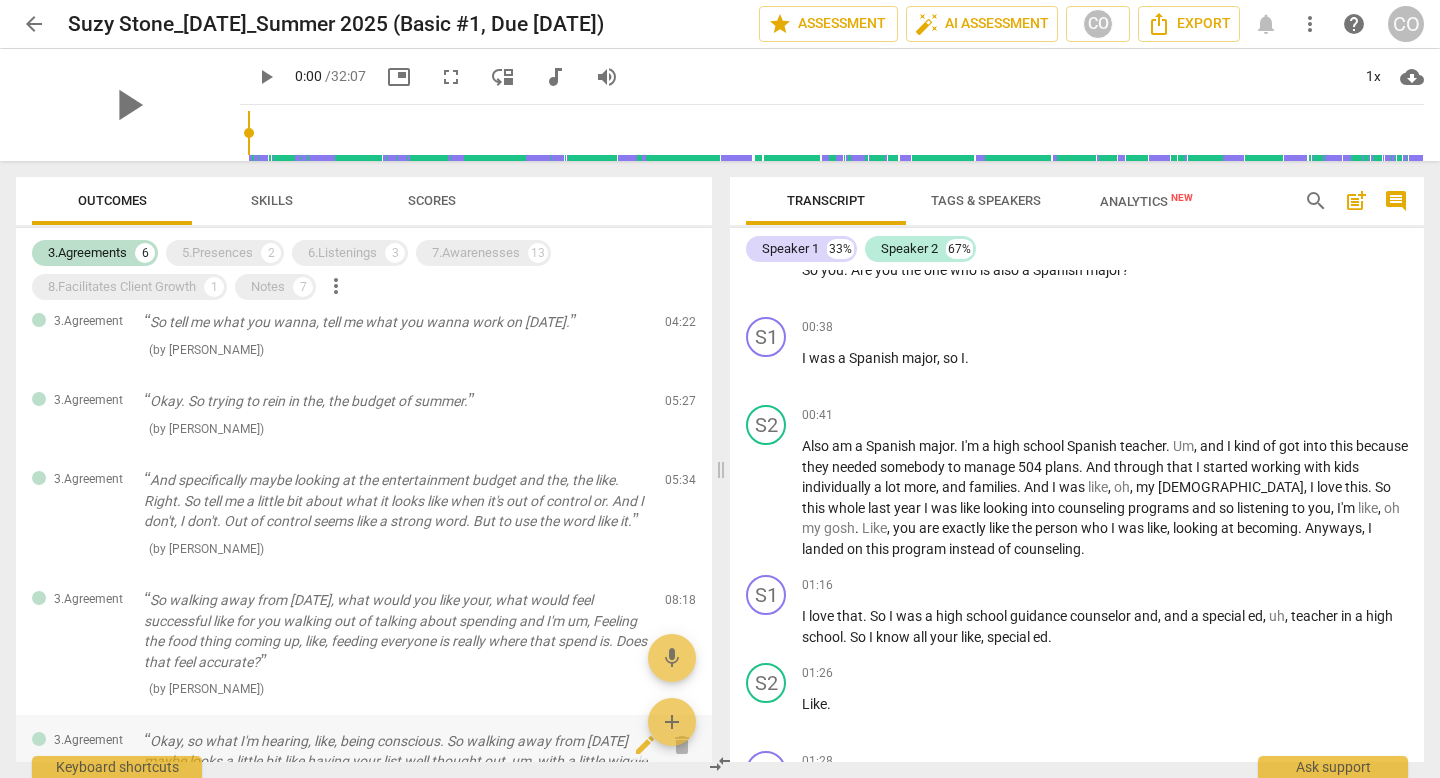 scroll, scrollTop: 0, scrollLeft: 0, axis: both 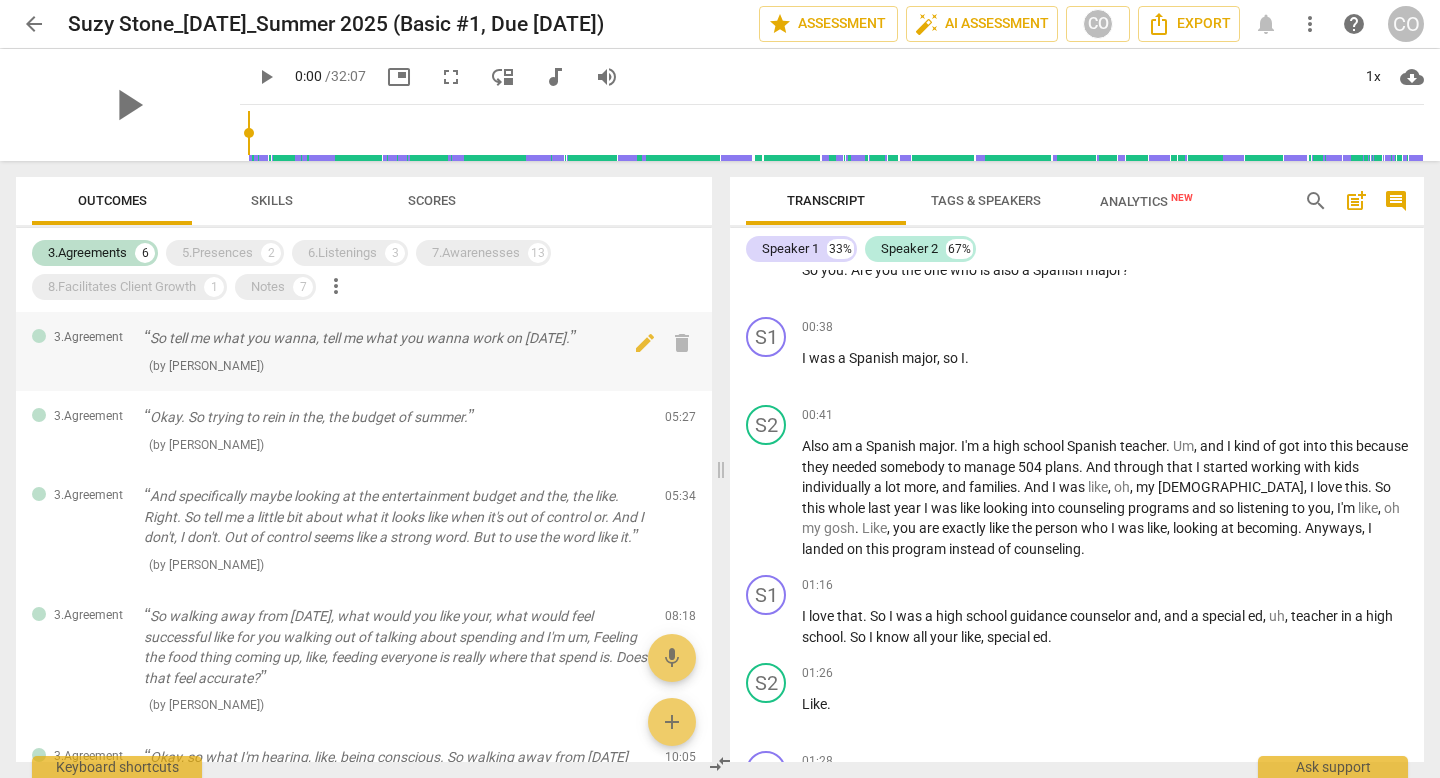 click on "So tell me what you wanna, tell me what you wanna work on [DATE]." at bounding box center [396, 338] 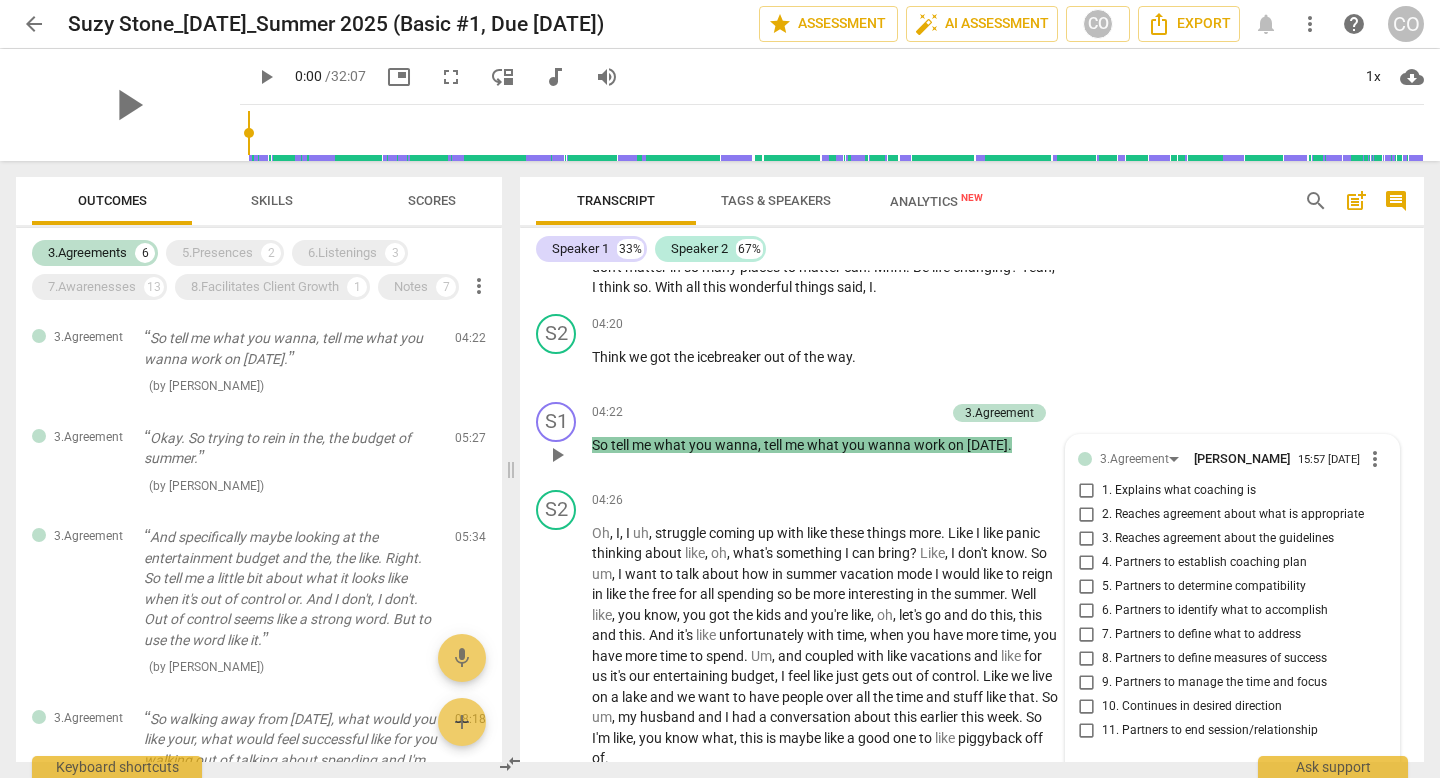 scroll, scrollTop: 2383, scrollLeft: 0, axis: vertical 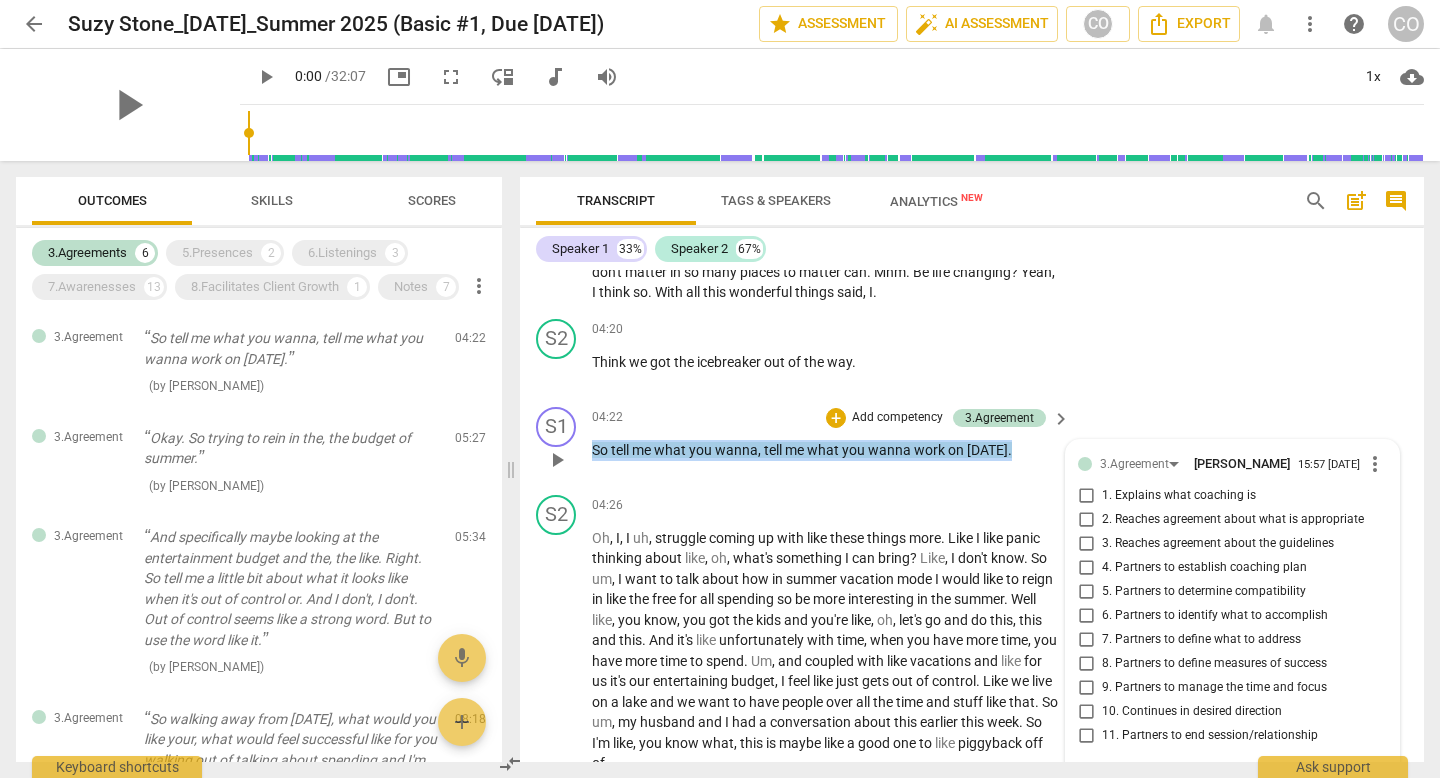 drag, startPoint x: 1017, startPoint y: 452, endPoint x: 582, endPoint y: 441, distance: 435.13907 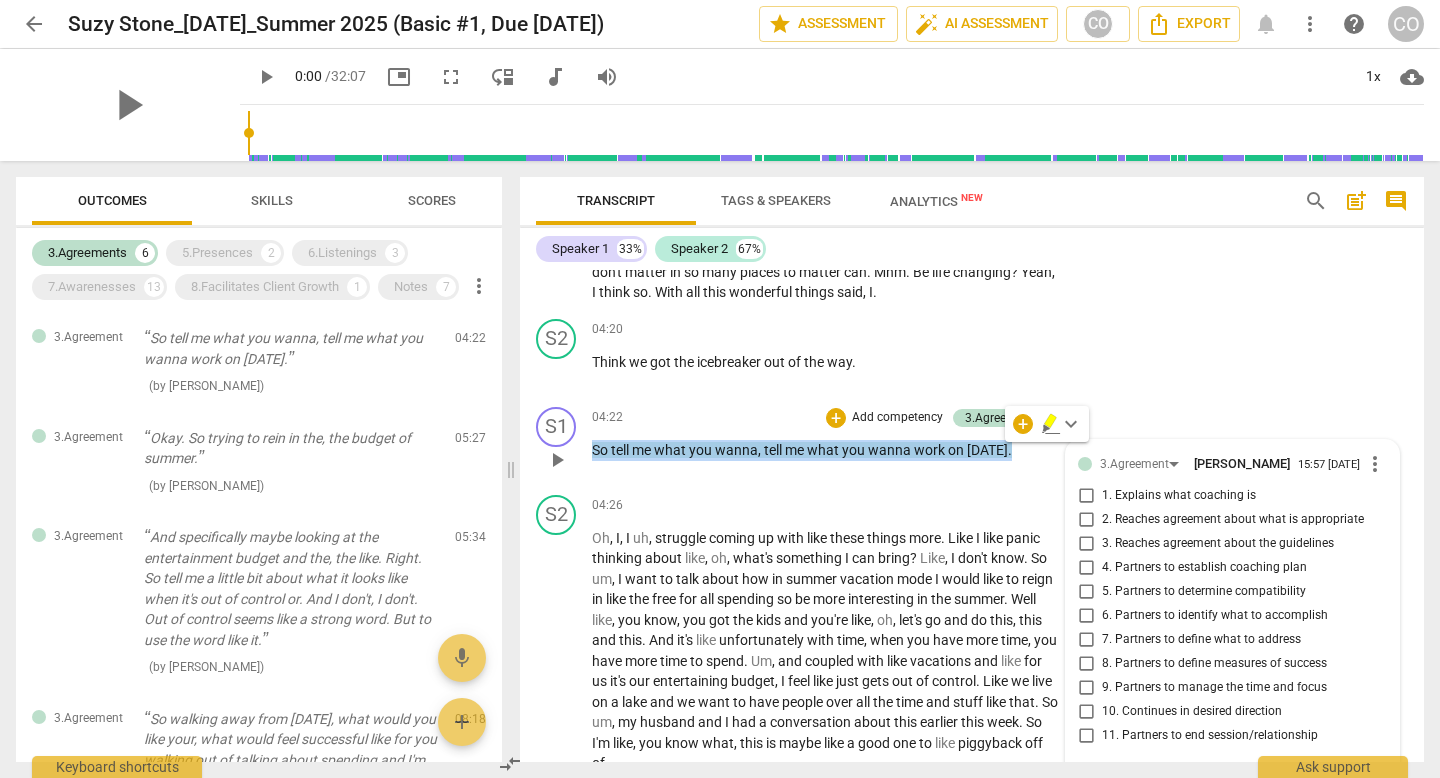 copy on "So   tell   me   what   you   wanna ,   tell   me   what   you   wanna   work   on   [DATE] ." 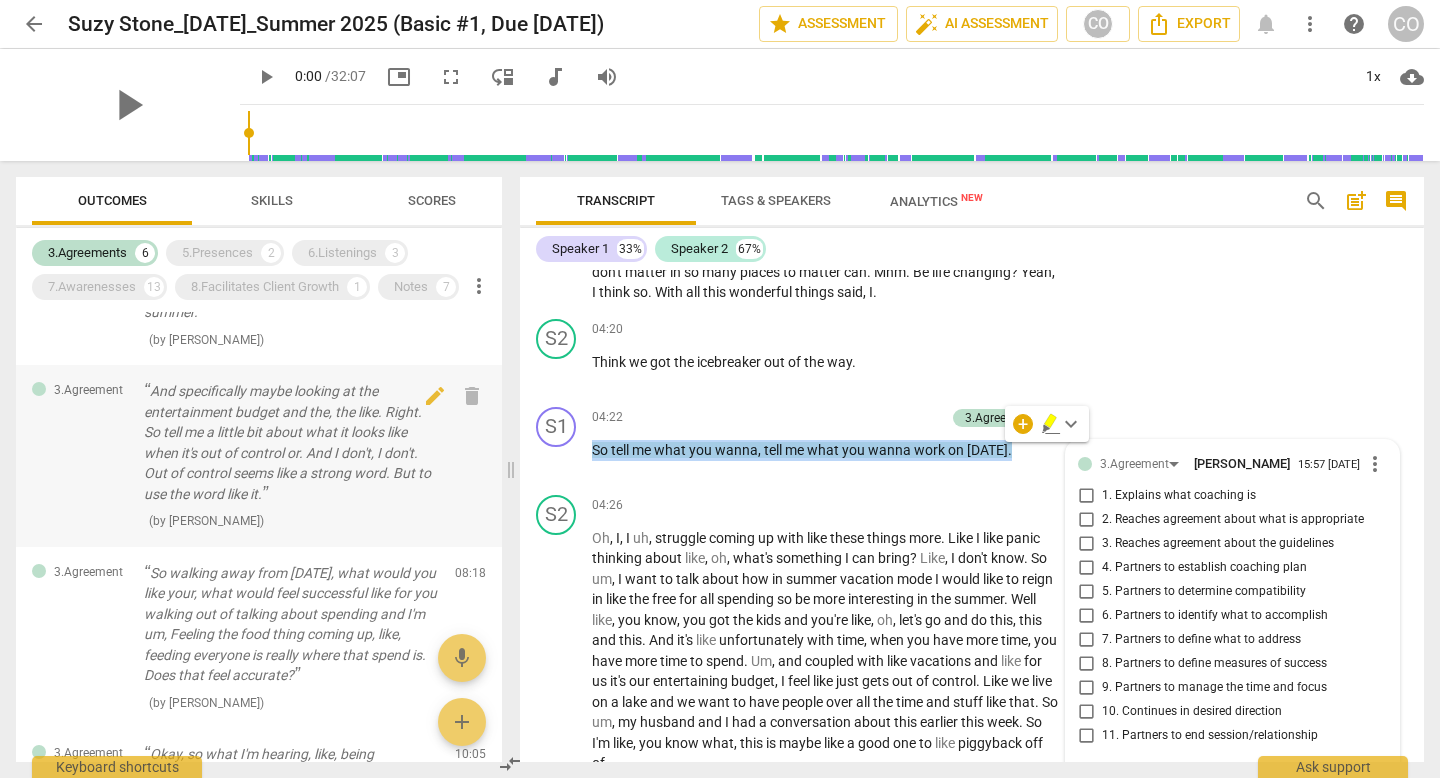 scroll, scrollTop: 158, scrollLeft: 0, axis: vertical 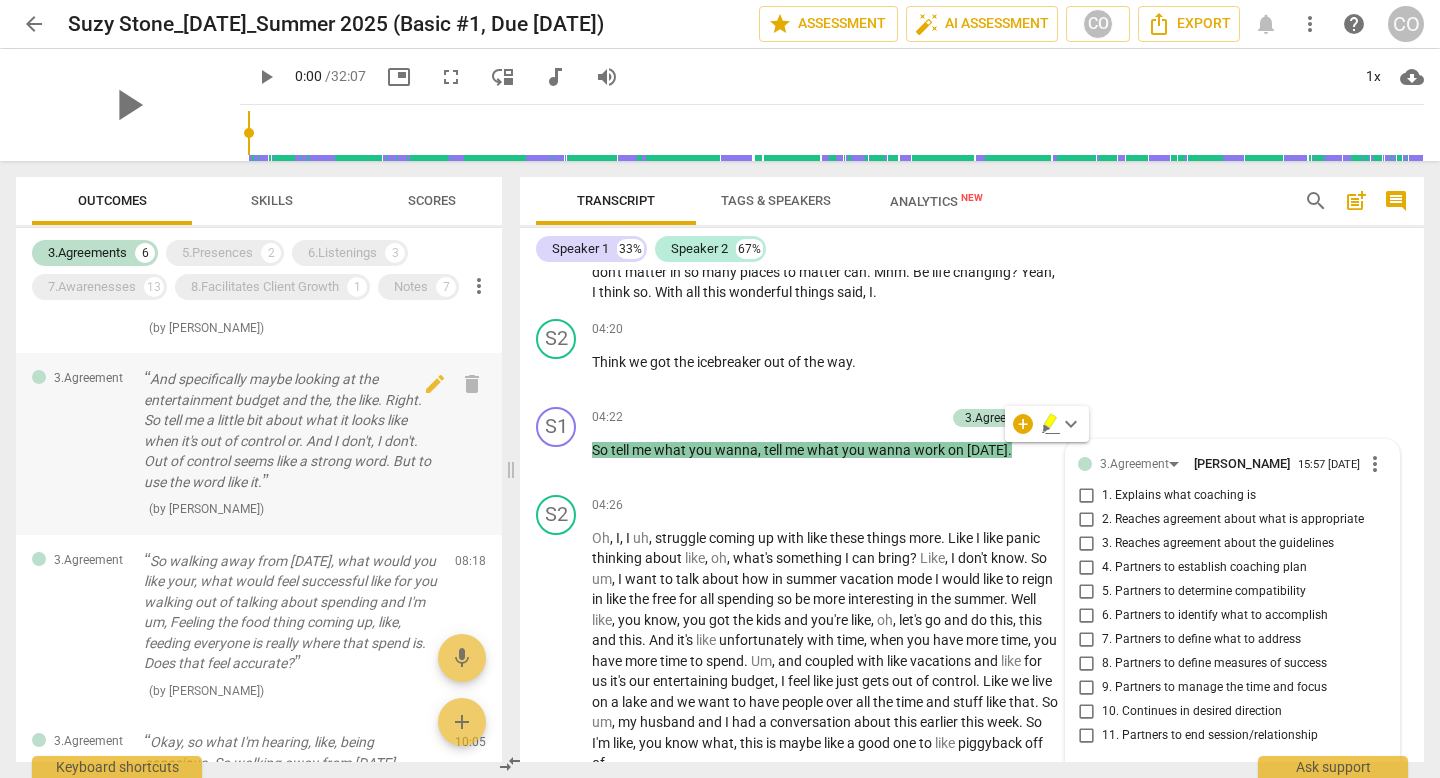 click on "And specifically maybe looking at the entertainment budget and the, the like. Right. So tell me a little bit about what it looks like when it's out of control or. And I don't, I don't. Out of control seems like a strong word. But to use the word like it." at bounding box center (291, 430) 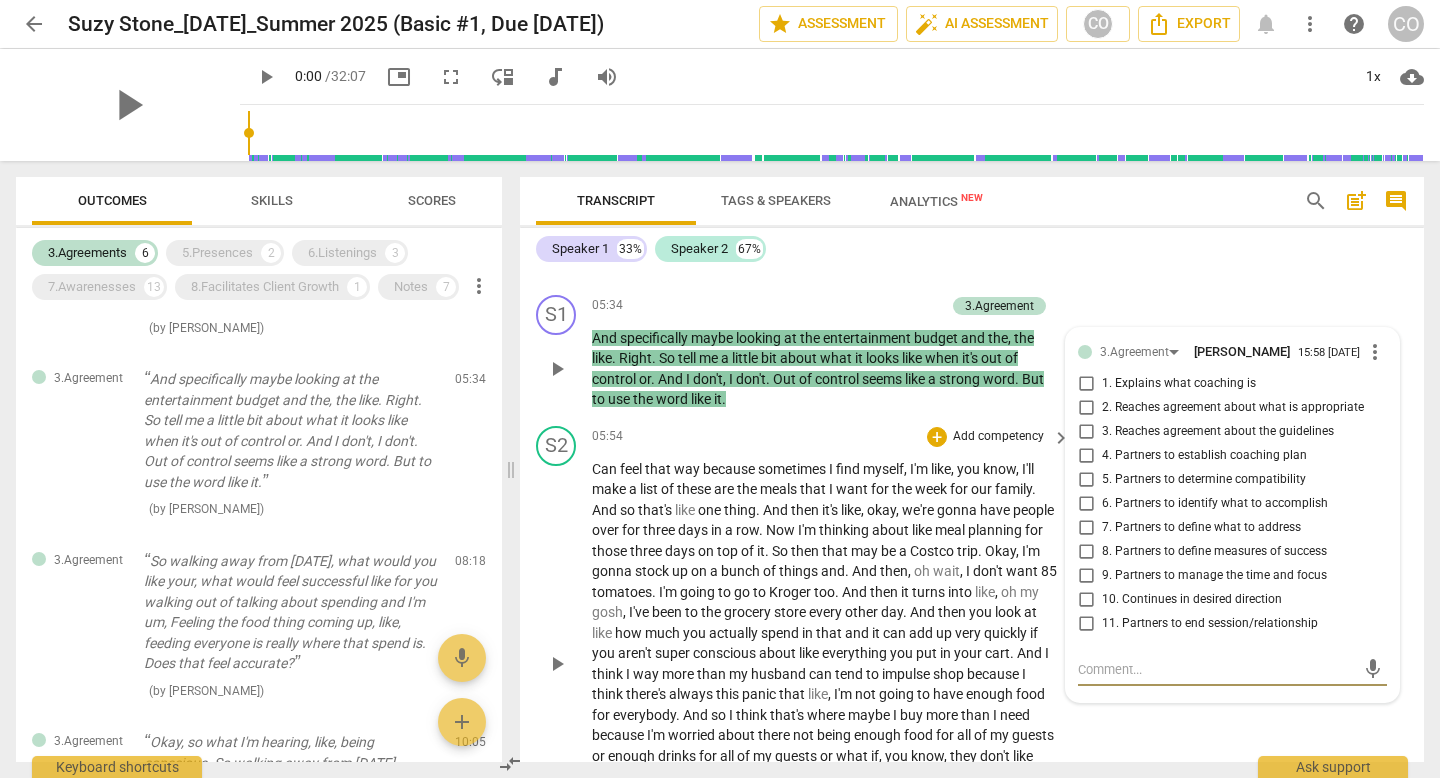 scroll, scrollTop: 3223, scrollLeft: 0, axis: vertical 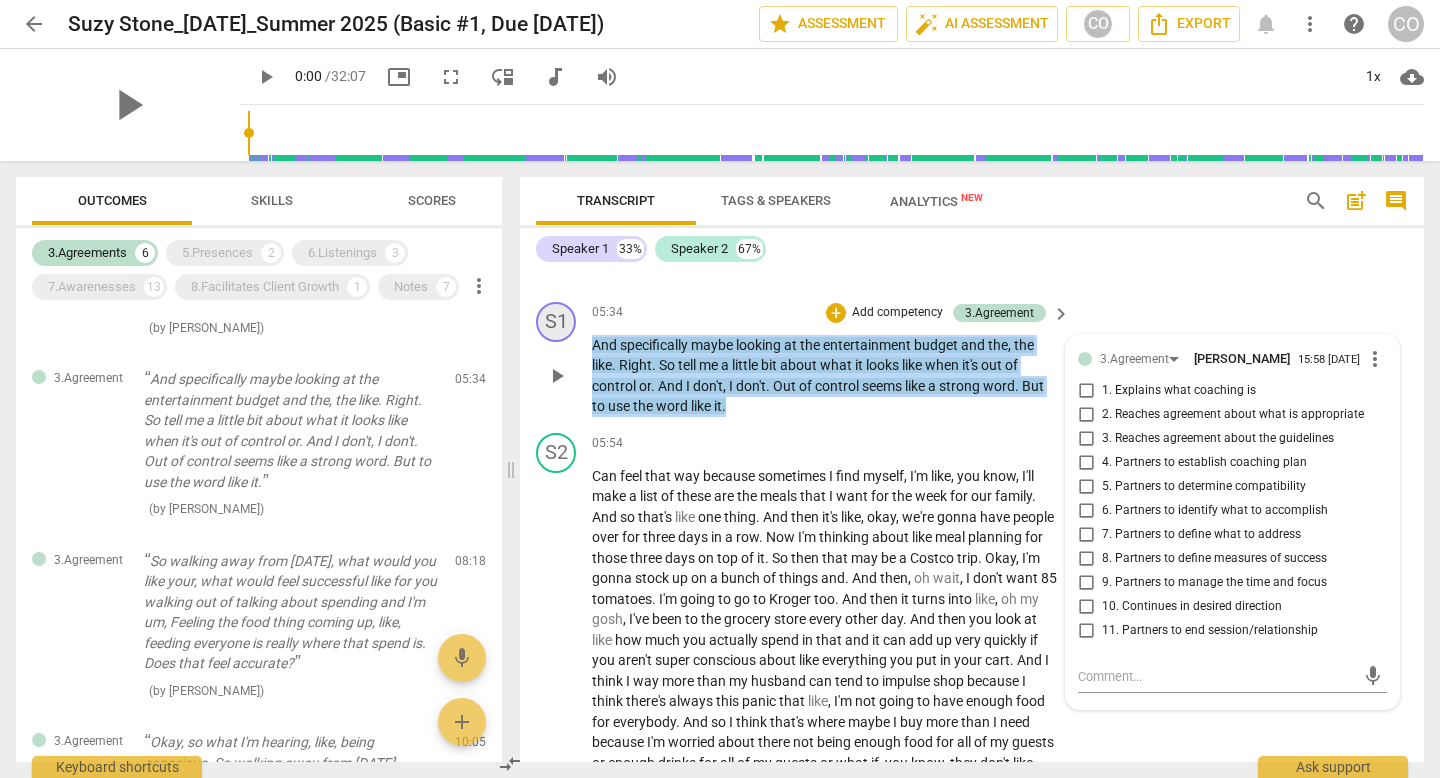 drag, startPoint x: 744, startPoint y: 407, endPoint x: 570, endPoint y: 331, distance: 189.87364 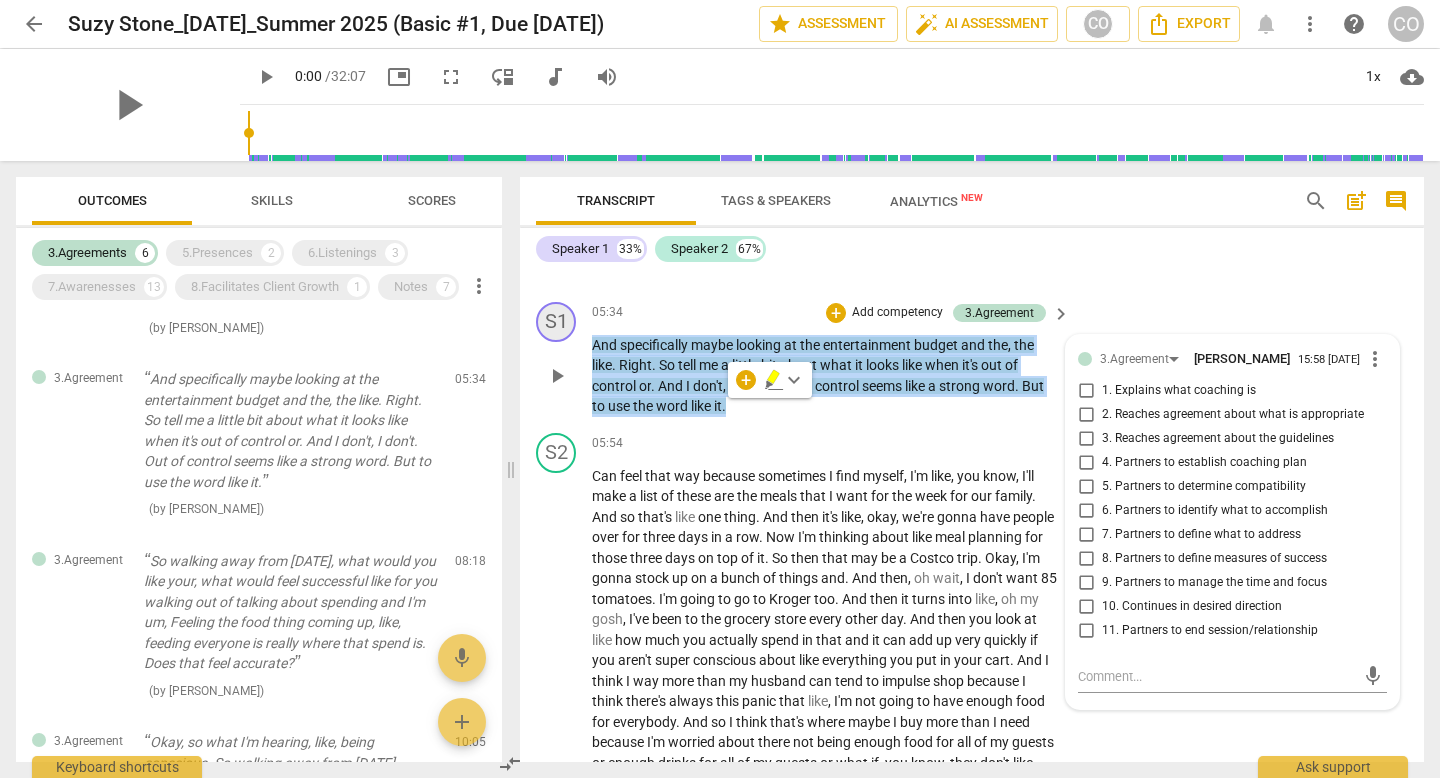 copy on "And   specifically   maybe   looking   at   the   entertainment   budget   and   the ,   the   like .   Right .   So   tell   me   a   little   bit   about   what   it   looks   like   when   it's   out   of   control   or .   And   I   don't ,   I   don't .   Out   of   control   seems   like   a   strong   word .   But   to   use   the   word   like   it ." 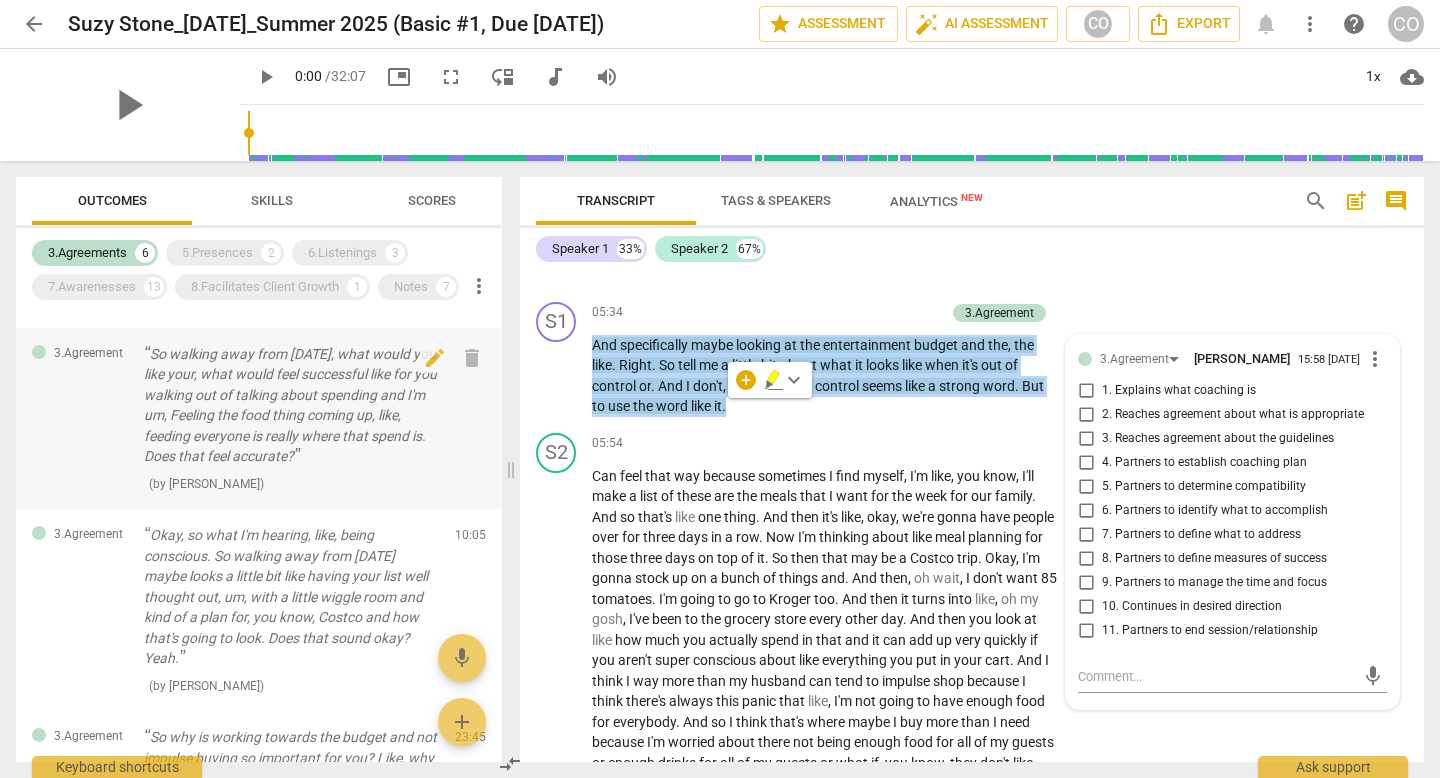 scroll, scrollTop: 364, scrollLeft: 0, axis: vertical 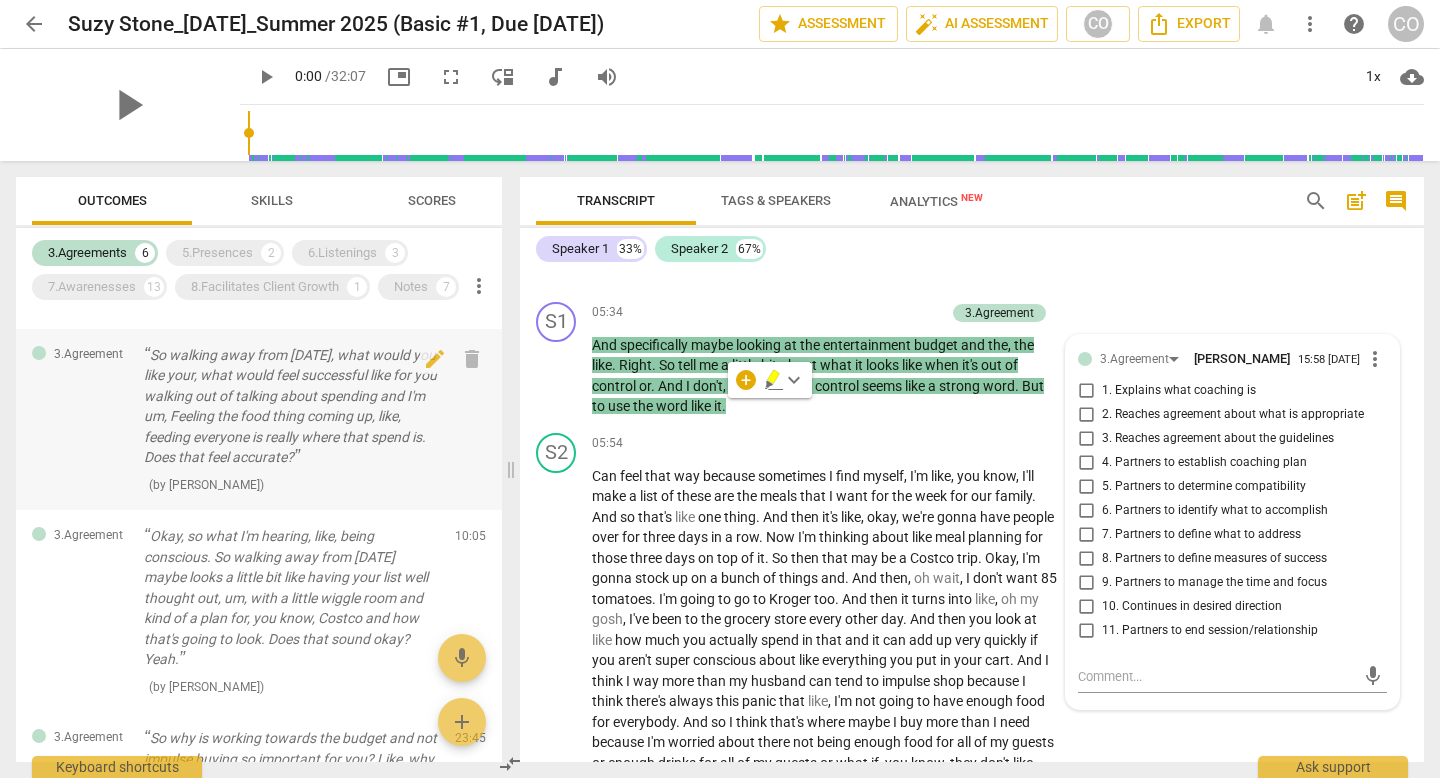 click on "So walking away from [DATE], what would you like your, what would feel successful like for you walking out of talking about spending and I'm um, Feeling the food thing coming up, like, feeding everyone is really where that spend is. Does that feel accurate?" at bounding box center [291, 406] 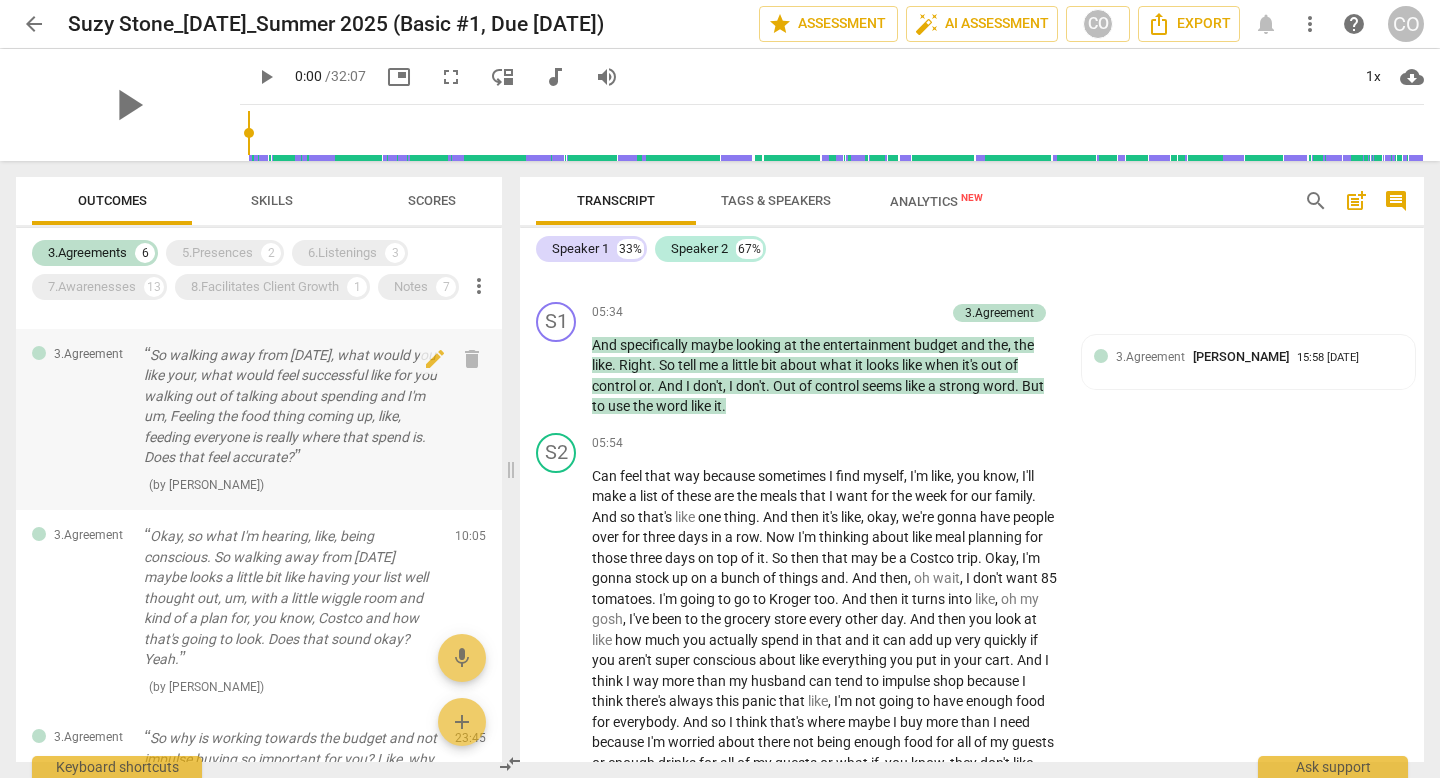 scroll, scrollTop: 4281, scrollLeft: 0, axis: vertical 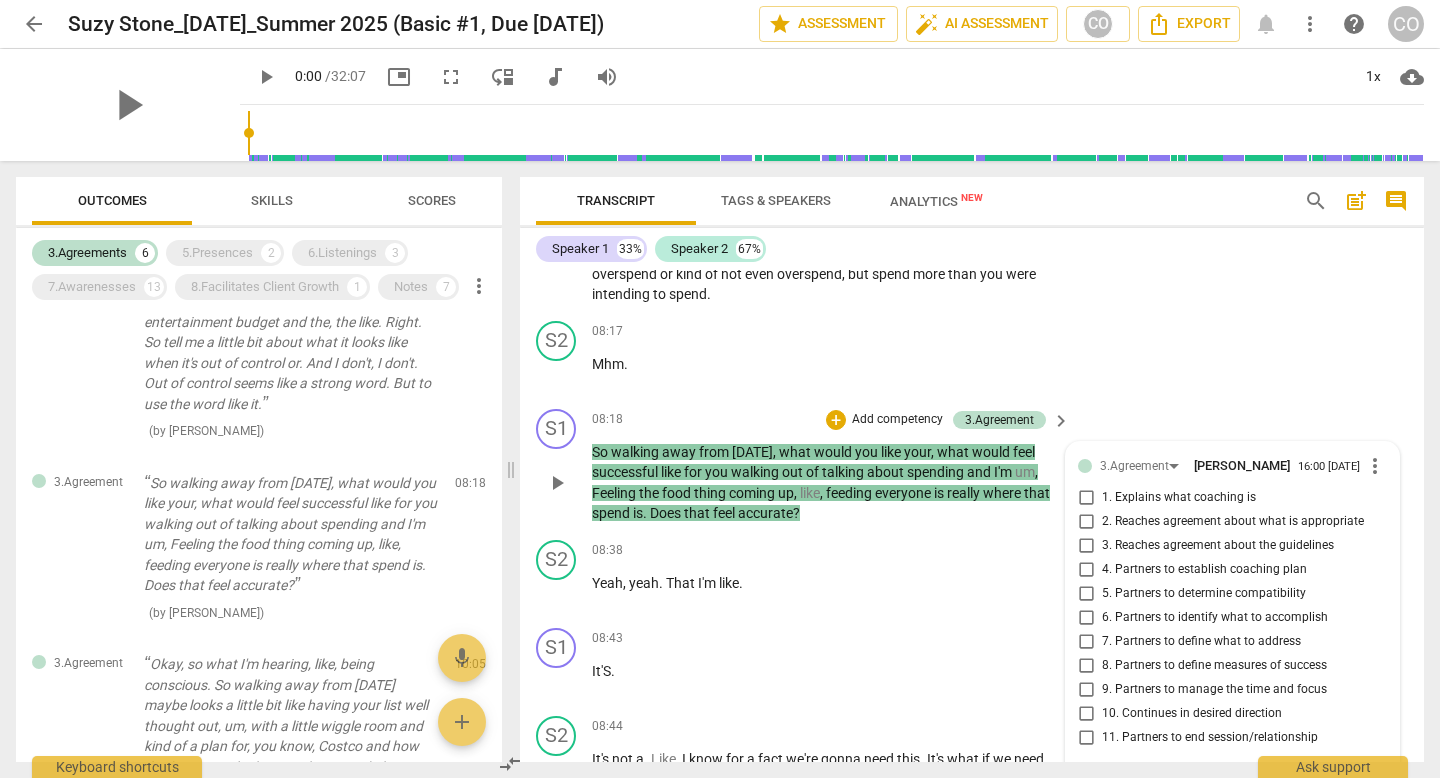 click on "play_arrow" at bounding box center [557, 483] 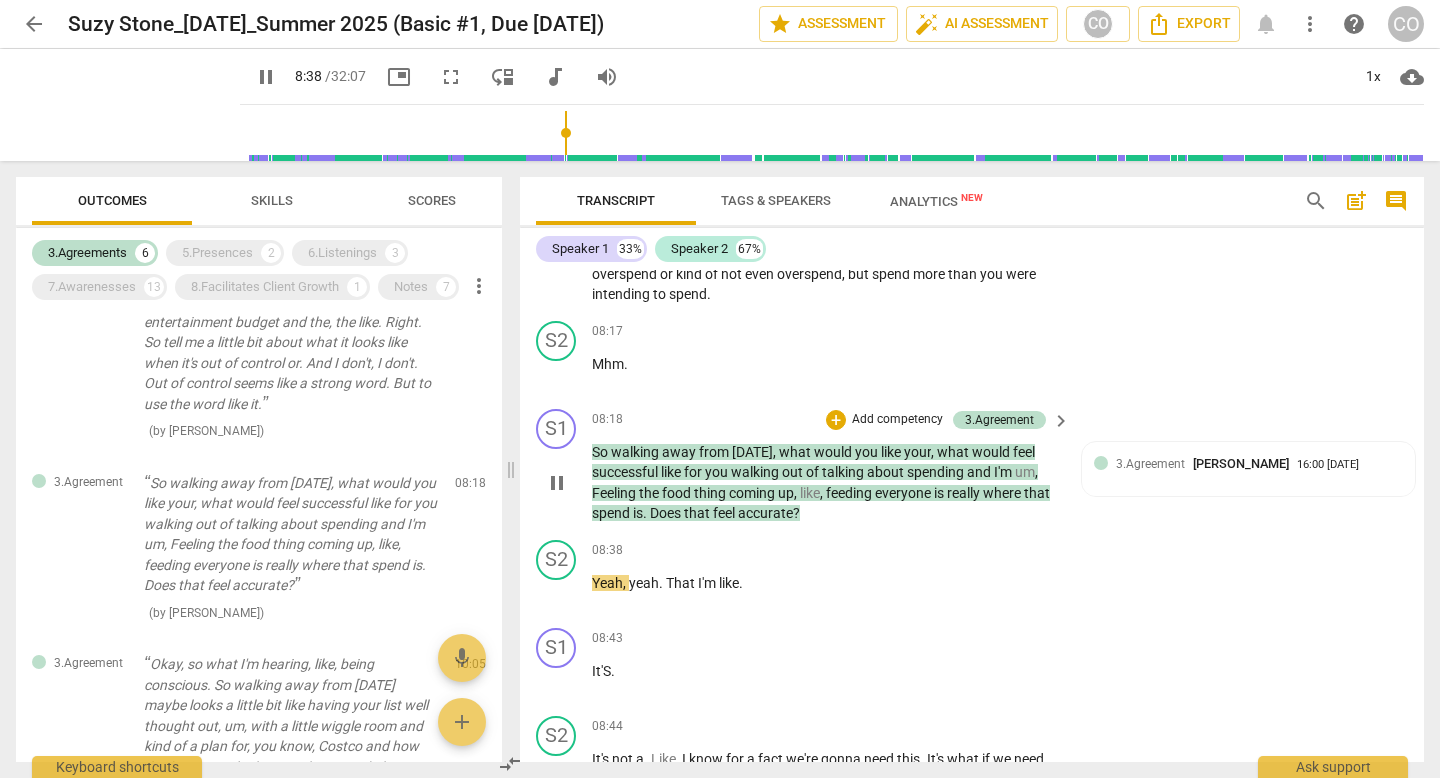 click on "pause" at bounding box center (557, 483) 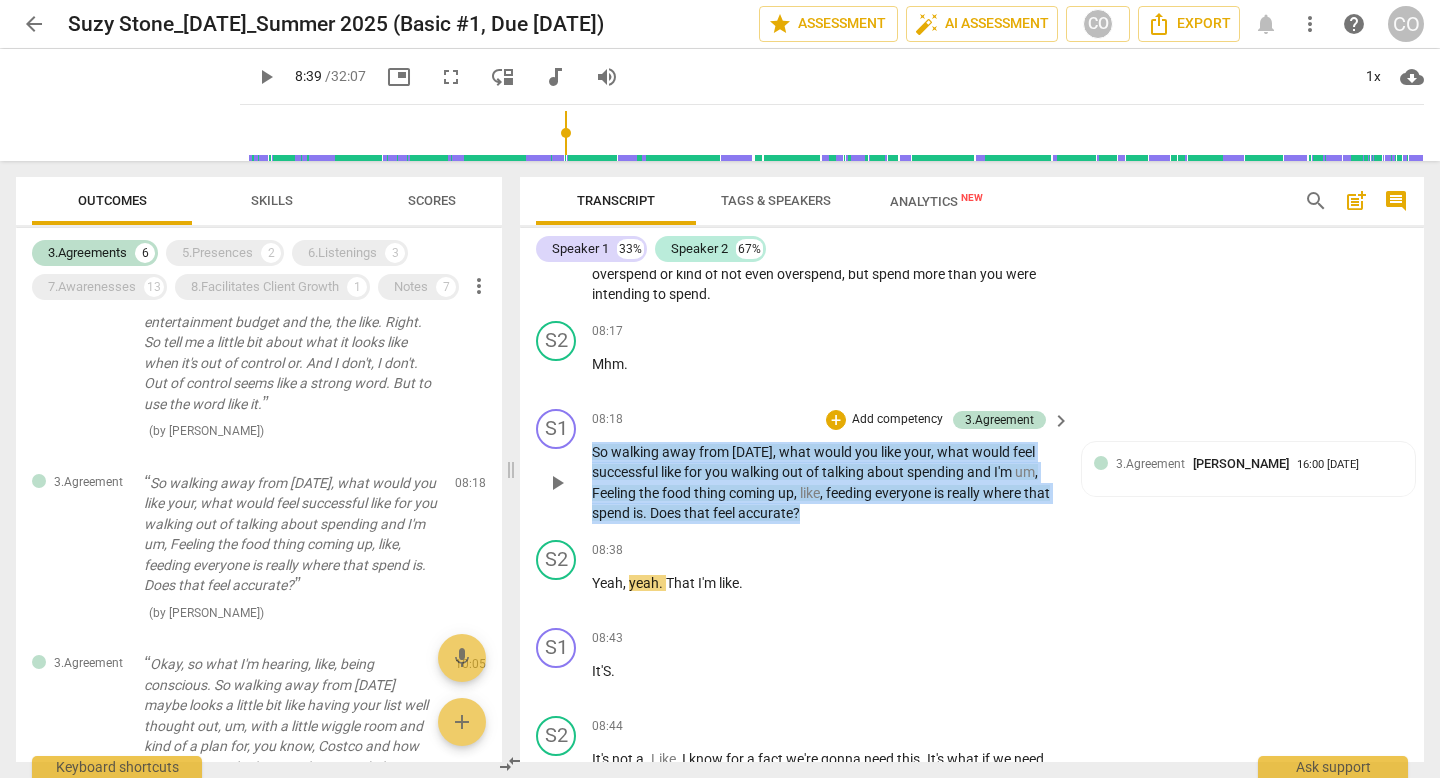 drag, startPoint x: 812, startPoint y: 517, endPoint x: 589, endPoint y: 441, distance: 235.59499 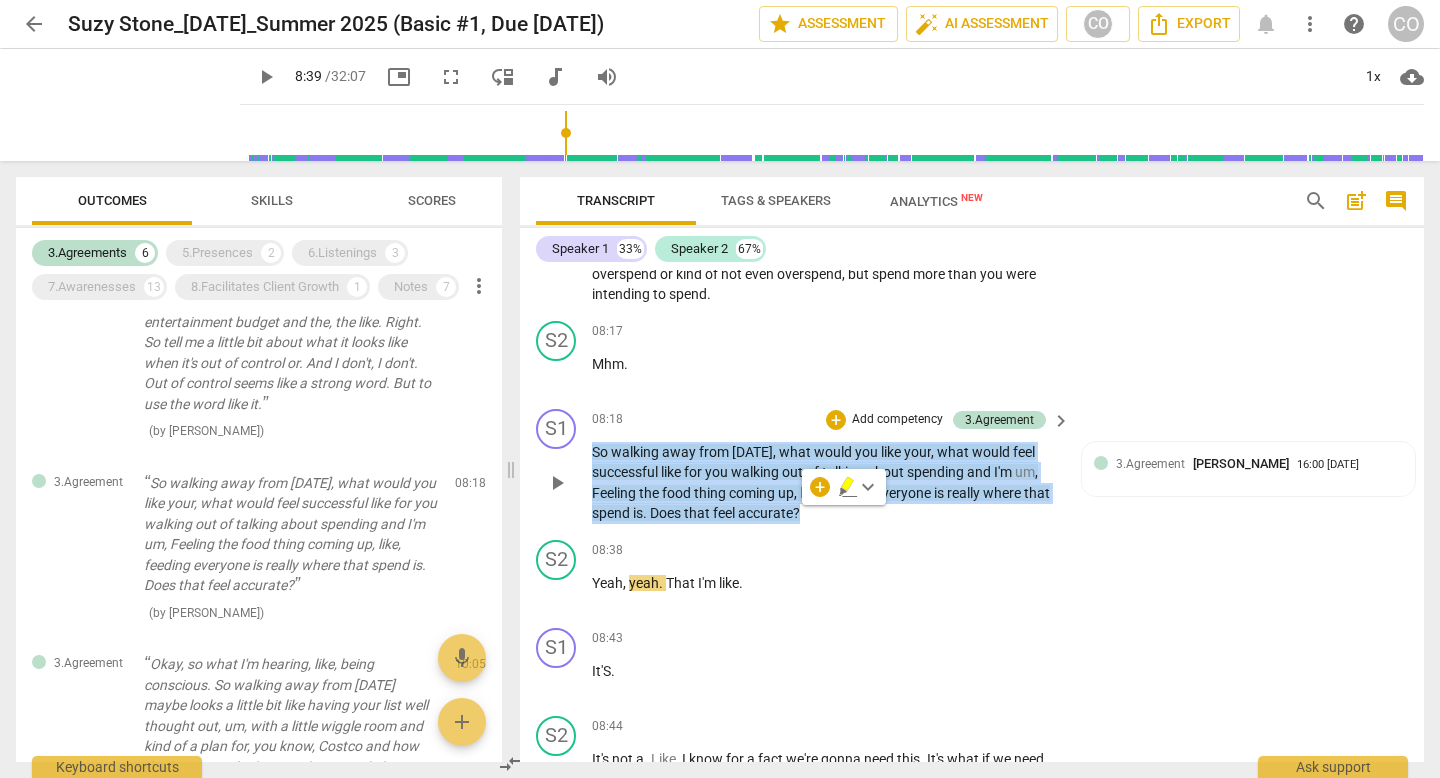 copy on "So   walking   away   from   [DATE] ,   what   would   you   like   your ,   what   would   feel   successful   like   for   you   walking   out   of   talking   about   spending   and   I'm   um ,   Feeling   the   food   thing   coming   up ,   like ,   feeding   everyone   is   really   where   that   spend   is .   Does   that   feel   accurate ?" 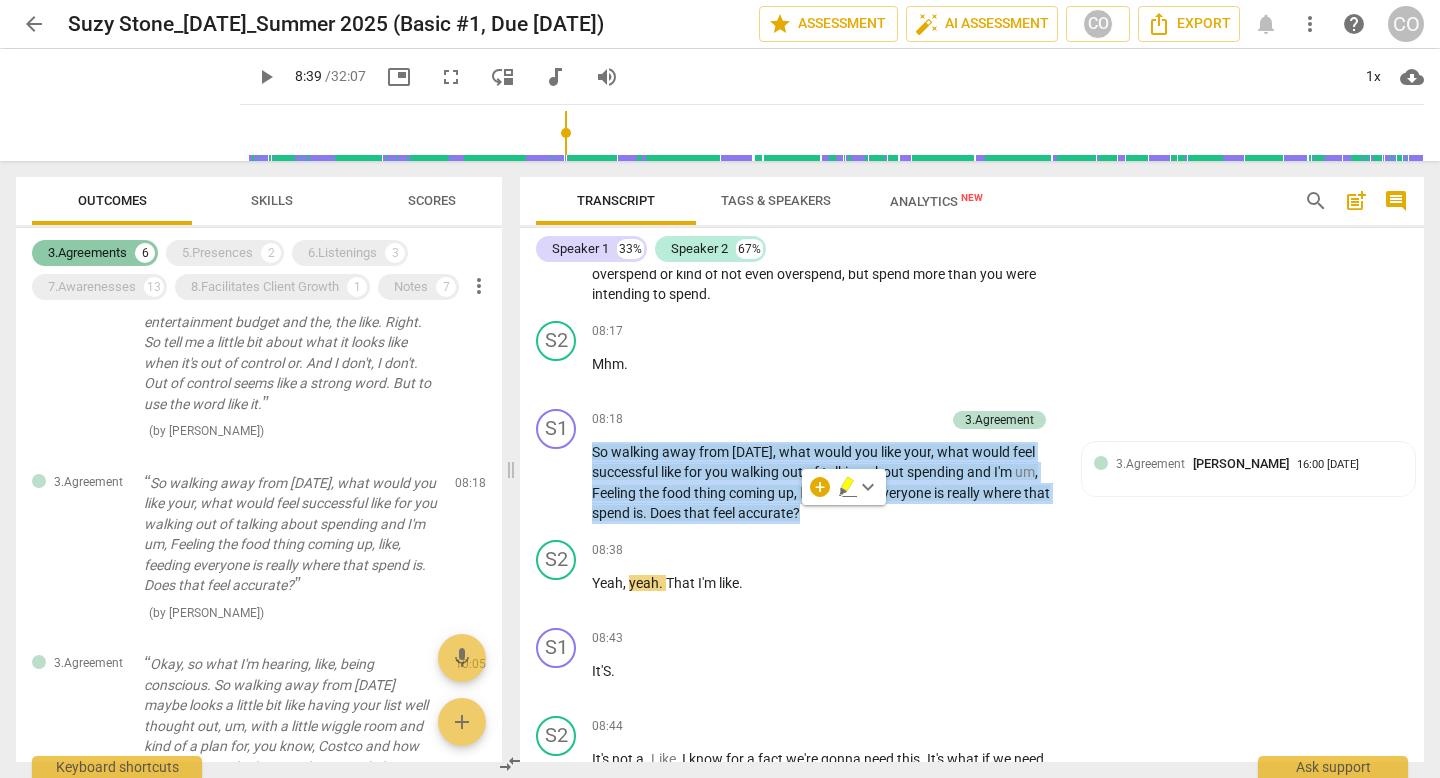 click on "3.Agreements 6" at bounding box center [95, 253] 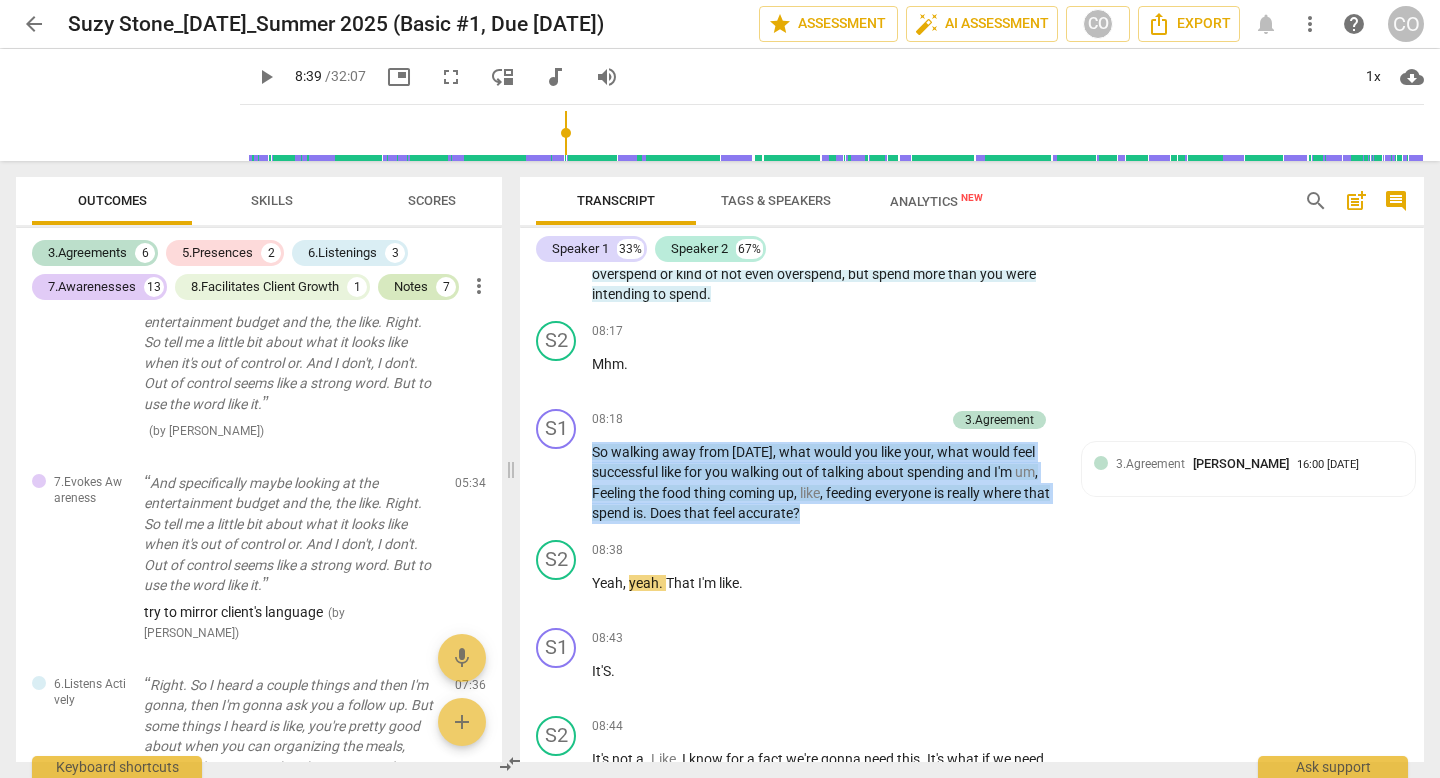 click on "Notes" at bounding box center (411, 287) 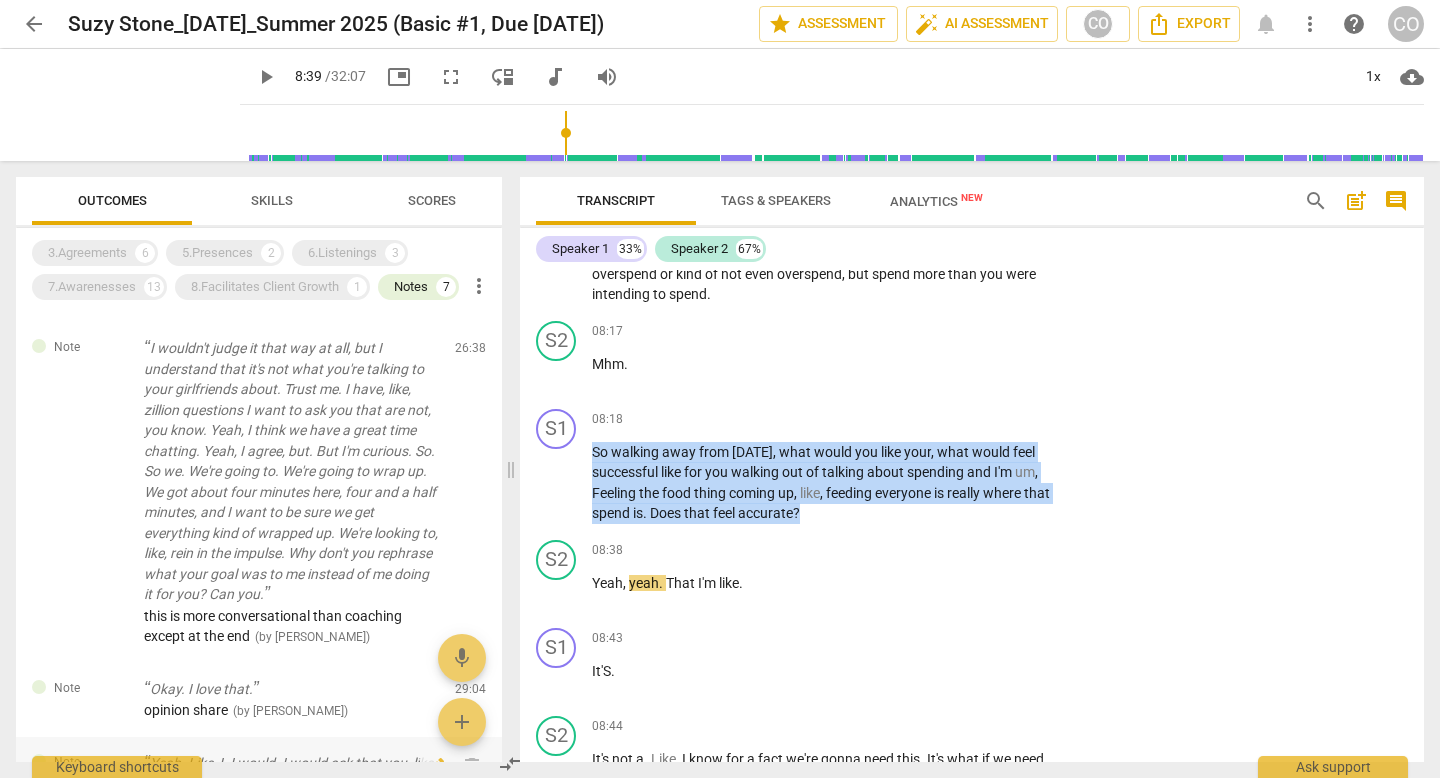 scroll, scrollTop: 0, scrollLeft: 0, axis: both 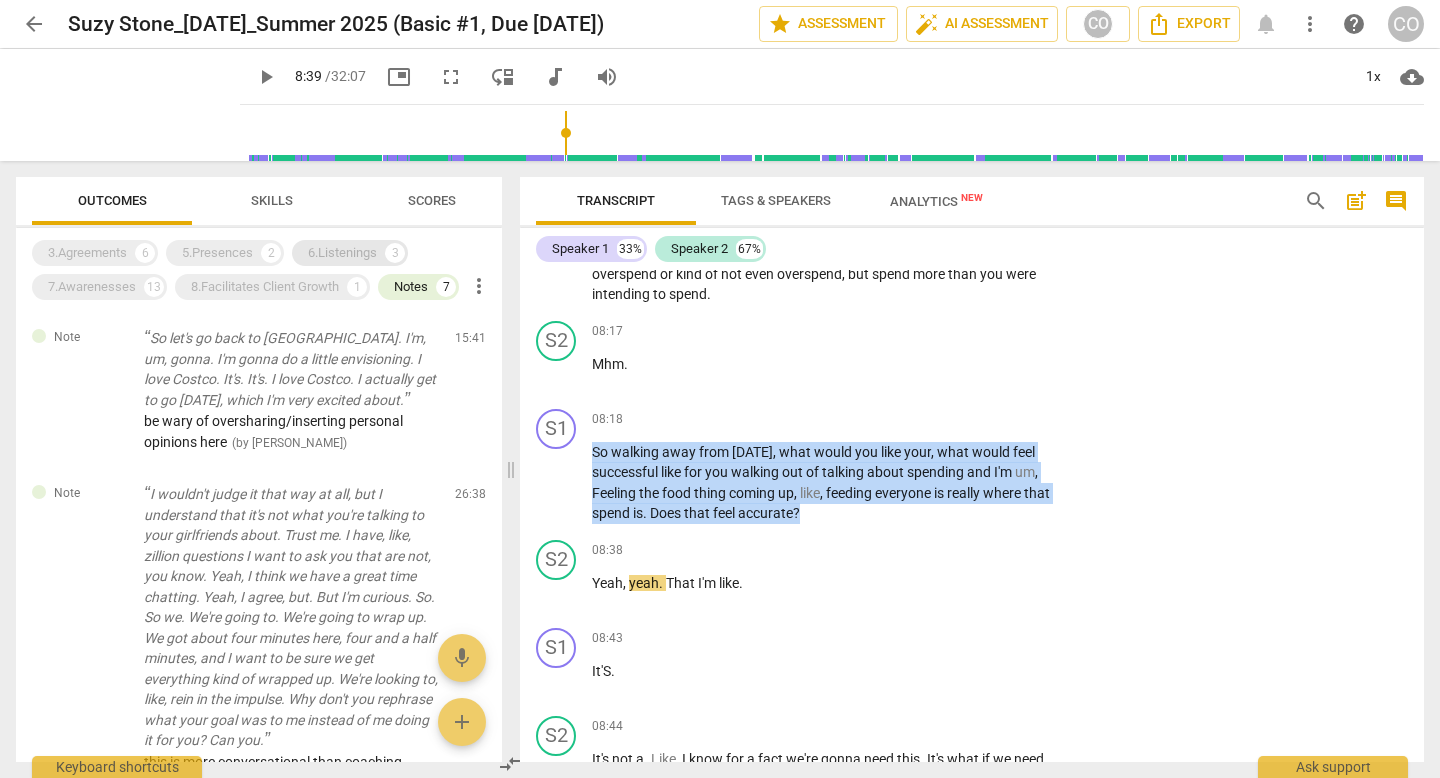 click on "6.Listenings" at bounding box center (342, 253) 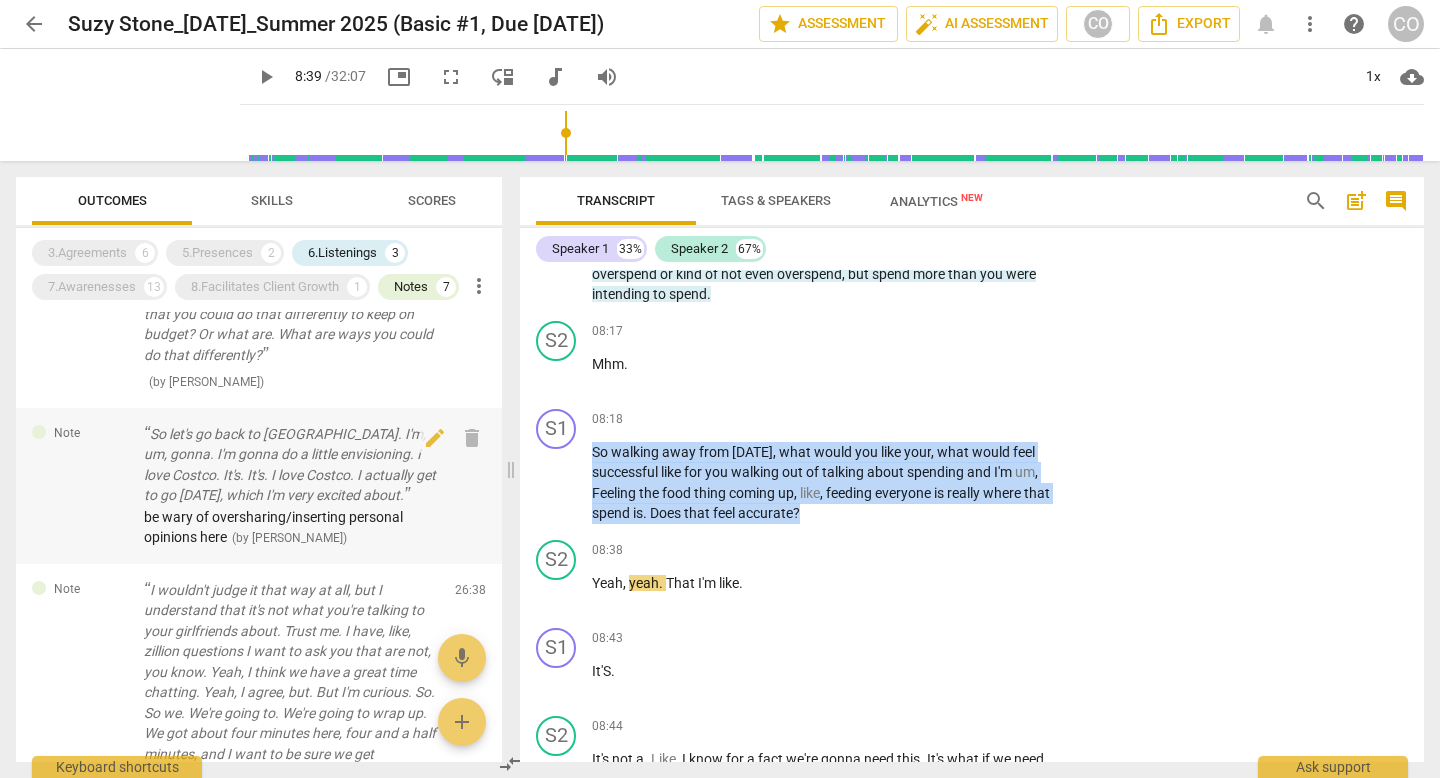 scroll, scrollTop: 0, scrollLeft: 0, axis: both 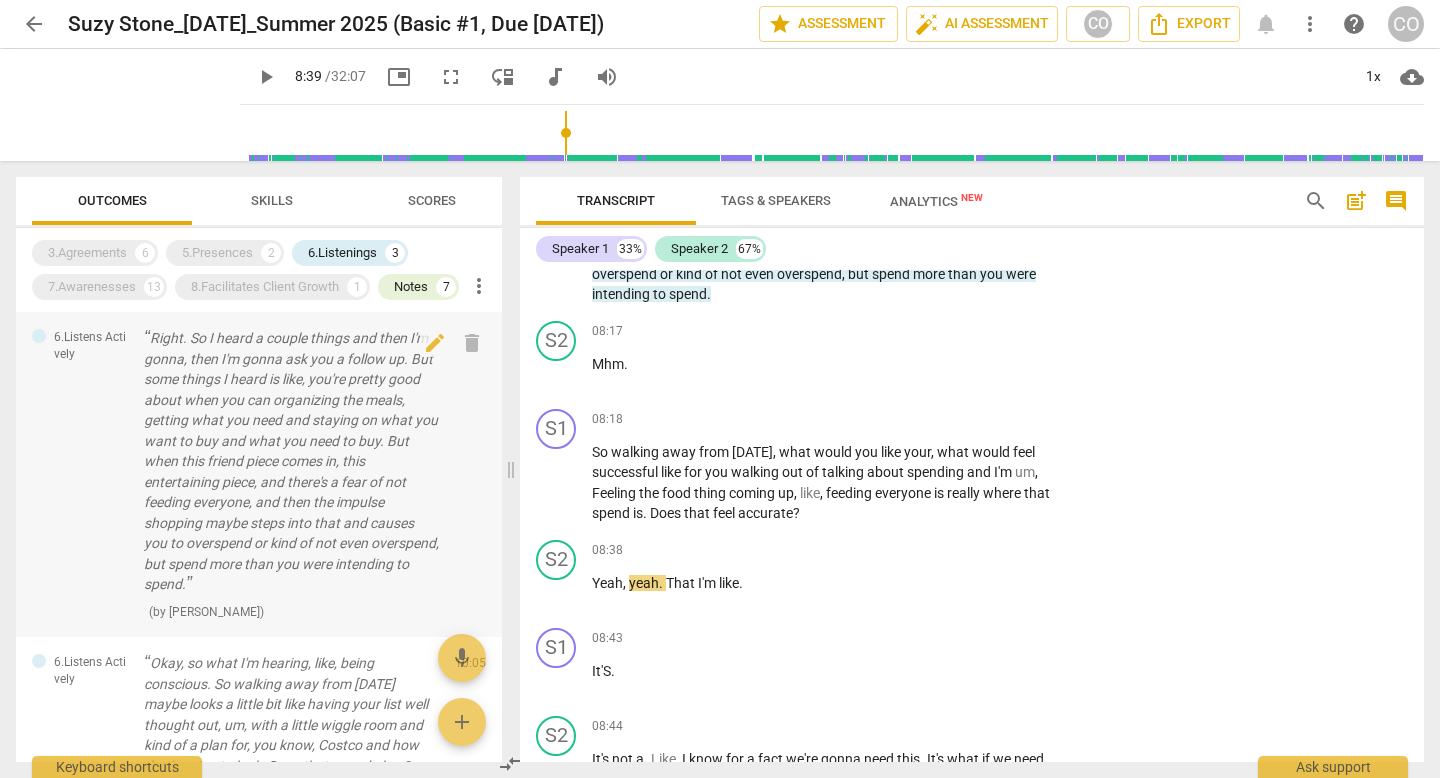 click on "Right. So I heard a couple things and then I'm gonna, then I'm gonna ask you a follow up. But some things I heard is like, you're pretty good about when you can organizing the meals, getting what you need and staying on what you want to buy and what you need to buy. But when this friend piece comes in, this entertaining piece, and there's a fear of not feeding everyone, and then the impulse shopping maybe steps into that and causes you to overspend or kind of not even overspend, but spend more than you were intending to spend." at bounding box center (291, 461) 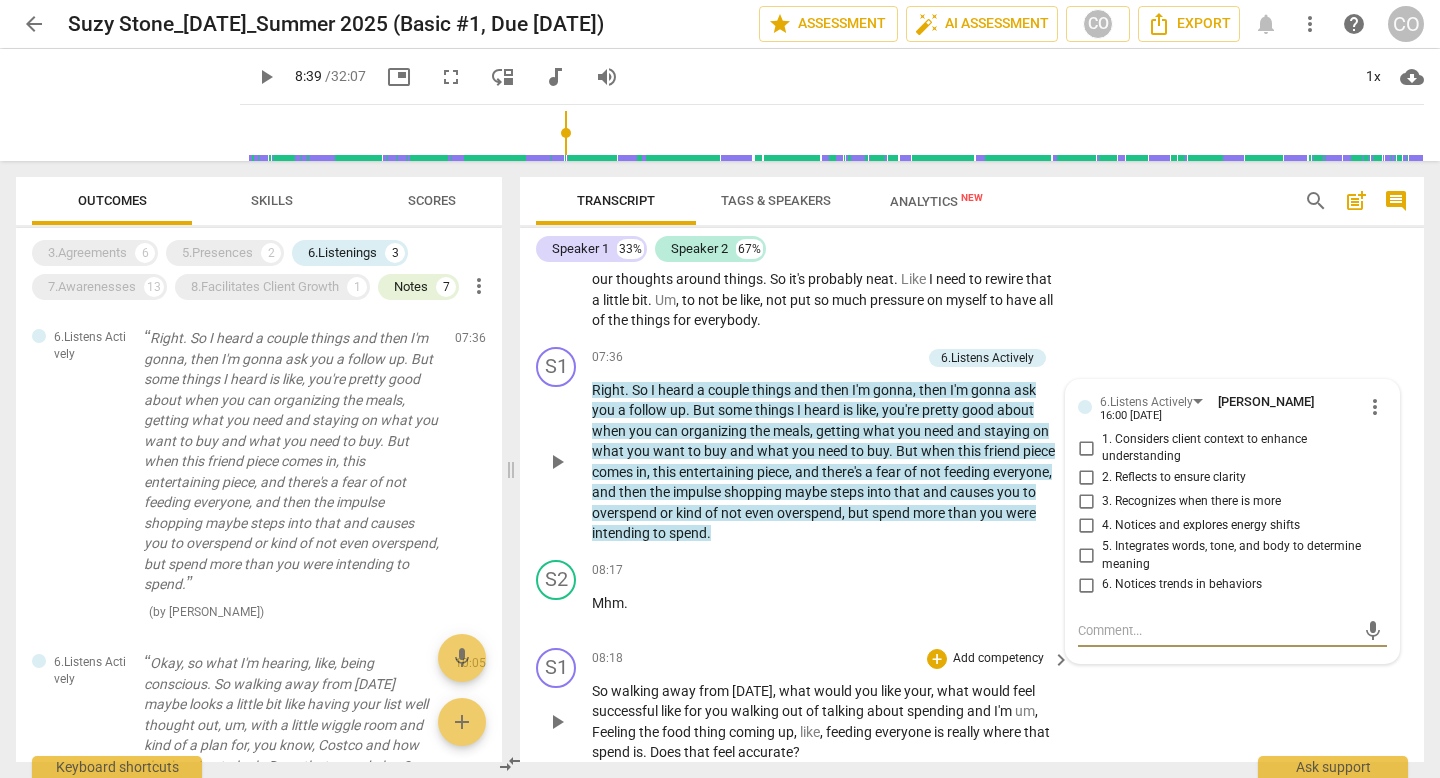 scroll, scrollTop: 3767, scrollLeft: 0, axis: vertical 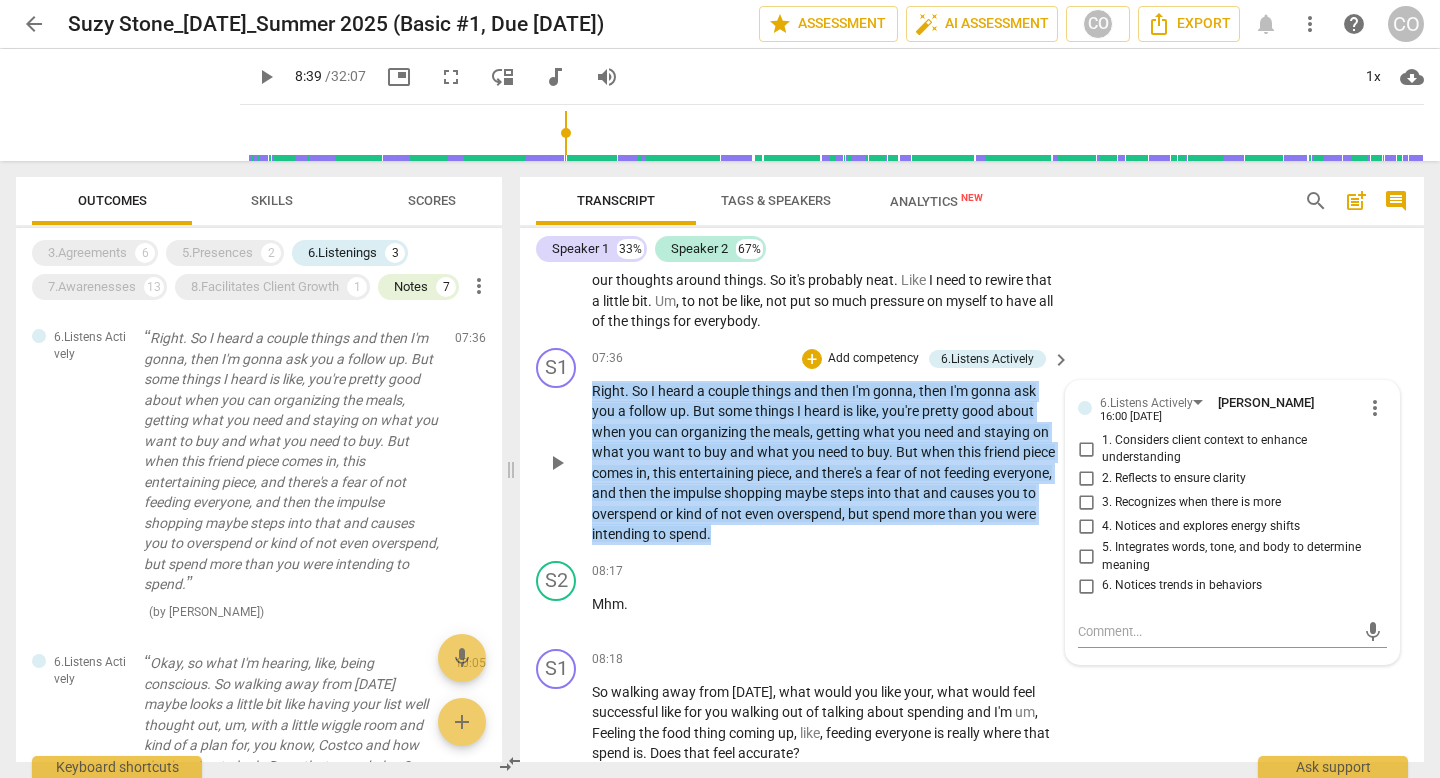 drag, startPoint x: 816, startPoint y: 537, endPoint x: 583, endPoint y: 381, distance: 280.4015 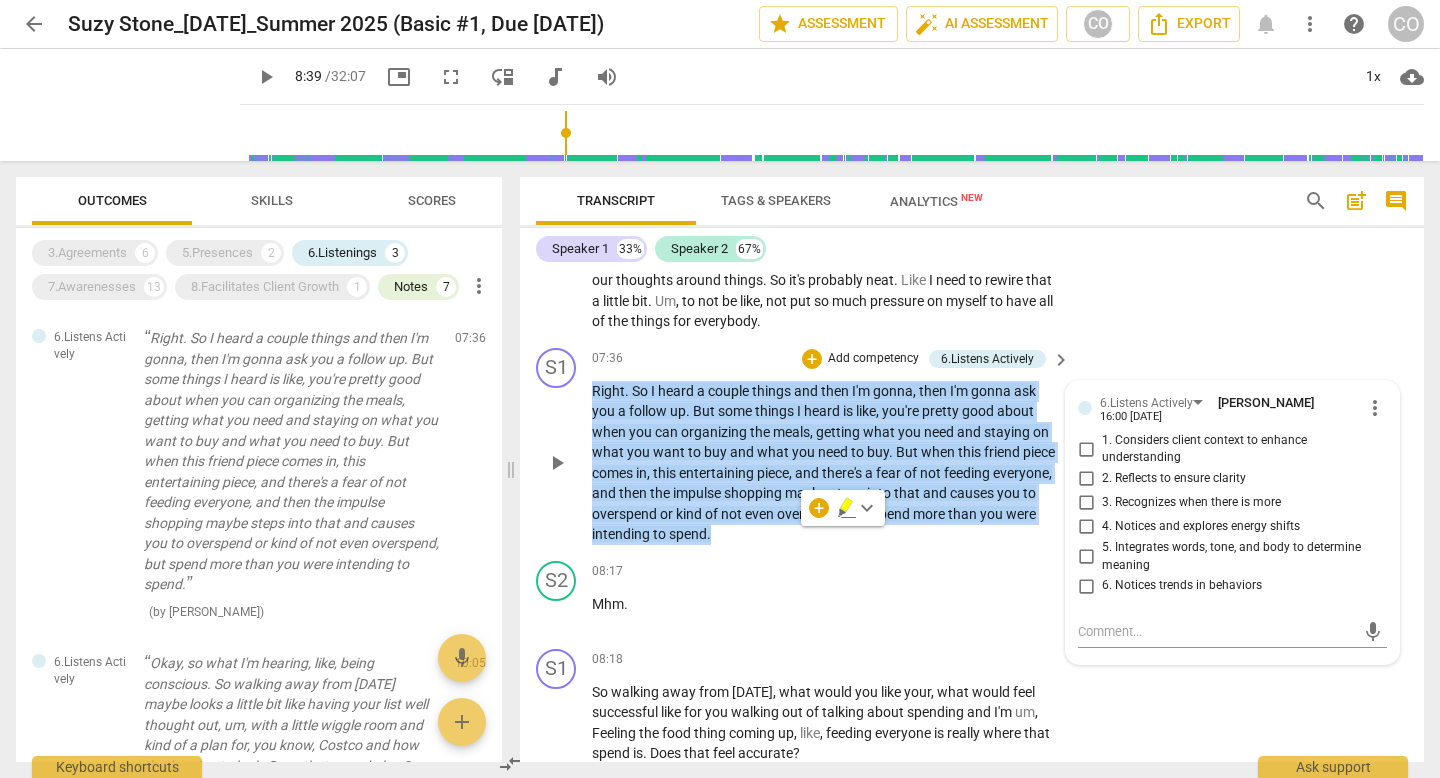 copy on "Right .   So   I   heard   a   couple   things   and   then   I'm   gonna ,   then   I'm   gonna   ask   you   a   follow   up .   But   some   things   I   heard   is   like ,   you're   pretty   good   about   when   you   can   organizing   the   meals ,   getting   what   you   need   and   staying   on   what   you   want   to   buy   and   what   you   need   to   buy .   But   when   this   friend   piece   comes   in ,   this   entertaining   piece ,   and   there's   a   fear   of   not   feeding   everyone ,   and   then   the   impulse   shopping   maybe   steps   into   that   and   causes   you   to   overspend   or   kind   of   not   even   overspend ,   but   spend   more   than   you   were   intending   to   spend ." 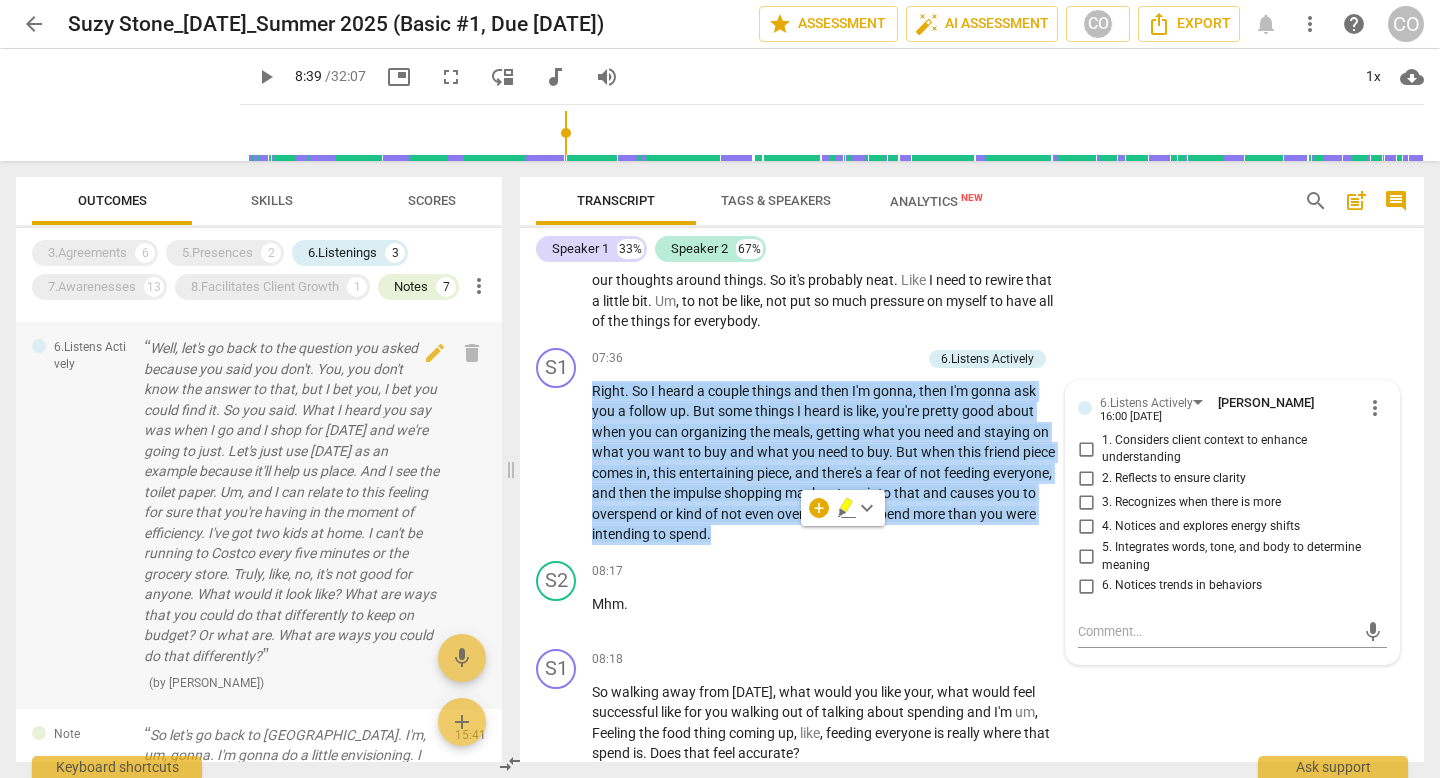scroll, scrollTop: 487, scrollLeft: 0, axis: vertical 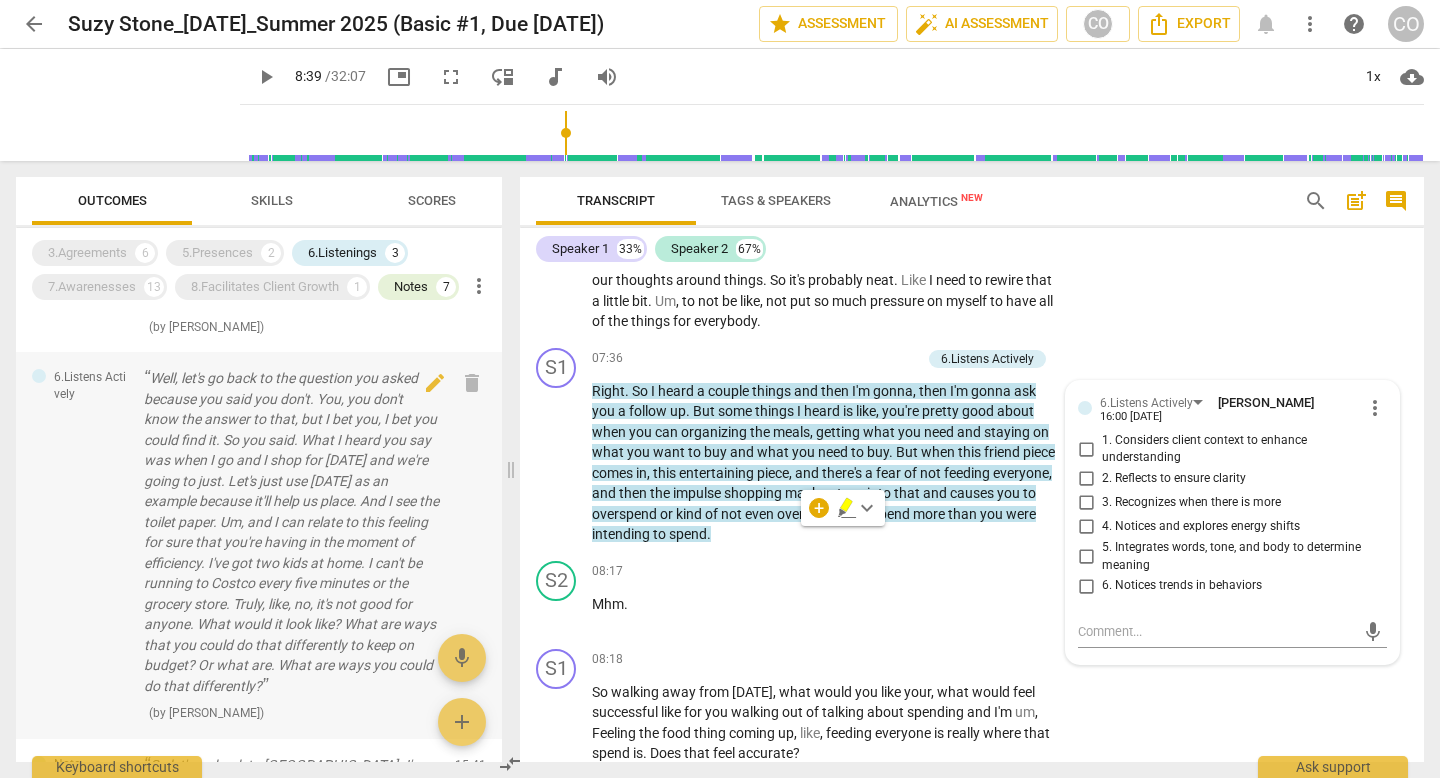 click on "Well, let's go back to the question you asked because you said you don't. You, you don't know the answer to that, but I bet you, I bet you could find it. So you said. What I heard you say was when I go and I shop for [DATE] and we're going to just. Let's just use [DATE] as an example because it'll help us place. And I see the toilet paper. Um, and I can relate to this feeling for sure that you're having in the moment of efficiency. I've got two kids at home. I can't be running to Costco every five minutes or the grocery store. Truly, like, no, it's not good for anyone. What would it look like? What are ways that you could do that differently to keep on budget? Or what are. What are ways you could do that differently?" at bounding box center [291, 532] 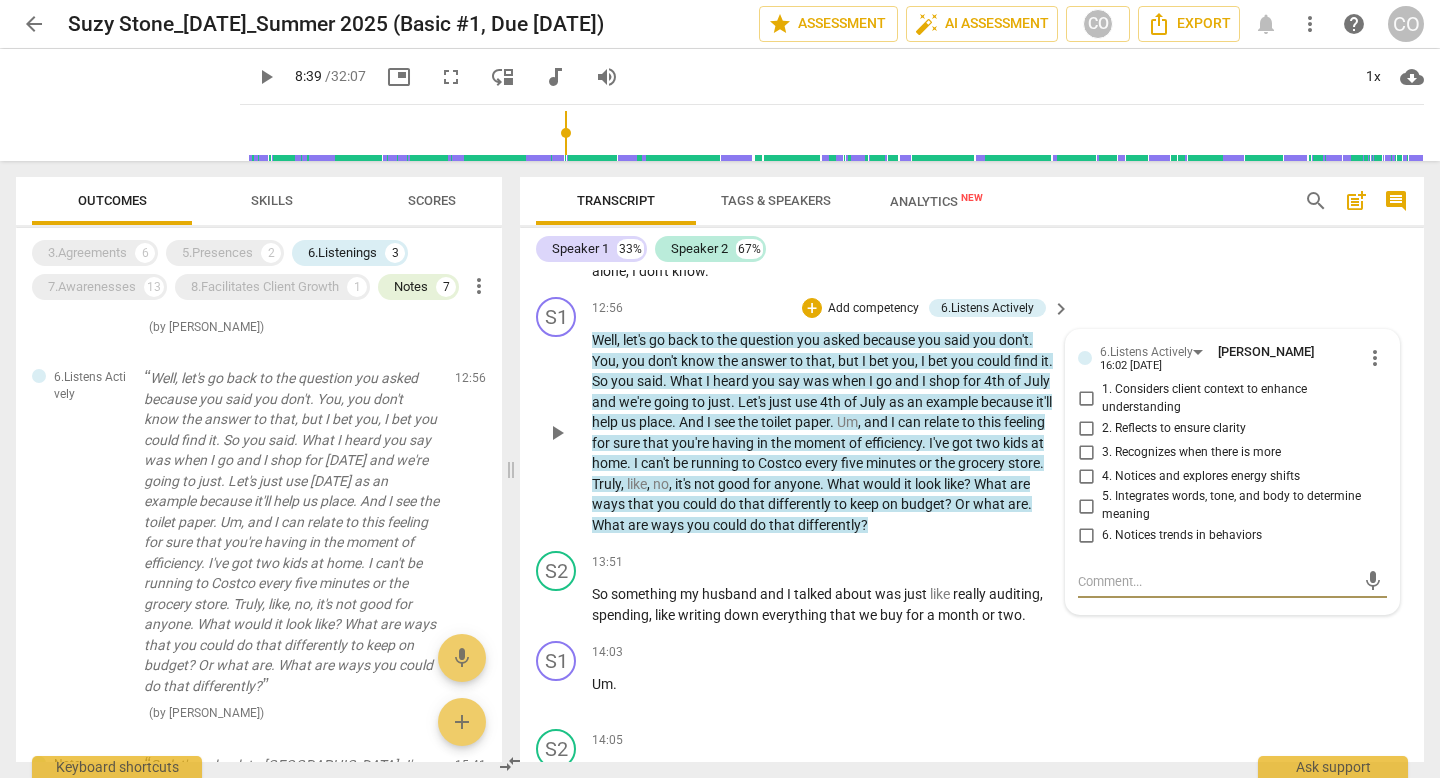 scroll, scrollTop: 5584, scrollLeft: 0, axis: vertical 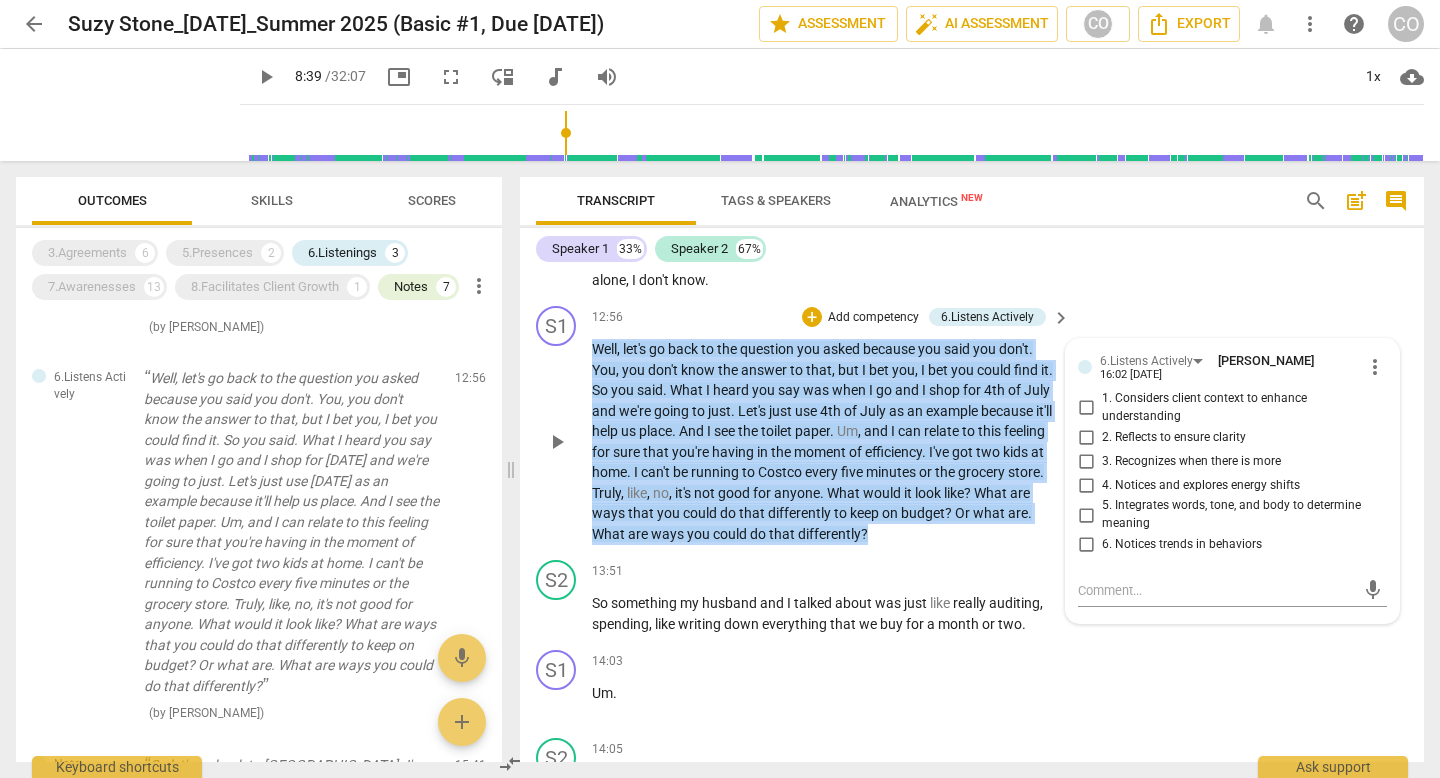 drag, startPoint x: 904, startPoint y: 541, endPoint x: 592, endPoint y: 347, distance: 367.39624 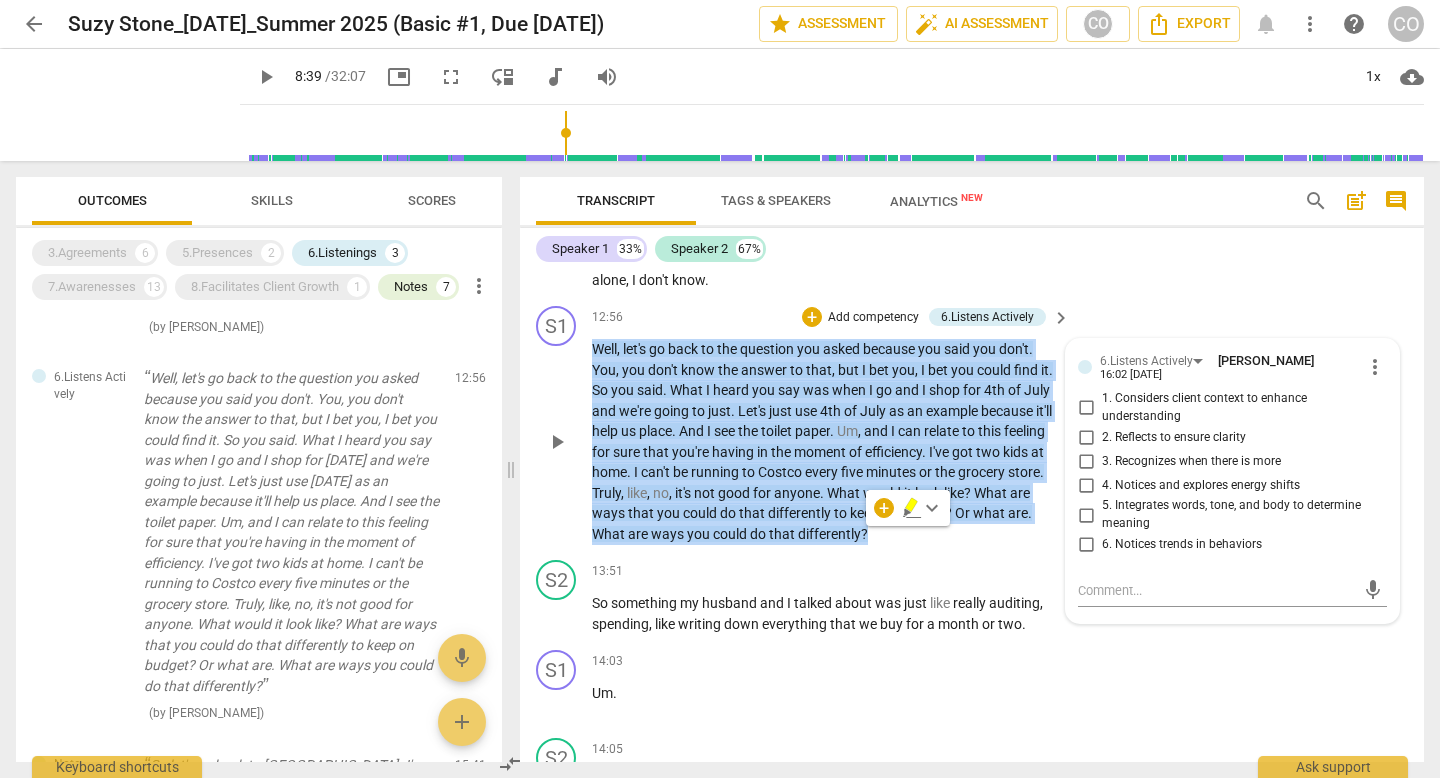 copy on "Well ,   let's   go   back   to   the   question   you   asked   because   you   said   you   don't .   You ,   you   don't   know   the   answer   to   that ,   but   I   bet   you ,   I   bet   you   could   find   it .   So   you   said .   What   I   heard   you   say   was   when   I   go   and   I   shop   for   [DATE]   and   we're   going   to   just .   Let's   just   use   [DATE]   as   an   example   because   it'll   help   us   place .   And   I   see   the   toilet   paper .   Um ,   and   I   can   relate   to   this   feeling   for   sure   that   you're   having   in   the   moment   of   efficiency .   I've   got   two   kids   at   home .   I   can't   be   running   to   Costco   every   five   minutes   or   the   grocery   store .   Truly ,   like ,   no ,   it's   not   good   for   anyone .   What   would   it   look   like ?   What   are   ways   that   you   could   do   that   differently   to   keep   on   budget ?   Or   what   are .   What   are   ways   you ..." 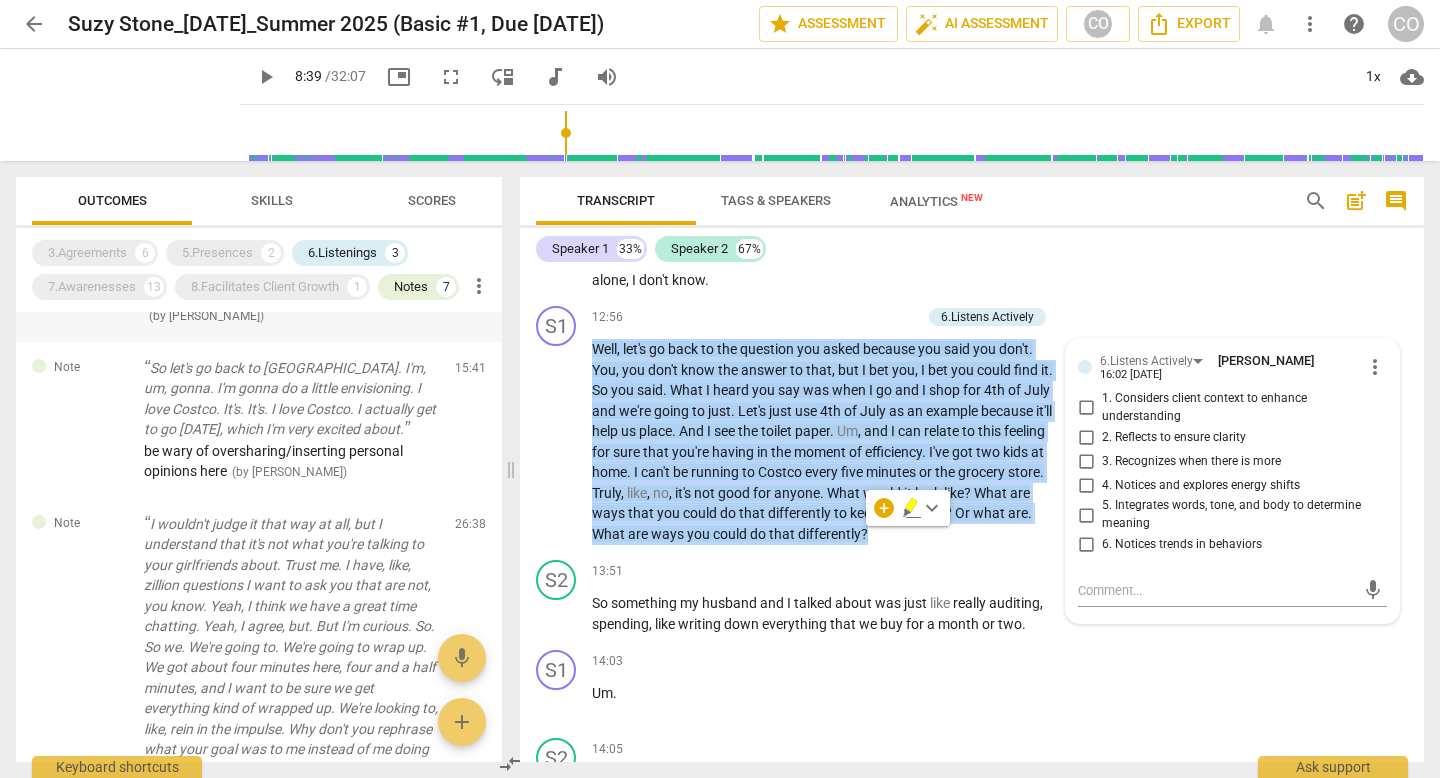 scroll, scrollTop: 902, scrollLeft: 0, axis: vertical 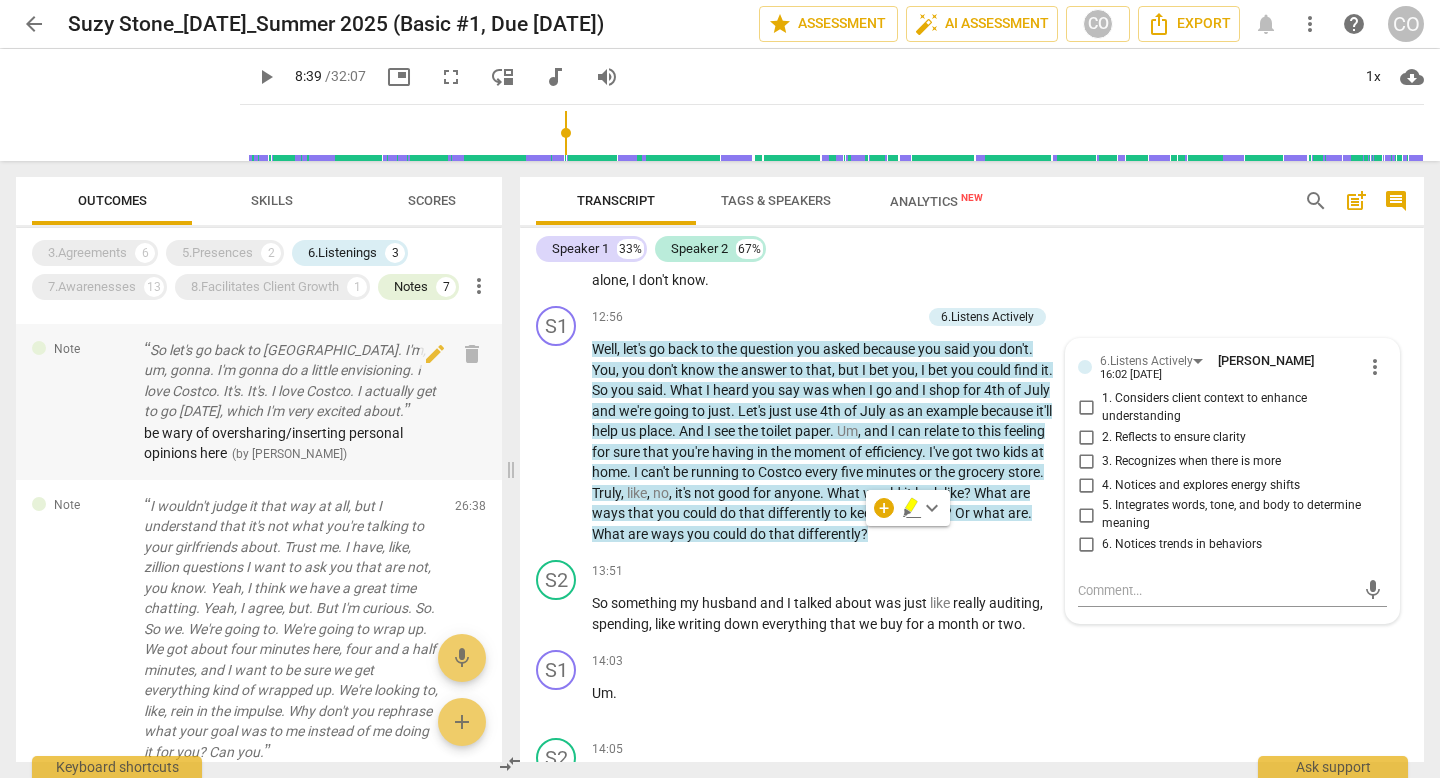 click on "So let's go back to [GEOGRAPHIC_DATA]. I'm, um, gonna. I'm gonna do a little envisioning. I love Costco. It's. It's. I love Costco. I actually get to go [DATE], which I'm very excited about." at bounding box center (291, 381) 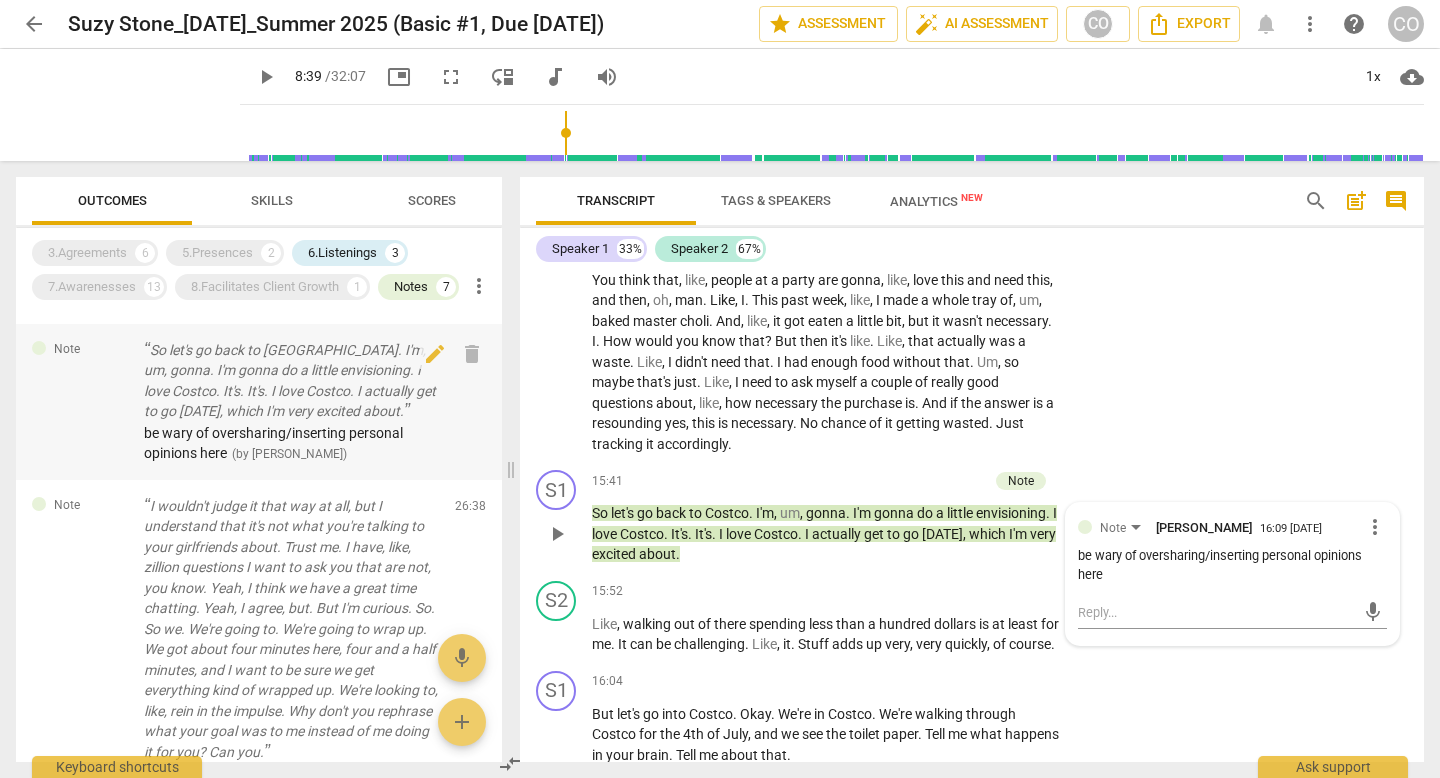 scroll, scrollTop: 6230, scrollLeft: 0, axis: vertical 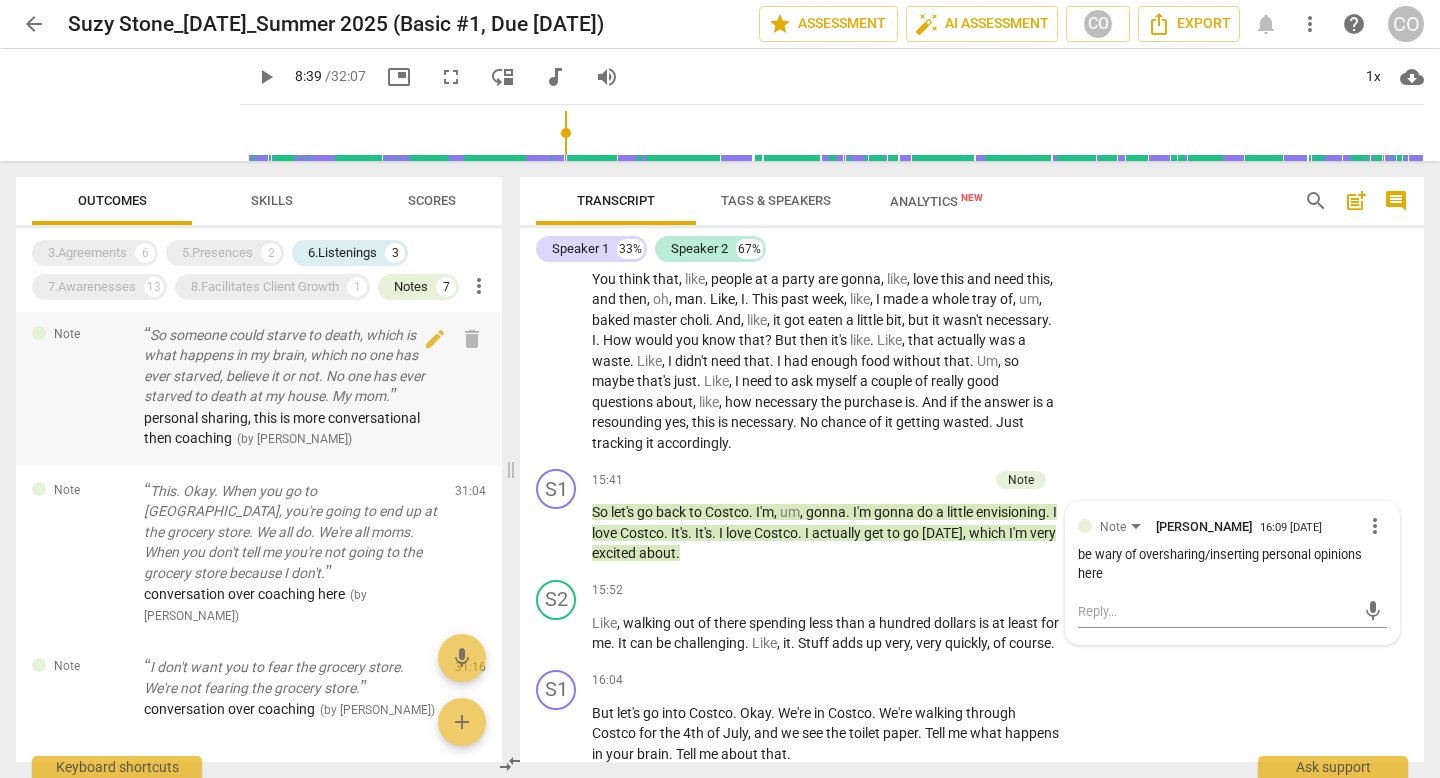 click on "So someone could starve to death, which is what happens in my brain, which no one has ever starved, believe it or not. No one has ever starved to death at my house. My mom." at bounding box center (291, 366) 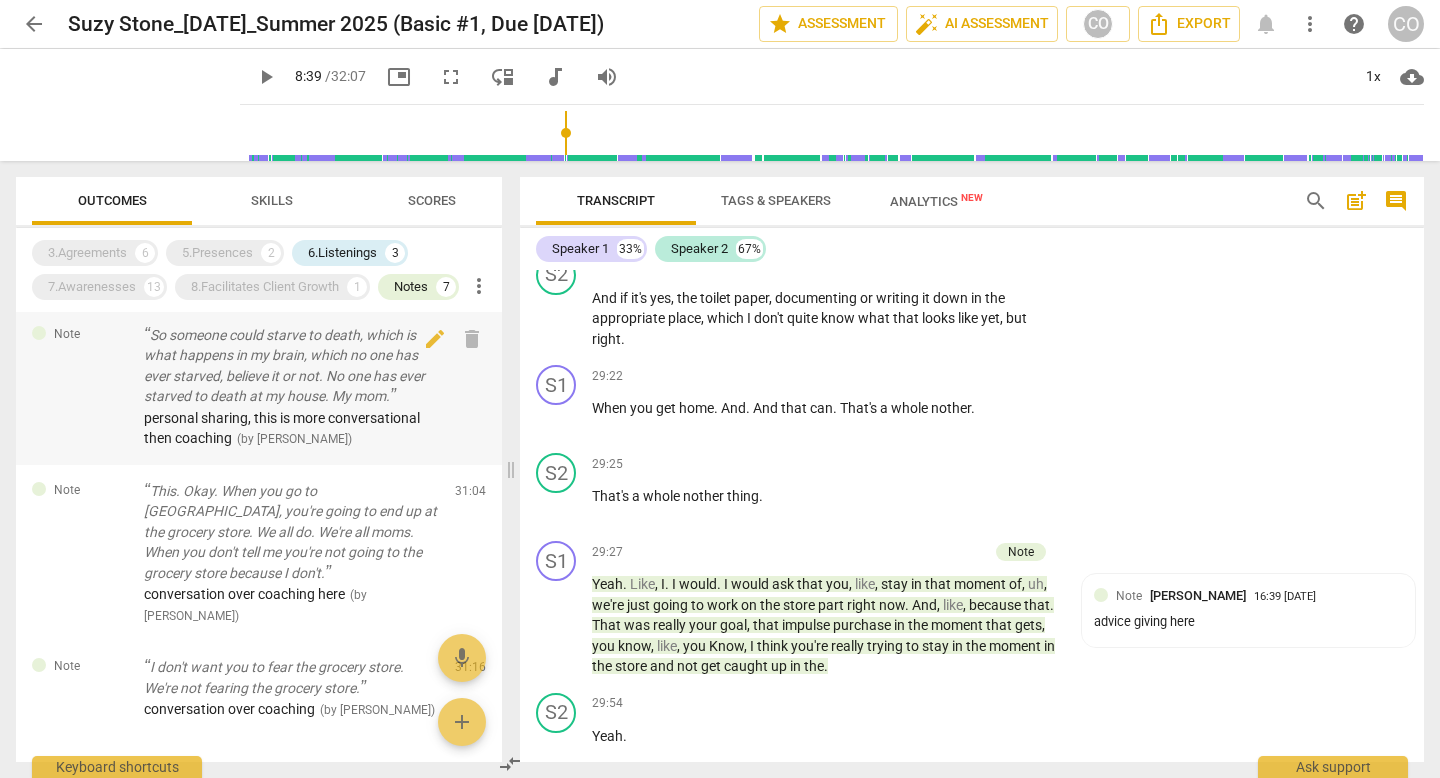 scroll, scrollTop: 11746, scrollLeft: 0, axis: vertical 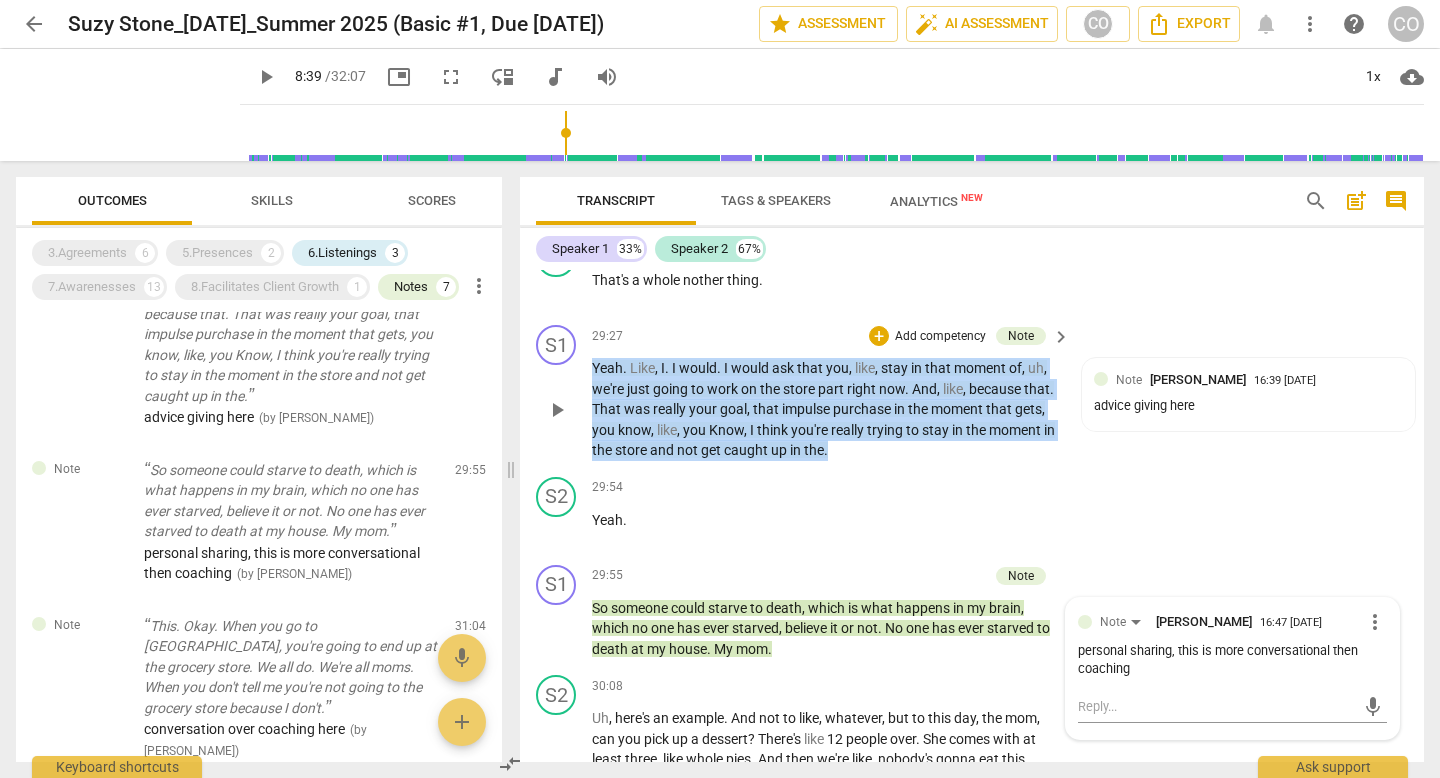 drag, startPoint x: 863, startPoint y: 452, endPoint x: 576, endPoint y: 359, distance: 301.6919 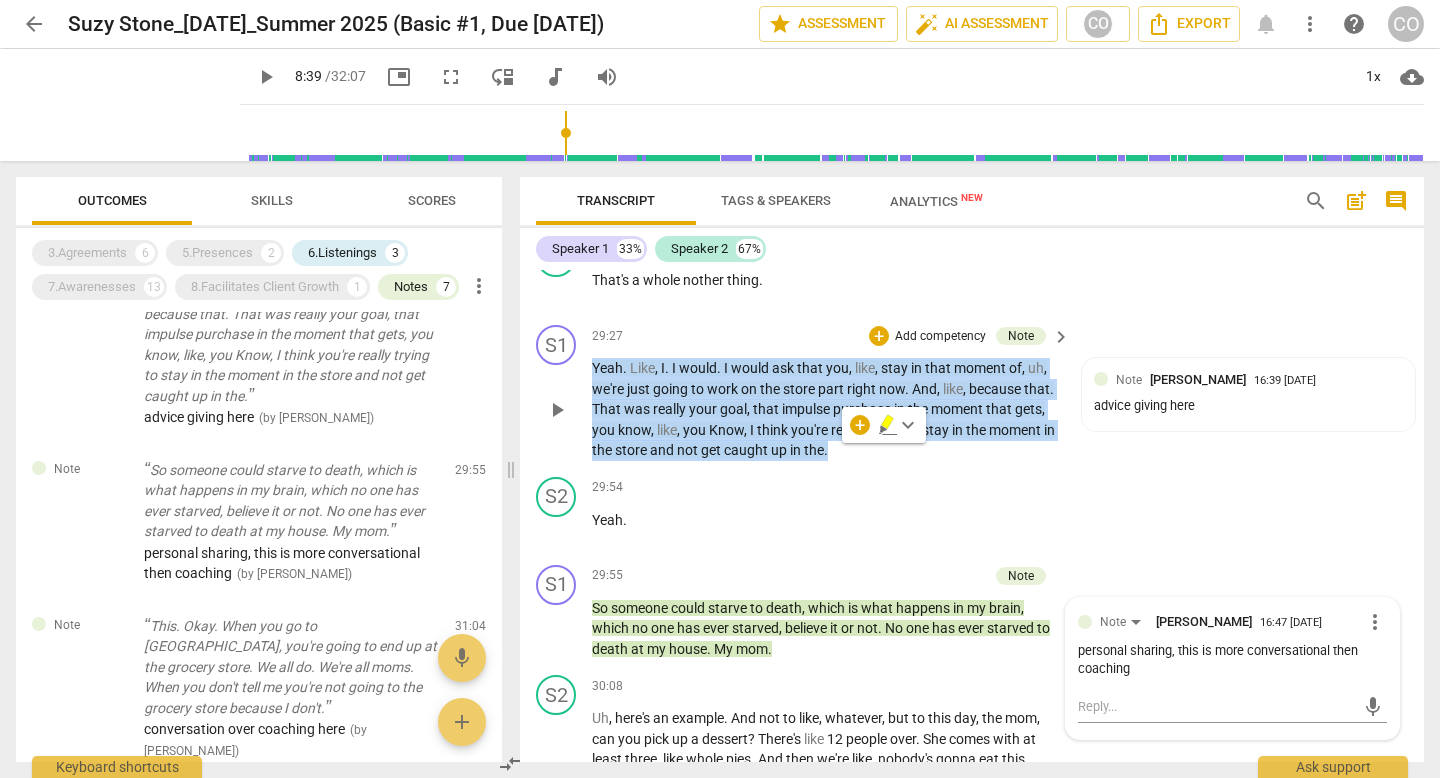copy on "Yeah .   Like ,   I .   I   would .   I   would   ask   that   you ,   like ,   stay   in   that   moment   of ,   uh ,   we're   just   going   to   work   on   the   store   part   right   now .   And ,   like ,   because   that .   That   was   really   your   goal ,   that   impulse   purchase   in   the   moment   that   gets ,   you   know ,   like ,   you   Know ,   I   think   you're   really   trying   to   stay   in   the   moment   in   the   store   and   not   get   caught   up   in   the ." 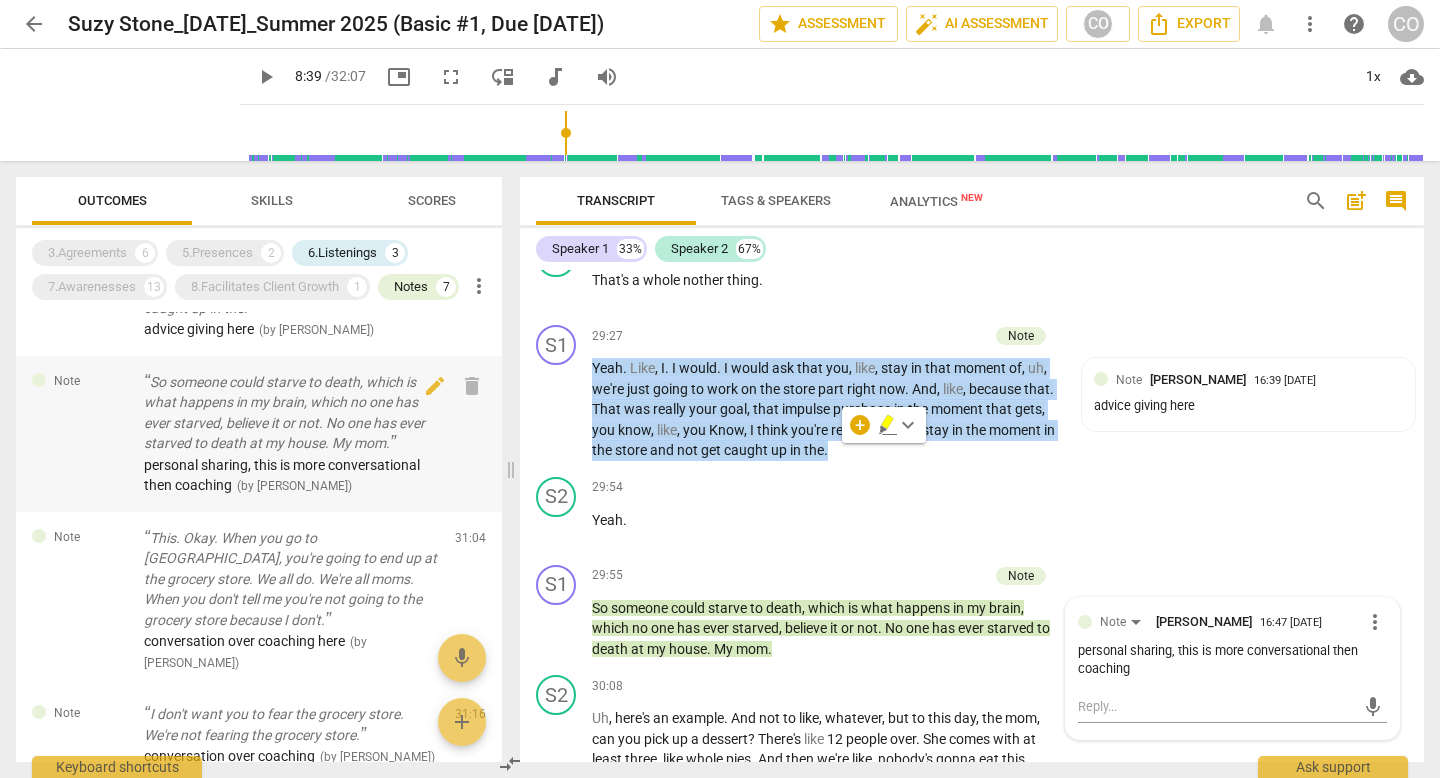 scroll, scrollTop: 1665, scrollLeft: 0, axis: vertical 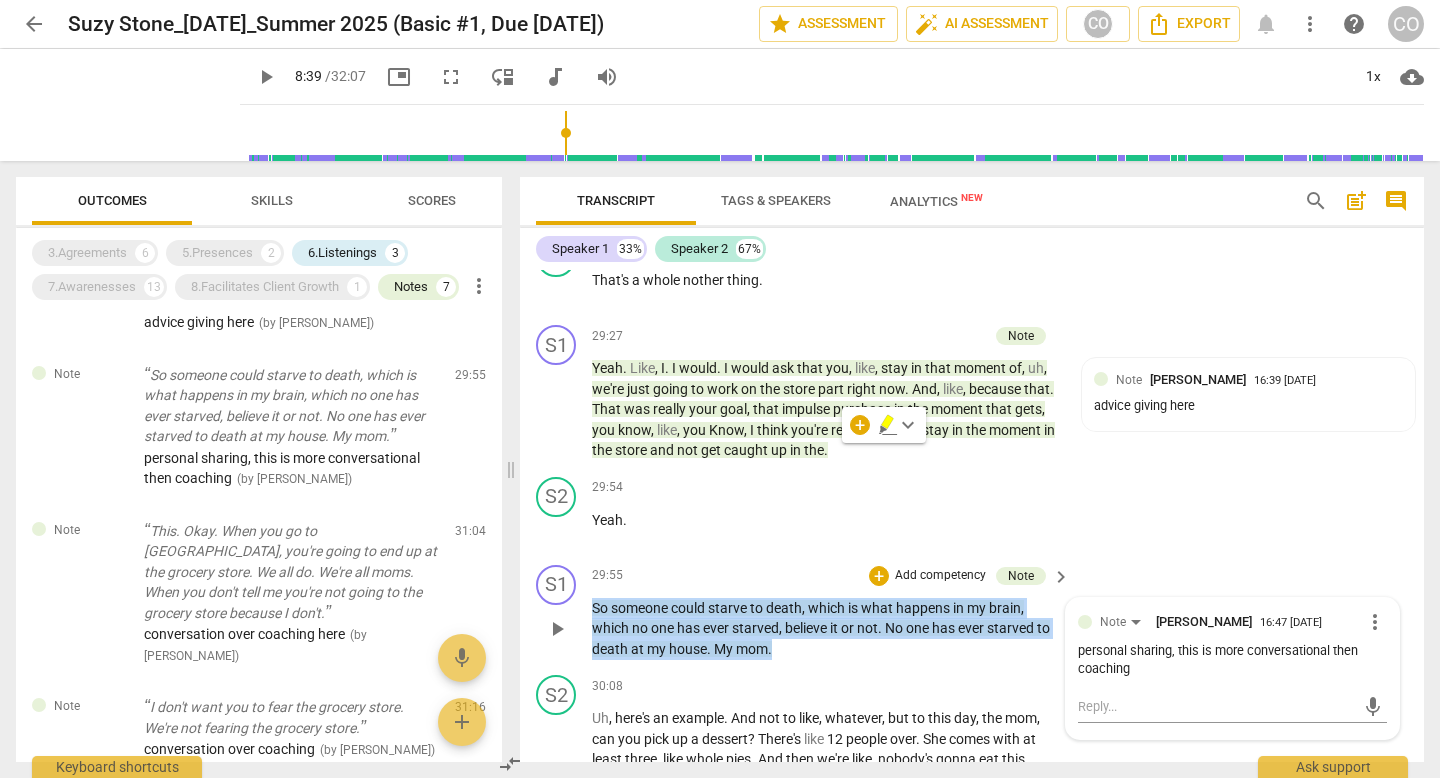 drag, startPoint x: 796, startPoint y: 655, endPoint x: 589, endPoint y: 612, distance: 211.41902 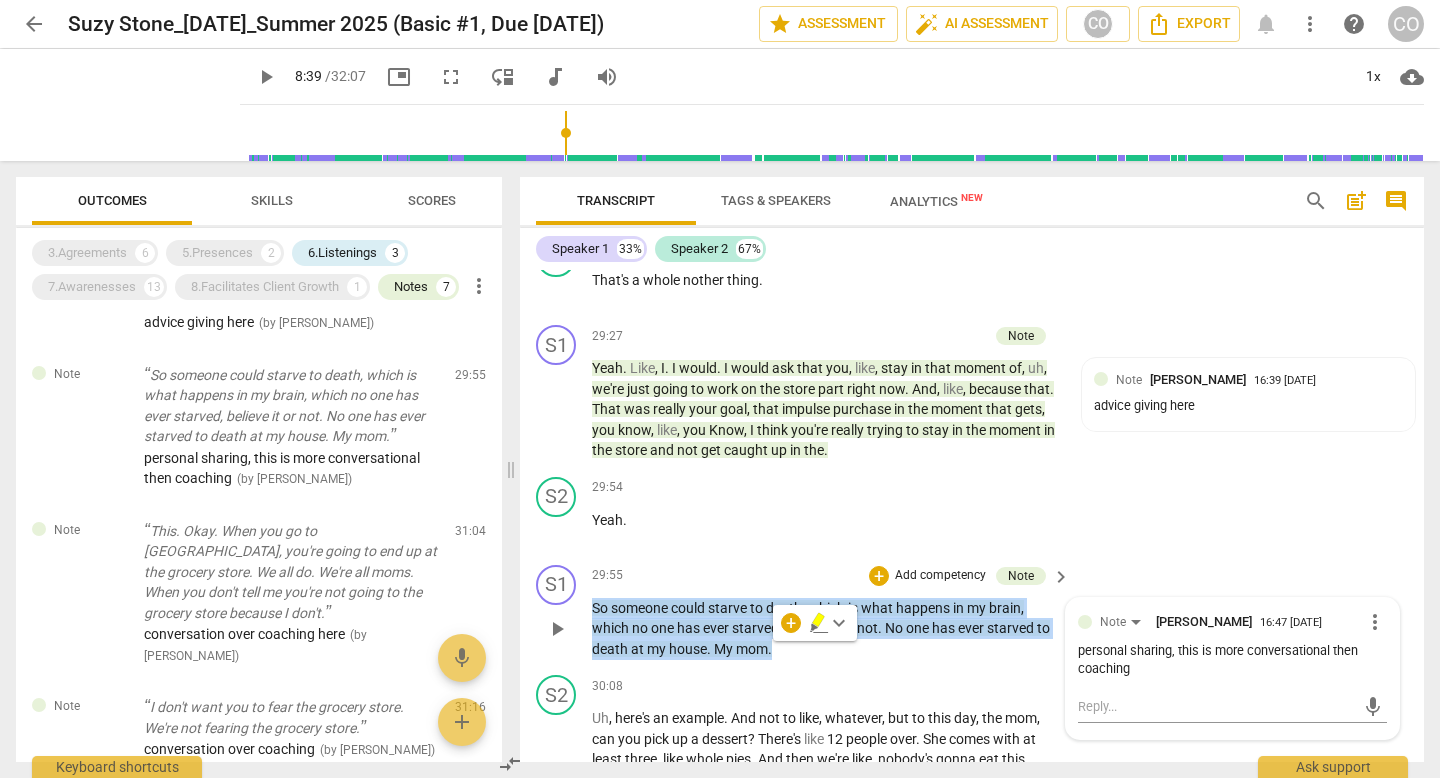 copy on "So   someone   could   starve   to   death ,   which   is   what   happens   in   my   brain ,   which   no   one   has   ever   starved ,   believe   it   or   not .   No   one   has   ever   starved   to   death   at   my   house .   My   mom ." 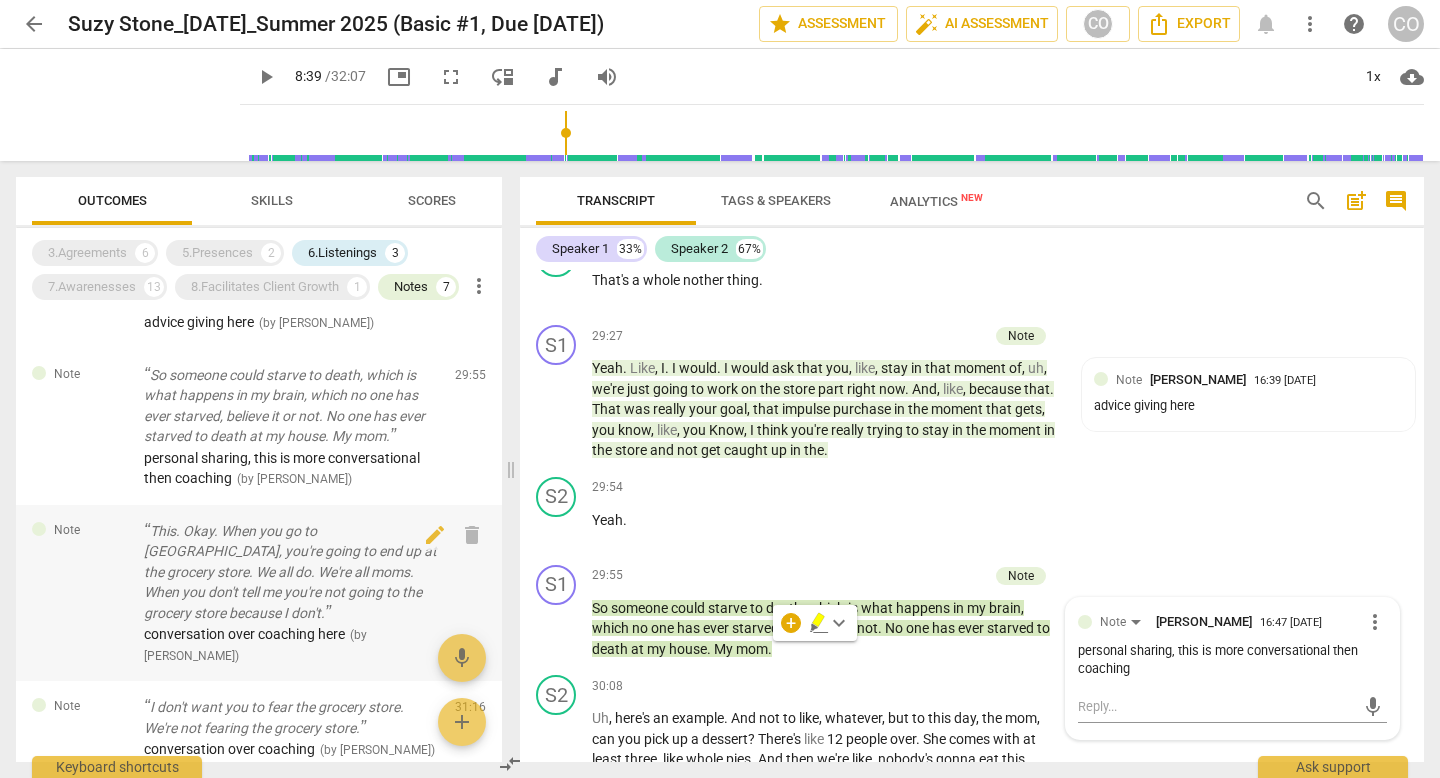 click on "This. Okay. When you go to [GEOGRAPHIC_DATA], you're going to end up at the grocery store. We all do. We're all moms. When you don't tell me you're not going to the grocery store because I don't." at bounding box center [291, 572] 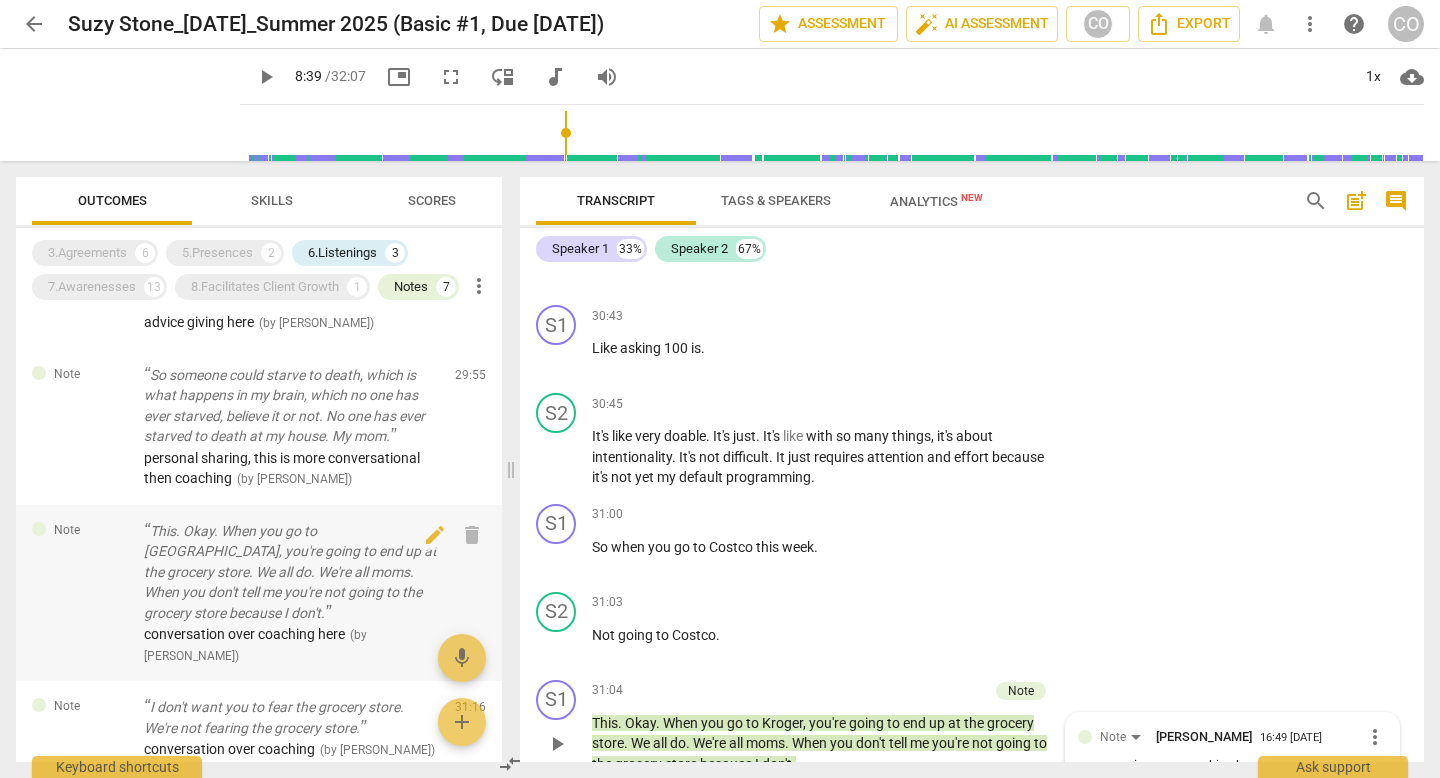 scroll, scrollTop: 12890, scrollLeft: 0, axis: vertical 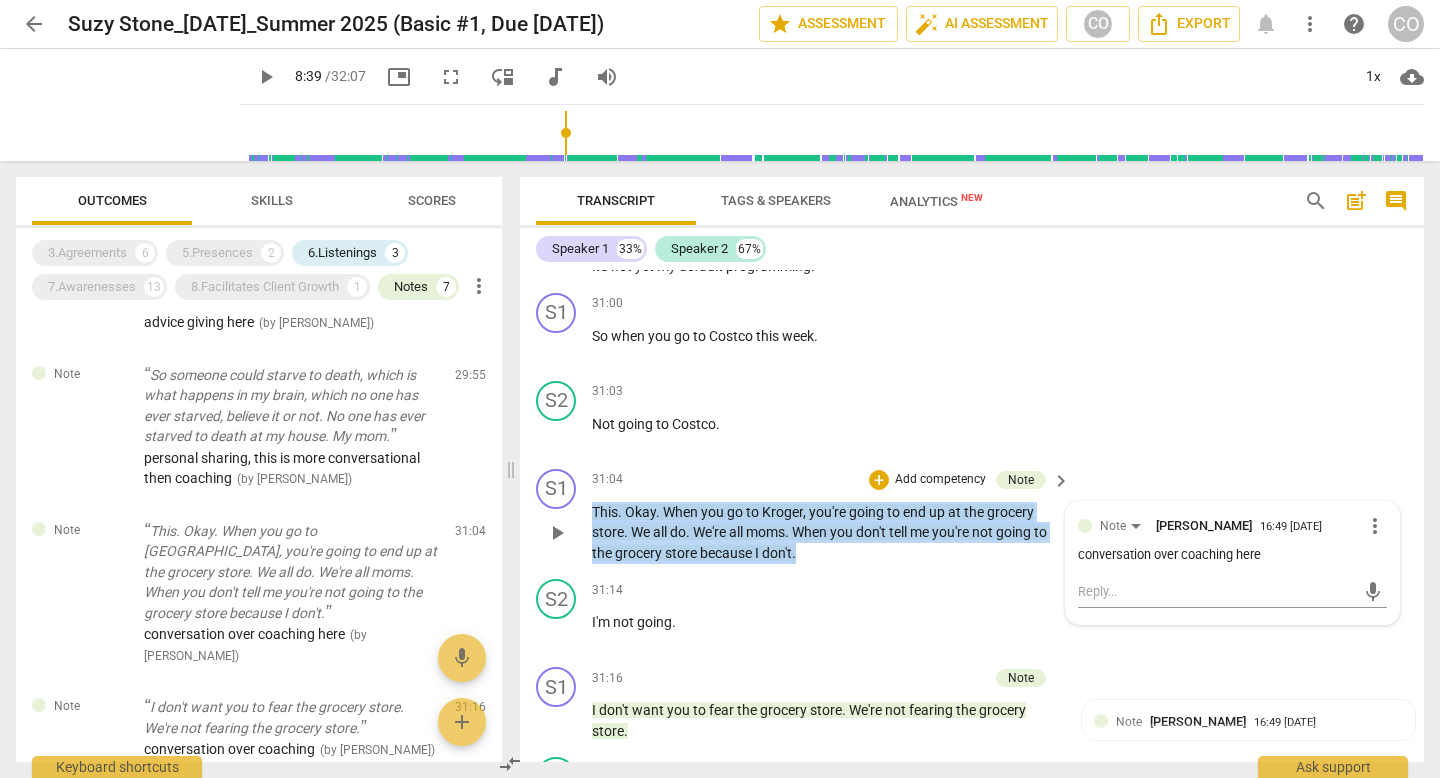 drag, startPoint x: 823, startPoint y: 560, endPoint x: 583, endPoint y: 505, distance: 246.22145 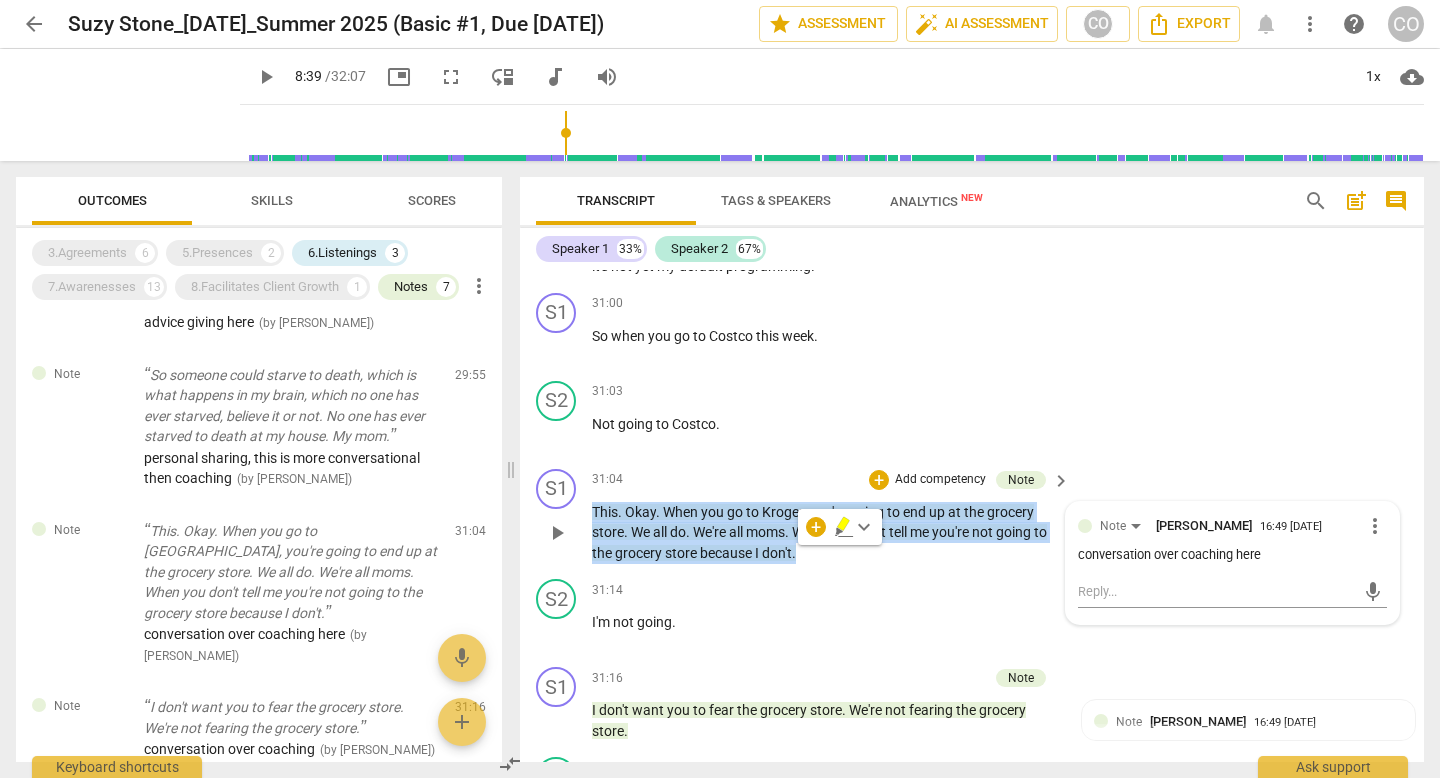 copy on "This .   Okay .   When   you   go   to   [GEOGRAPHIC_DATA] ,   you're   going   to   end   up   at   the   grocery   store .   We   all   do .   We're   all   moms .   When   you   don't   tell   me   you're   not   going   to   the   grocery   store   because   I   don't ." 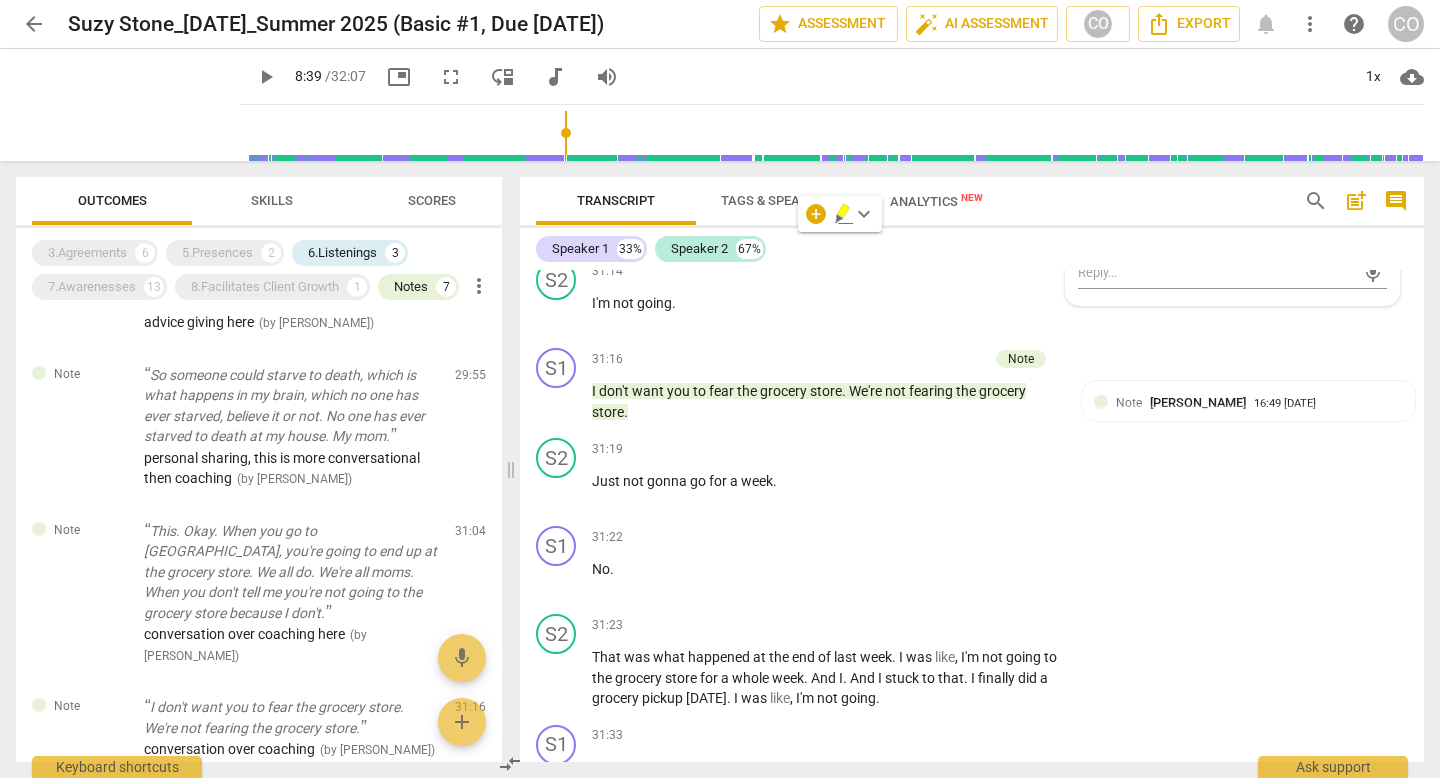 scroll, scrollTop: 13212, scrollLeft: 0, axis: vertical 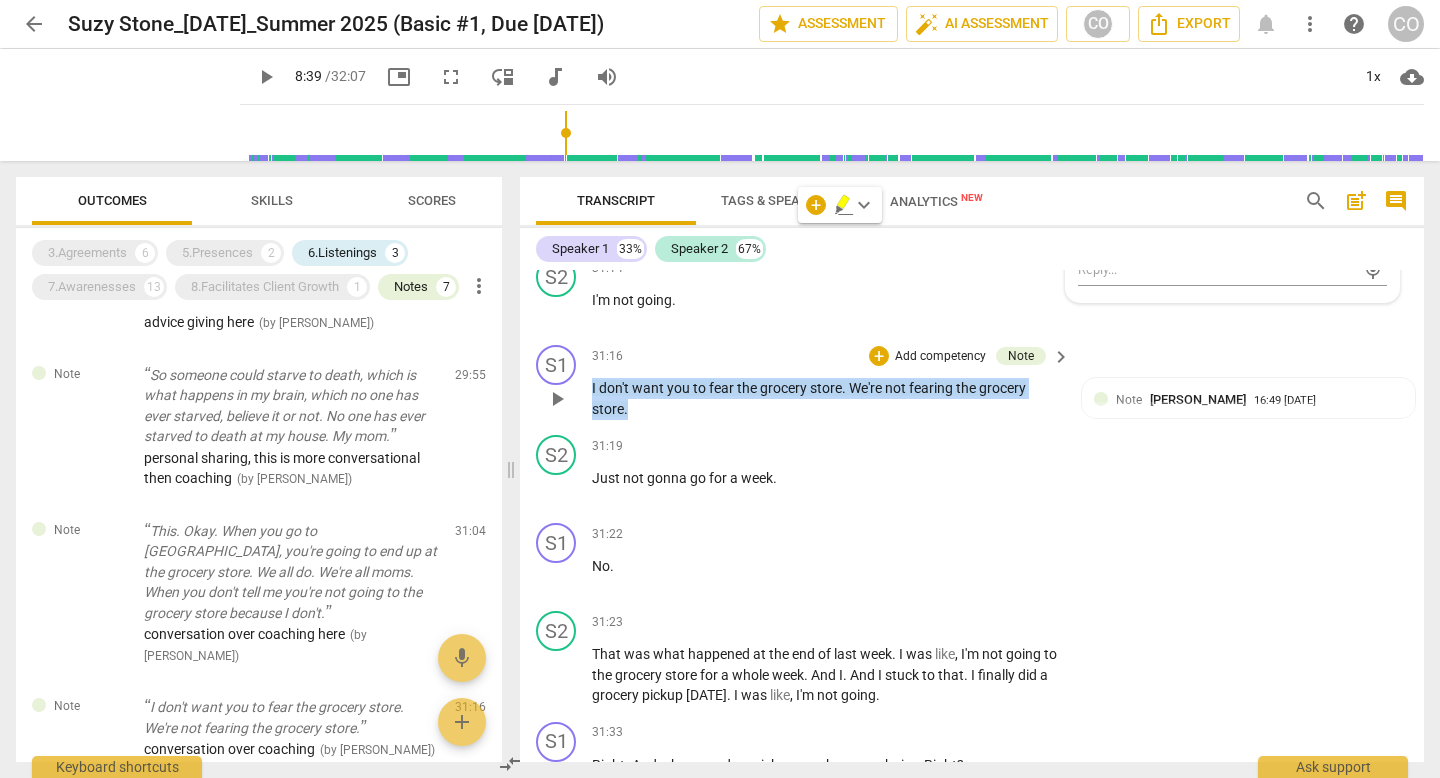 drag, startPoint x: 647, startPoint y: 409, endPoint x: 584, endPoint y: 384, distance: 67.77905 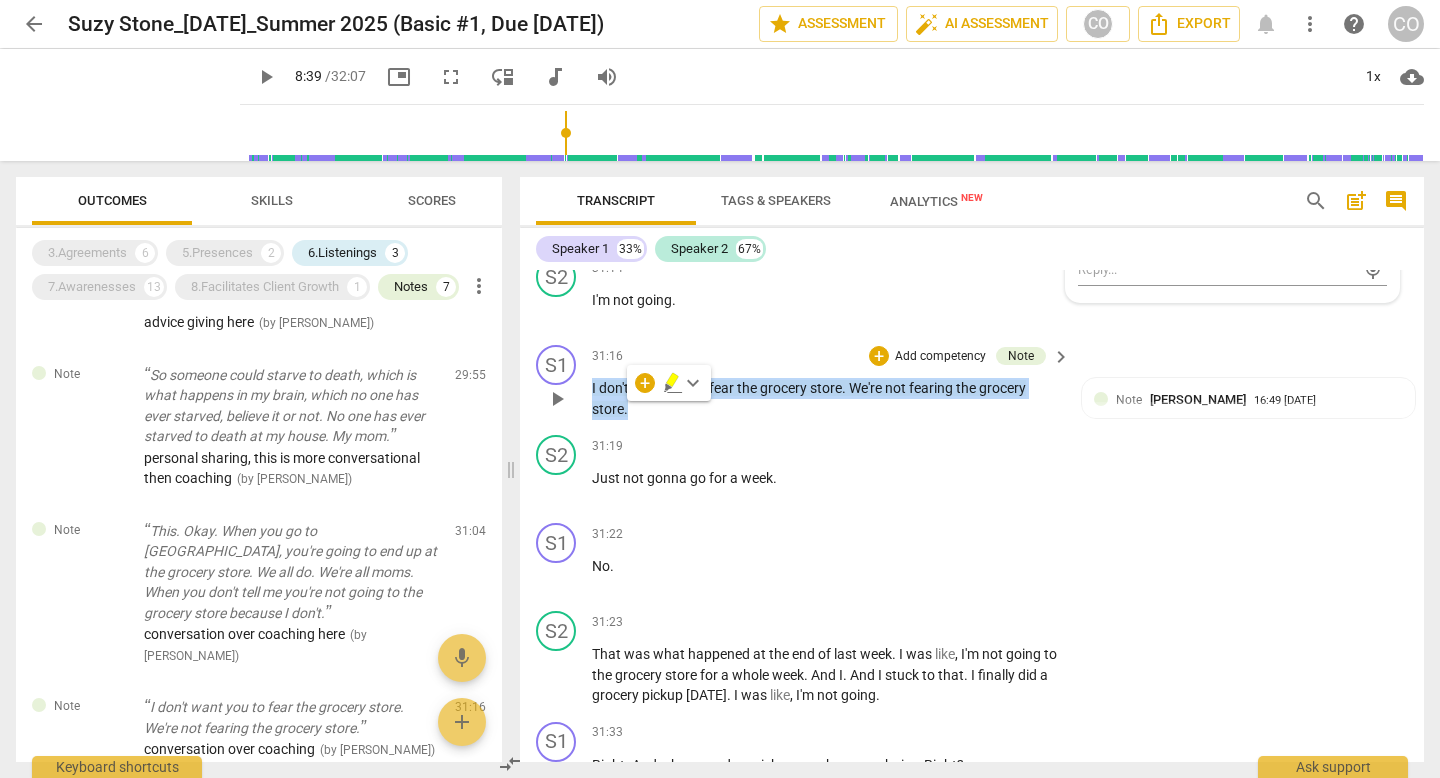 copy on "I   don't   want   you   to   fear   the   grocery   store .   We're   not   fearing   the   grocery   store ." 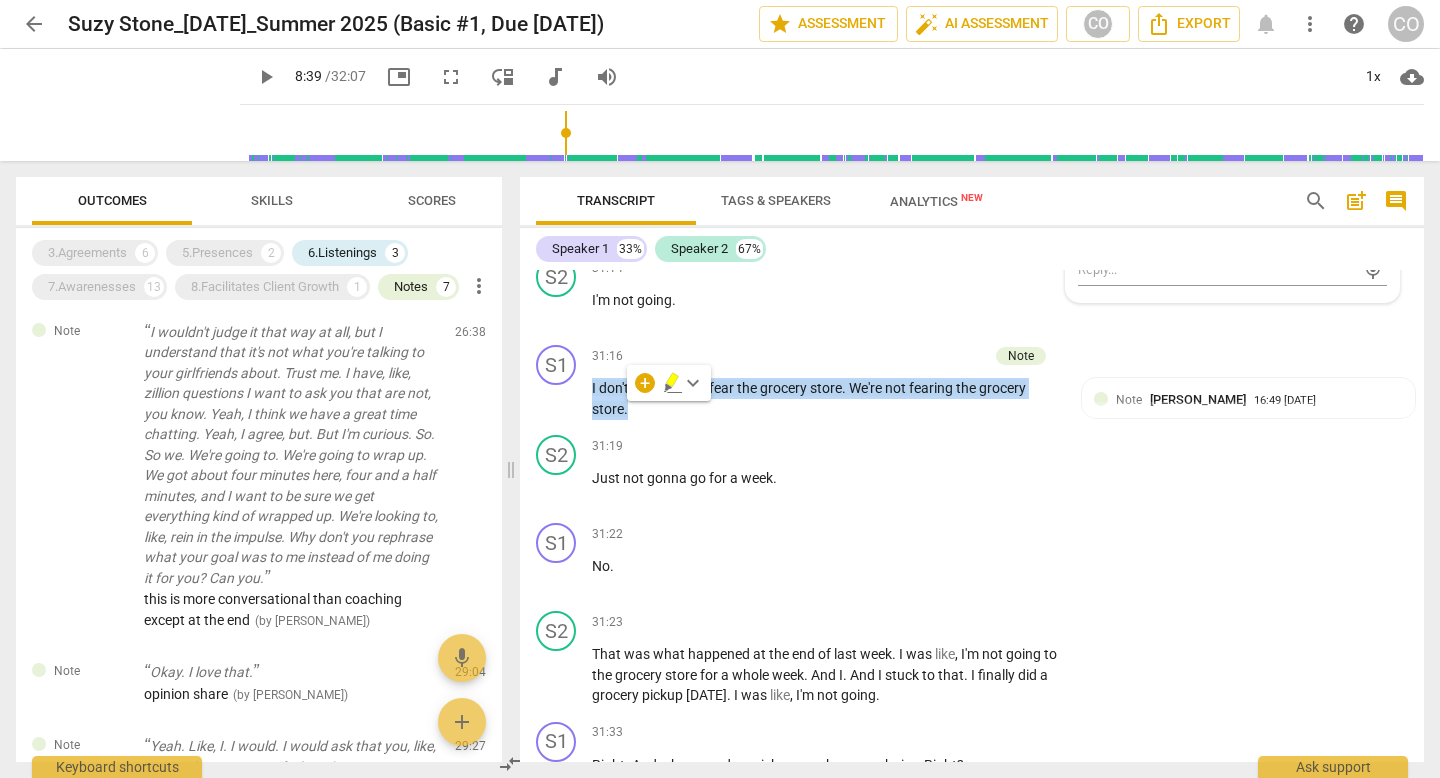 scroll, scrollTop: 1070, scrollLeft: 0, axis: vertical 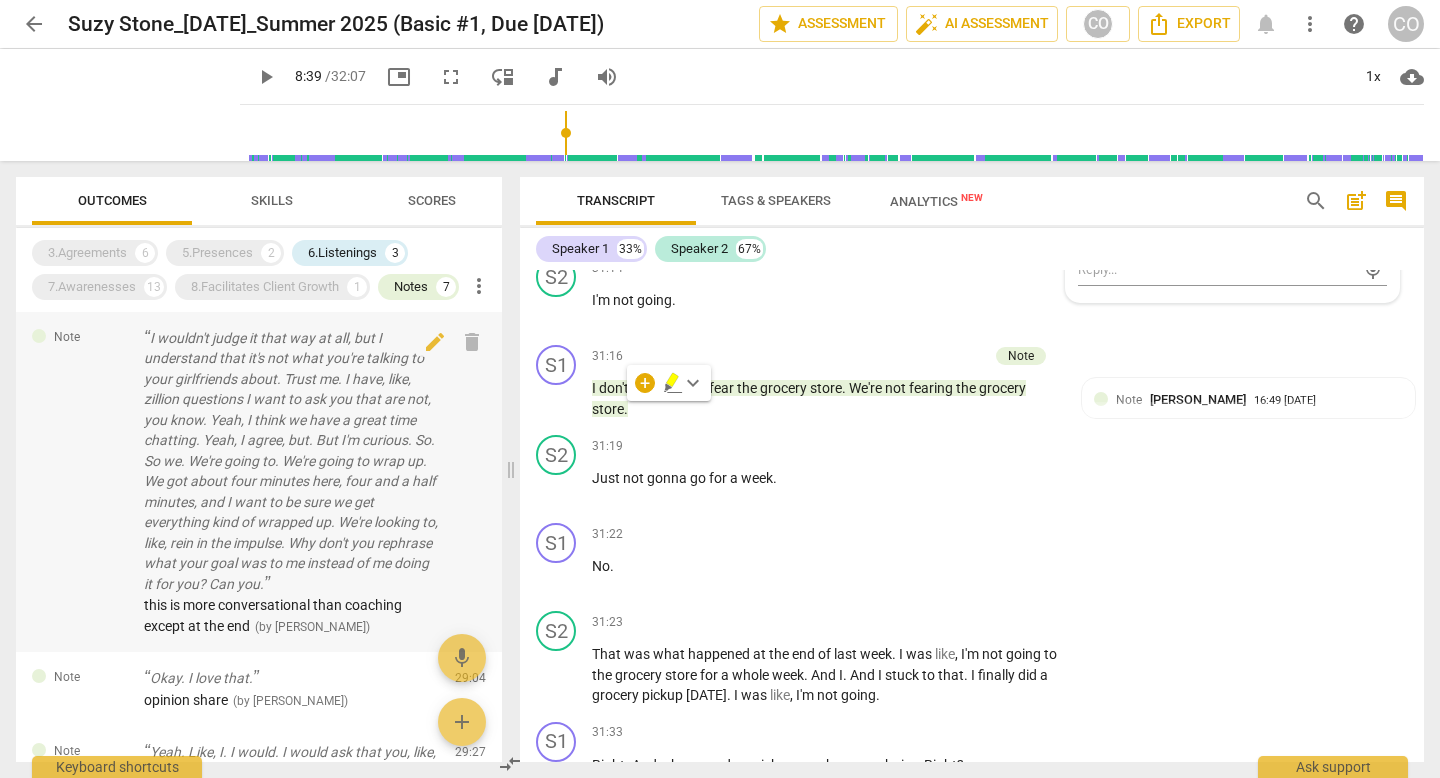 click on "I wouldn't judge it that way at all, but I understand that it's not what you're talking to your girlfriends about. Trust me. I have, like, zillion questions I want to ask you that are not, you know. Yeah, I think we have a great time chatting. Yeah, I agree, but. But I'm curious. So. So we. We're going to. We're going to wrap up. We got about four minutes here, four and a half minutes, and I want to be sure we get everything kind of wrapped up. We're looking to, like, rein in the impulse. Why don't you rephrase what your goal was to me instead of me doing it for you? Can you." at bounding box center [291, 461] 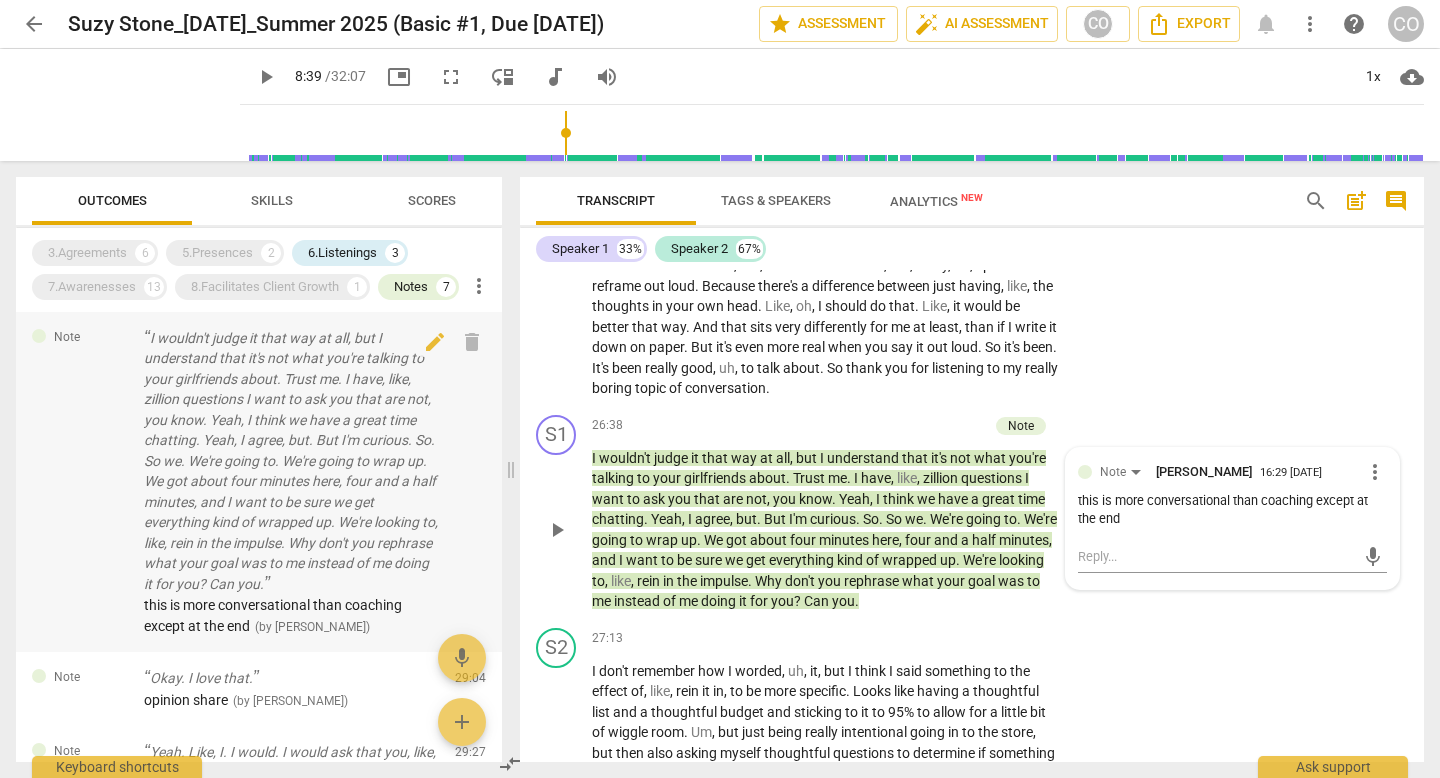 scroll, scrollTop: 10456, scrollLeft: 0, axis: vertical 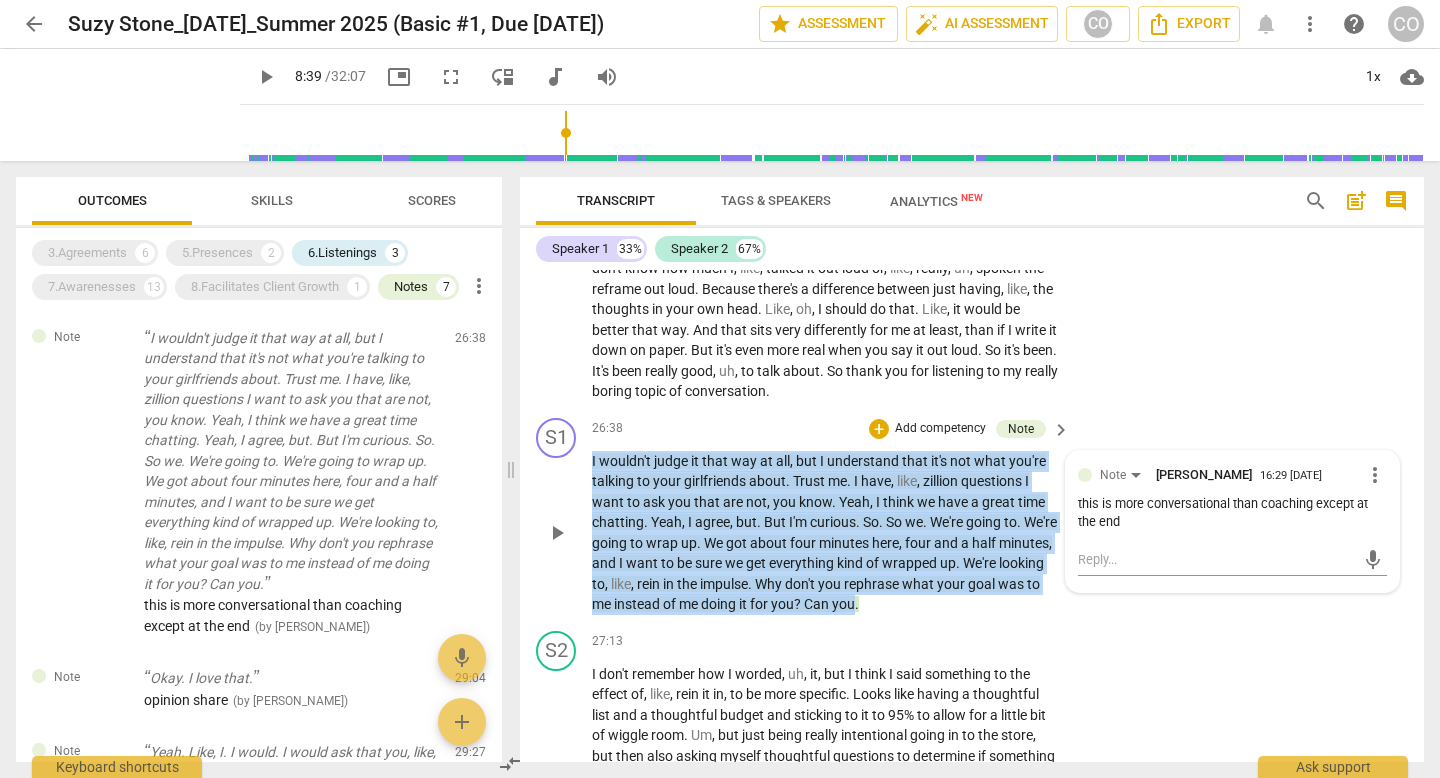 drag, startPoint x: 904, startPoint y: 606, endPoint x: 584, endPoint y: 423, distance: 368.63126 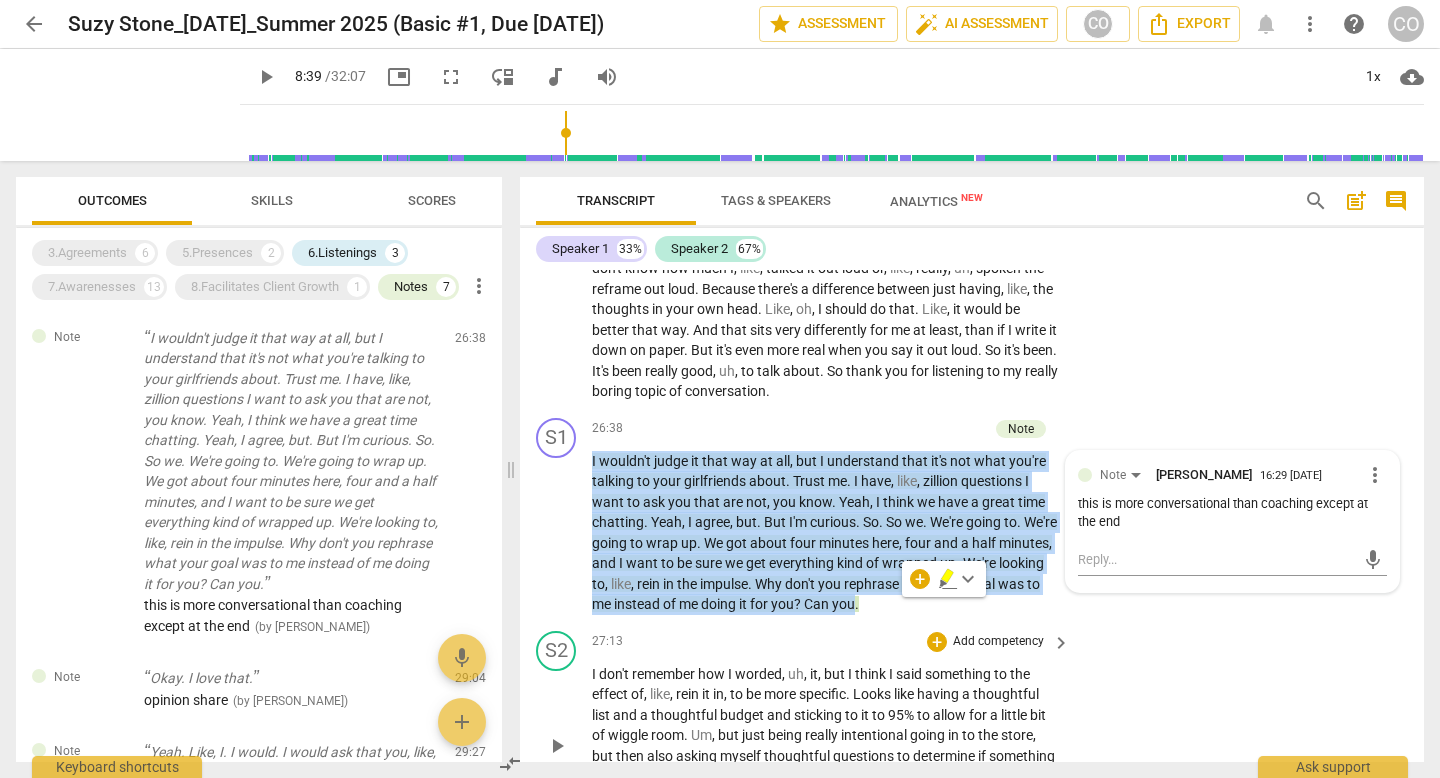 click on "27:13 + Add competency keyboard_arrow_right" at bounding box center (832, 642) 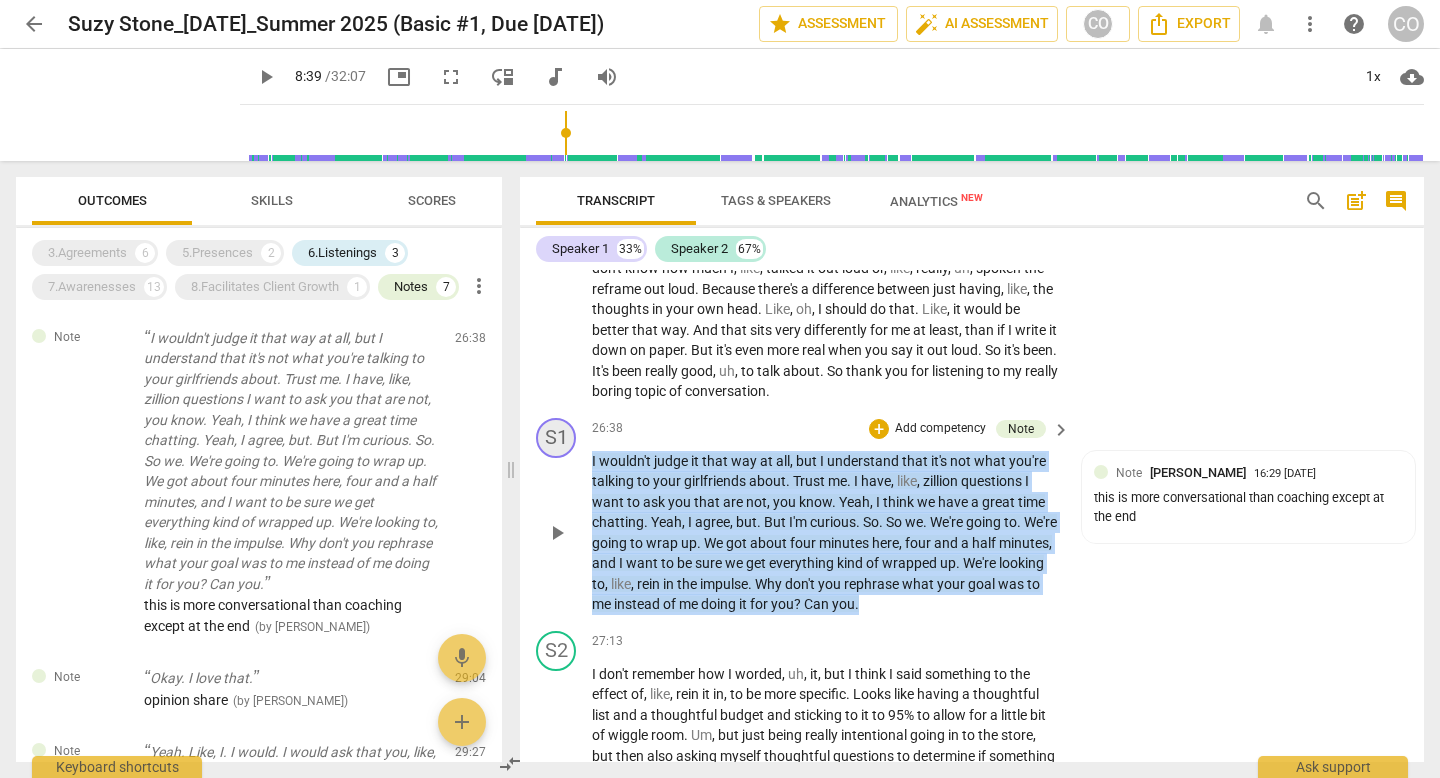 drag, startPoint x: 933, startPoint y: 608, endPoint x: 568, endPoint y: 451, distance: 397.33362 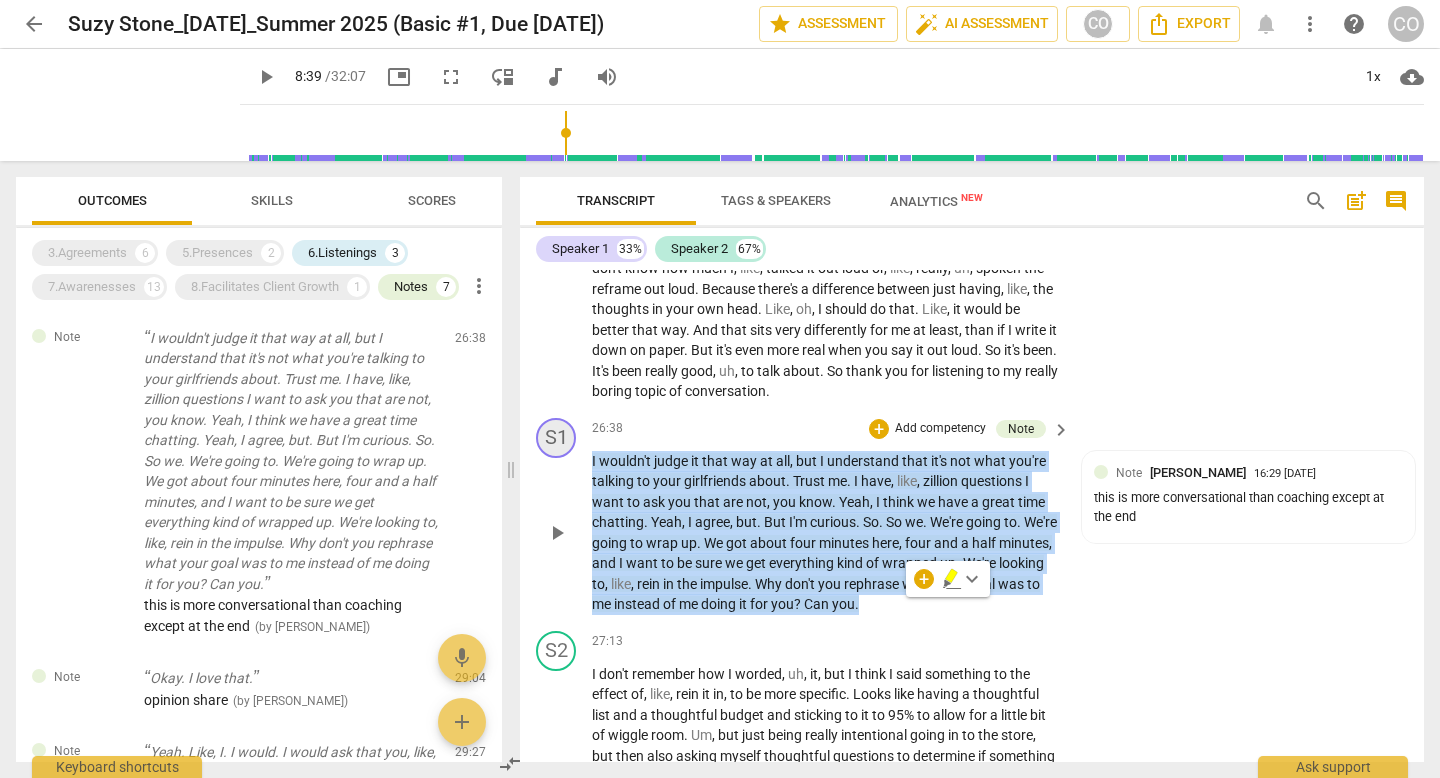 copy on "I   wouldn't   judge   it   that   way   at   all ,   but   I   understand   that   it's   not   what   you're   talking   to   your   girlfriends   about .   Trust   me .   I   have ,   like ,   zillion   questions   I   want   to   ask   you   that   are   not ,   you   know .   Yeah ,   I   think   we   have   a   great   time   chatting .   Yeah ,   I   agree ,   but .   But   I'm   curious .   So .   So   we .   We're   going   to .   We're   going   to   wrap   up .   We   got   about   four   minutes   here ,   four   and   a   half   minutes ,   and   I   want   to   be   sure   we   get   everything   kind   of   wrapped   up .   We're   looking   to ,   like ,   rein   in   the   impulse .   Why   don't   you   rephrase   what   your   goal   was   to   me   instead   of   me   doing   it   for   you ?   Can   you ." 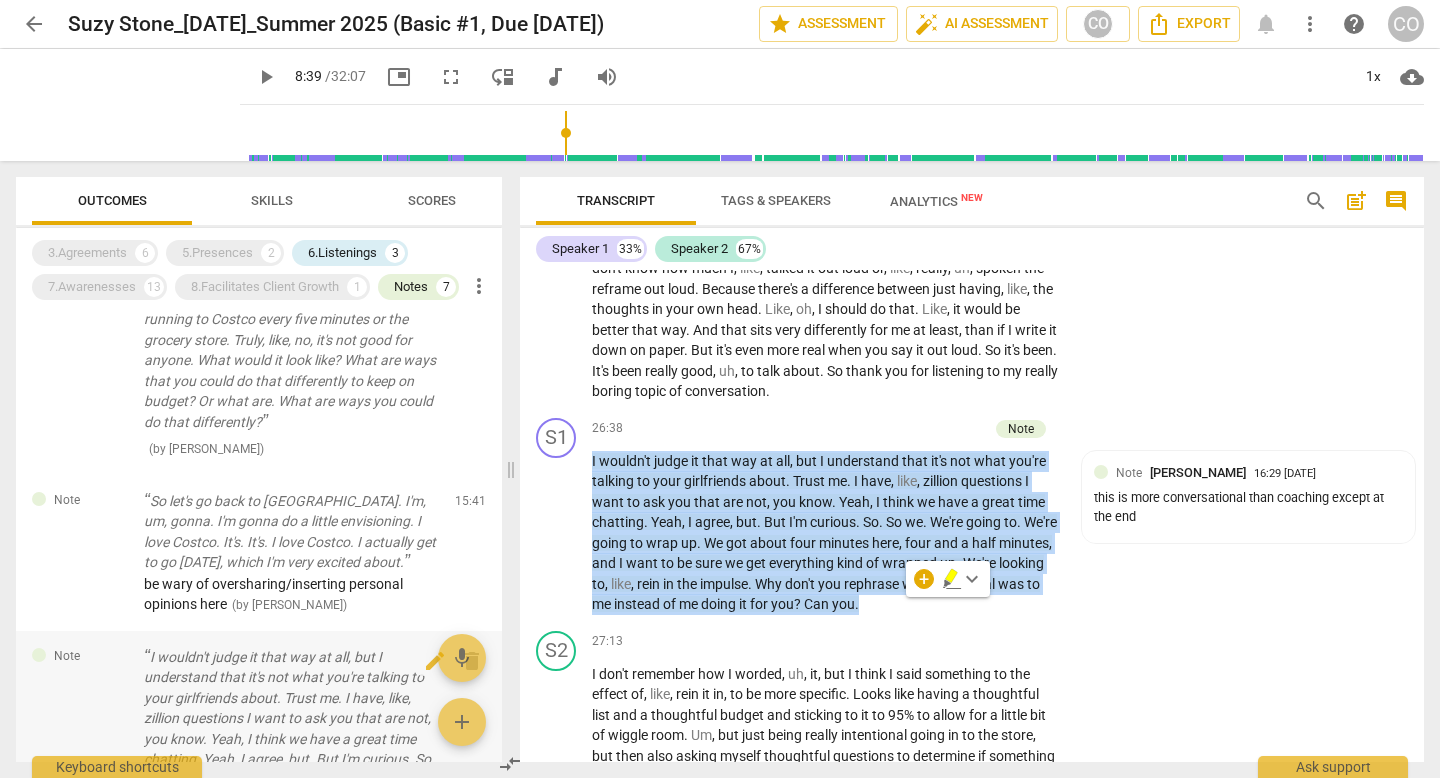 scroll, scrollTop: 744, scrollLeft: 0, axis: vertical 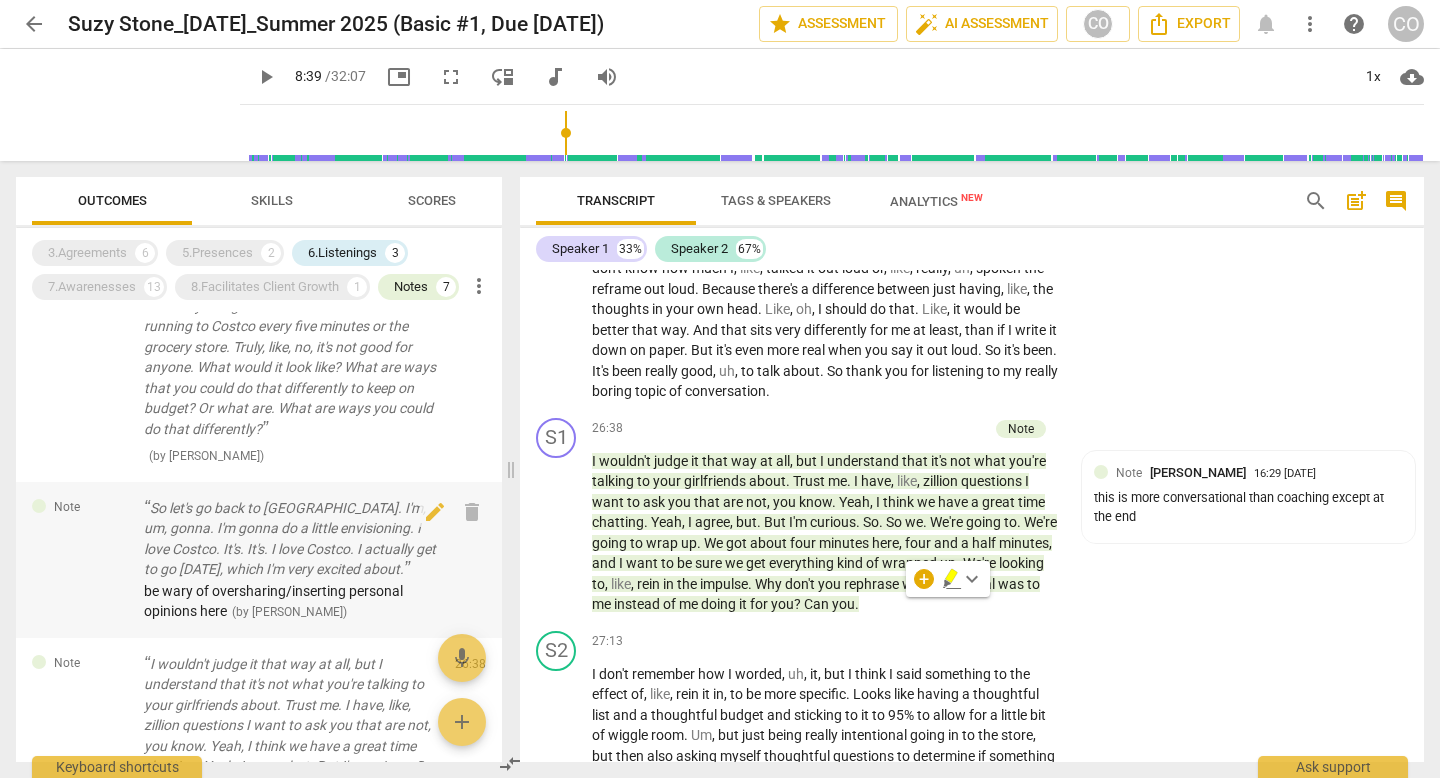 click on "So let's go back to [GEOGRAPHIC_DATA]. I'm, um, gonna. I'm gonna do a little envisioning. I love Costco. It's. It's. I love Costco. I actually get to go [DATE], which I'm very excited about." at bounding box center [291, 539] 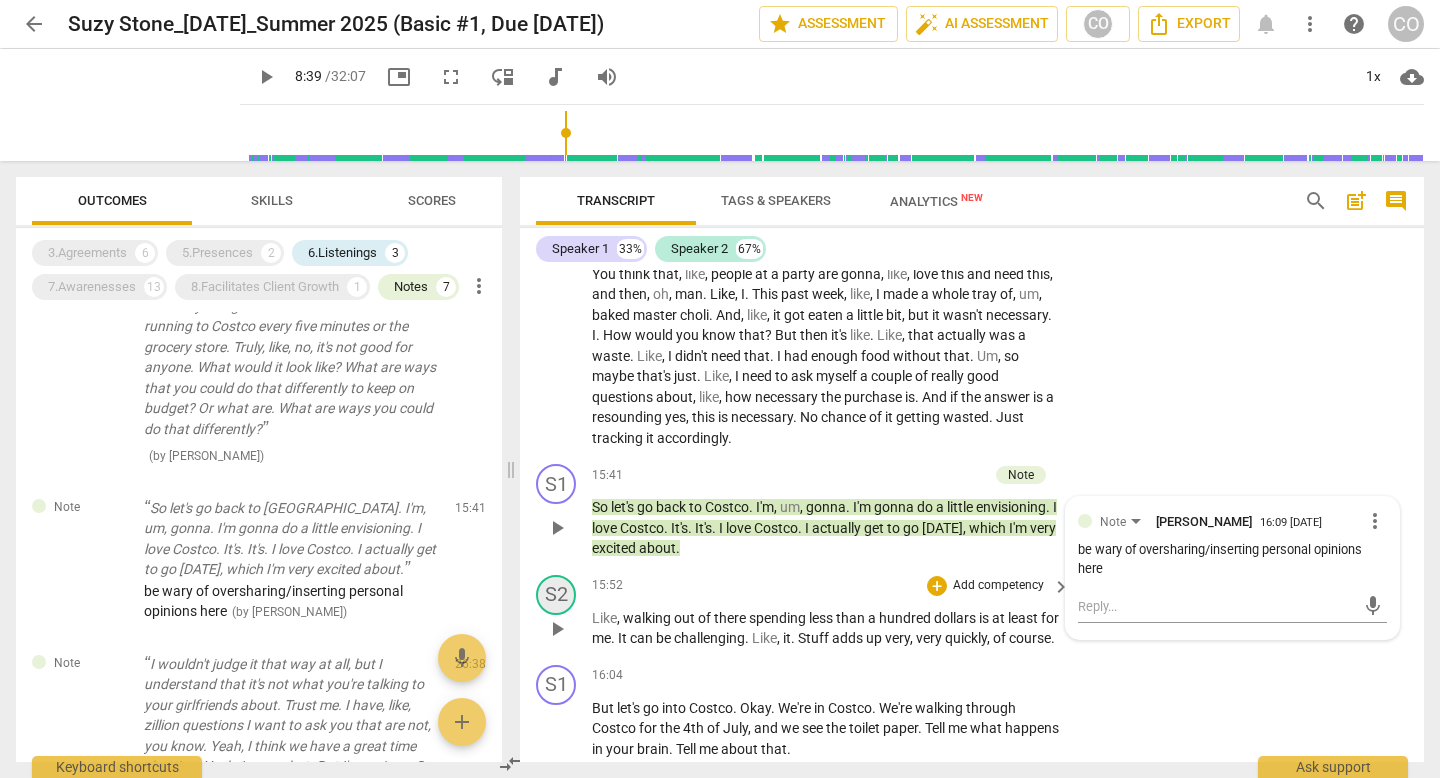 scroll, scrollTop: 6230, scrollLeft: 0, axis: vertical 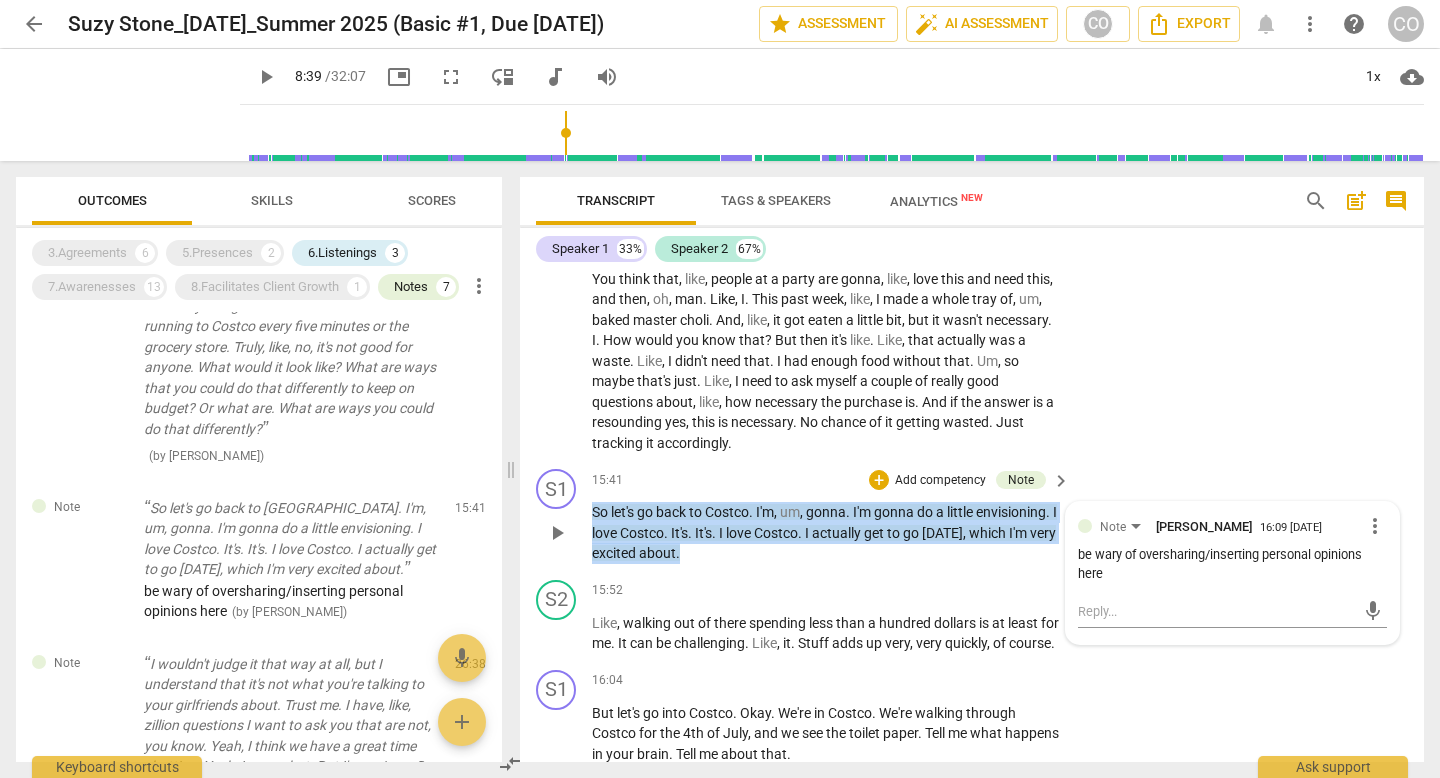 drag, startPoint x: 875, startPoint y: 562, endPoint x: 585, endPoint y: 477, distance: 302.20026 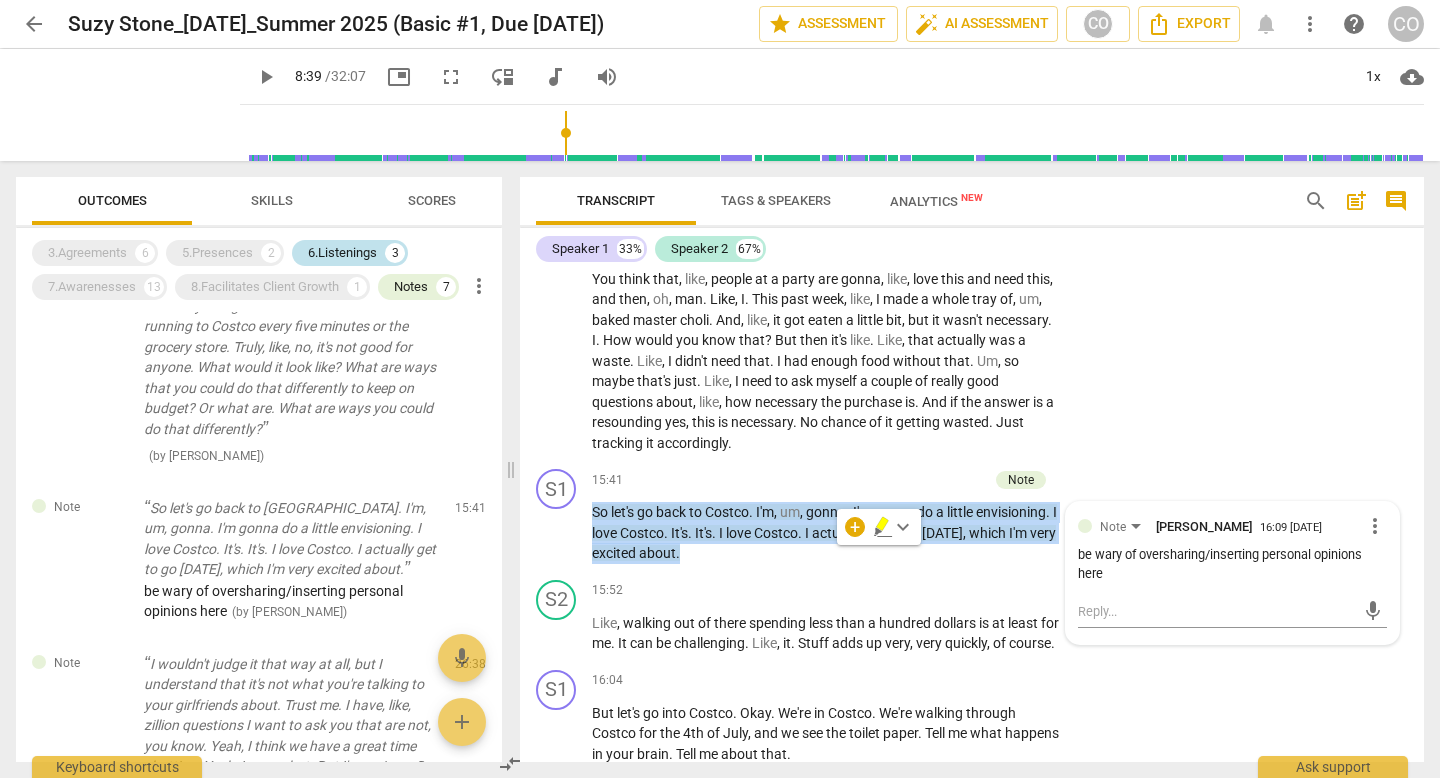 click on "6.Listenings" at bounding box center [342, 253] 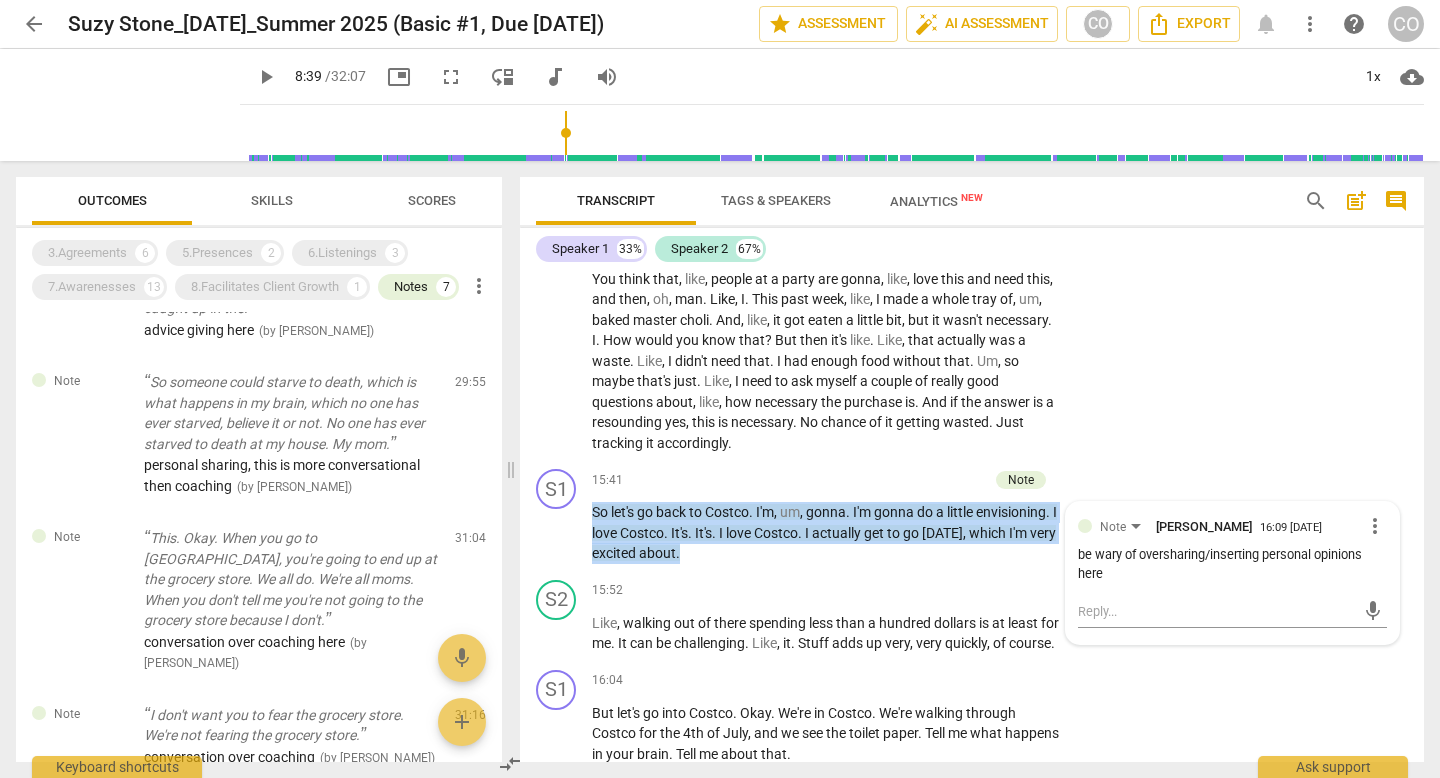 scroll, scrollTop: 0, scrollLeft: 0, axis: both 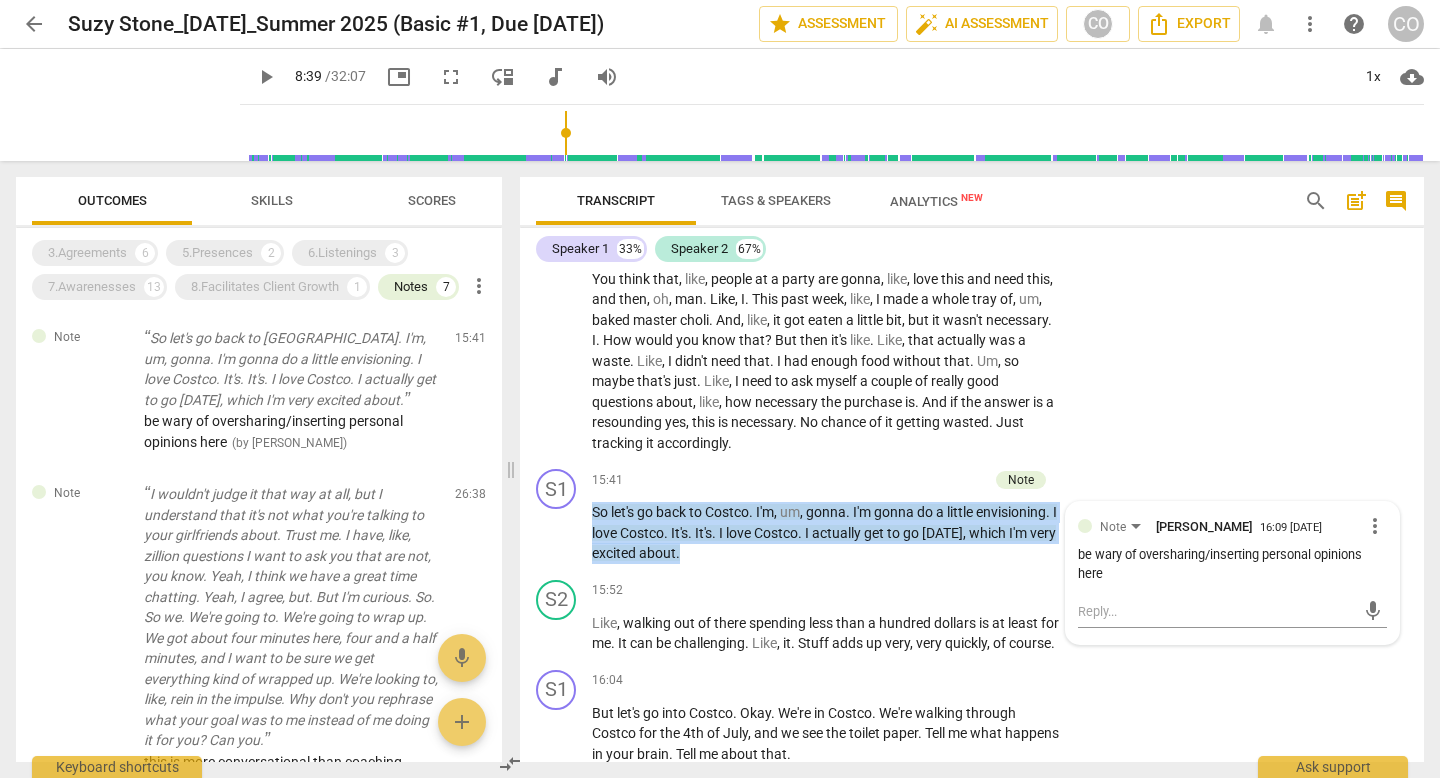 drag, startPoint x: 415, startPoint y: 286, endPoint x: 311, endPoint y: 321, distance: 109.73149 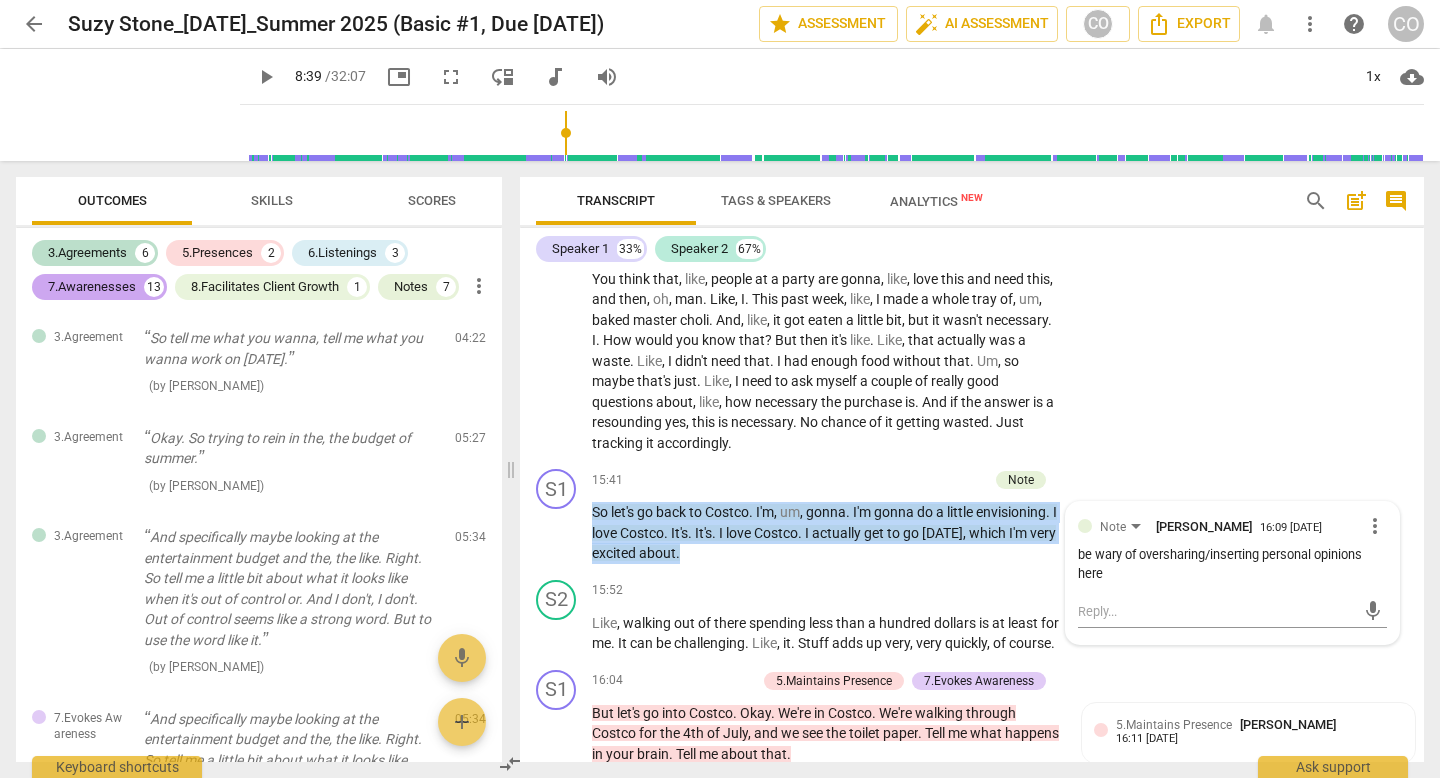 click on "7.Awarenesses 13" at bounding box center [99, 287] 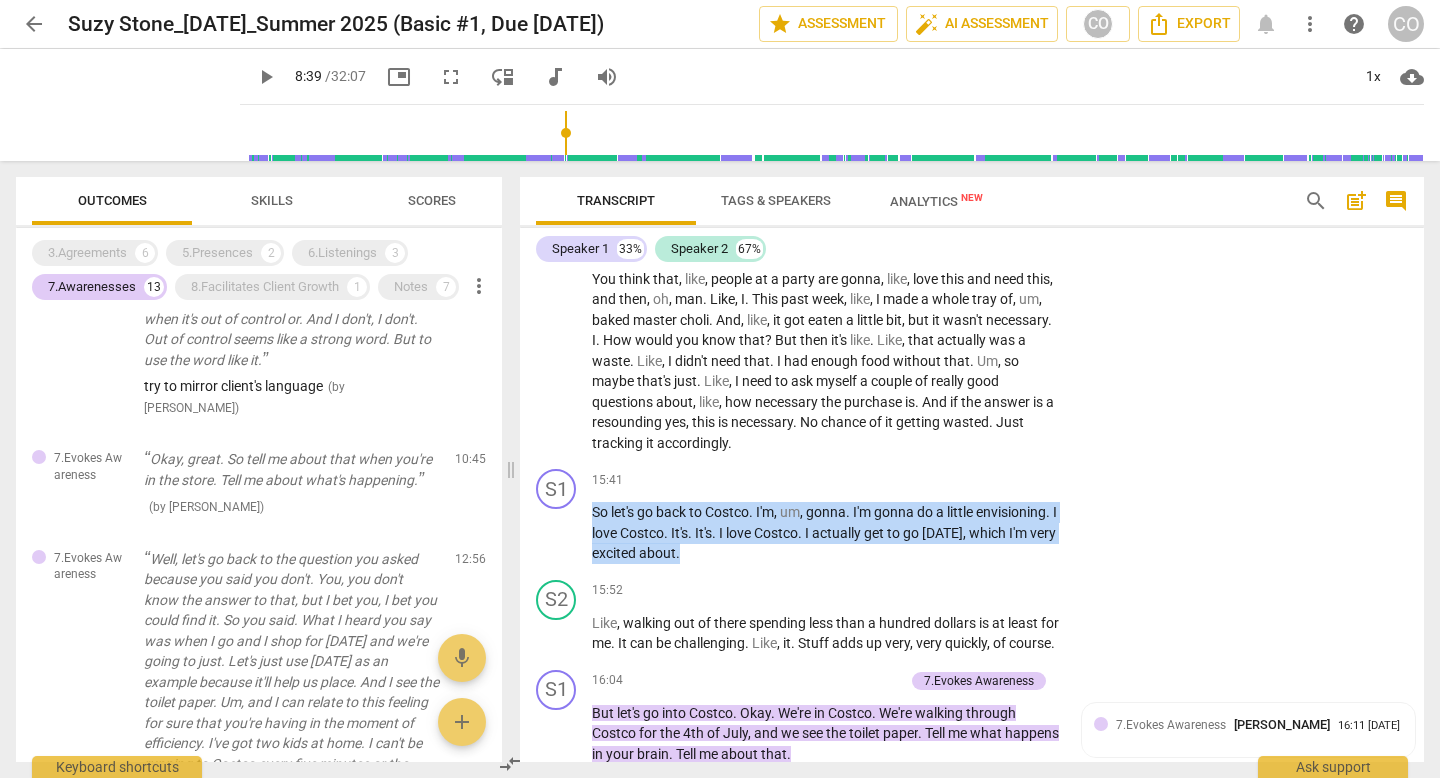 scroll, scrollTop: 90, scrollLeft: 0, axis: vertical 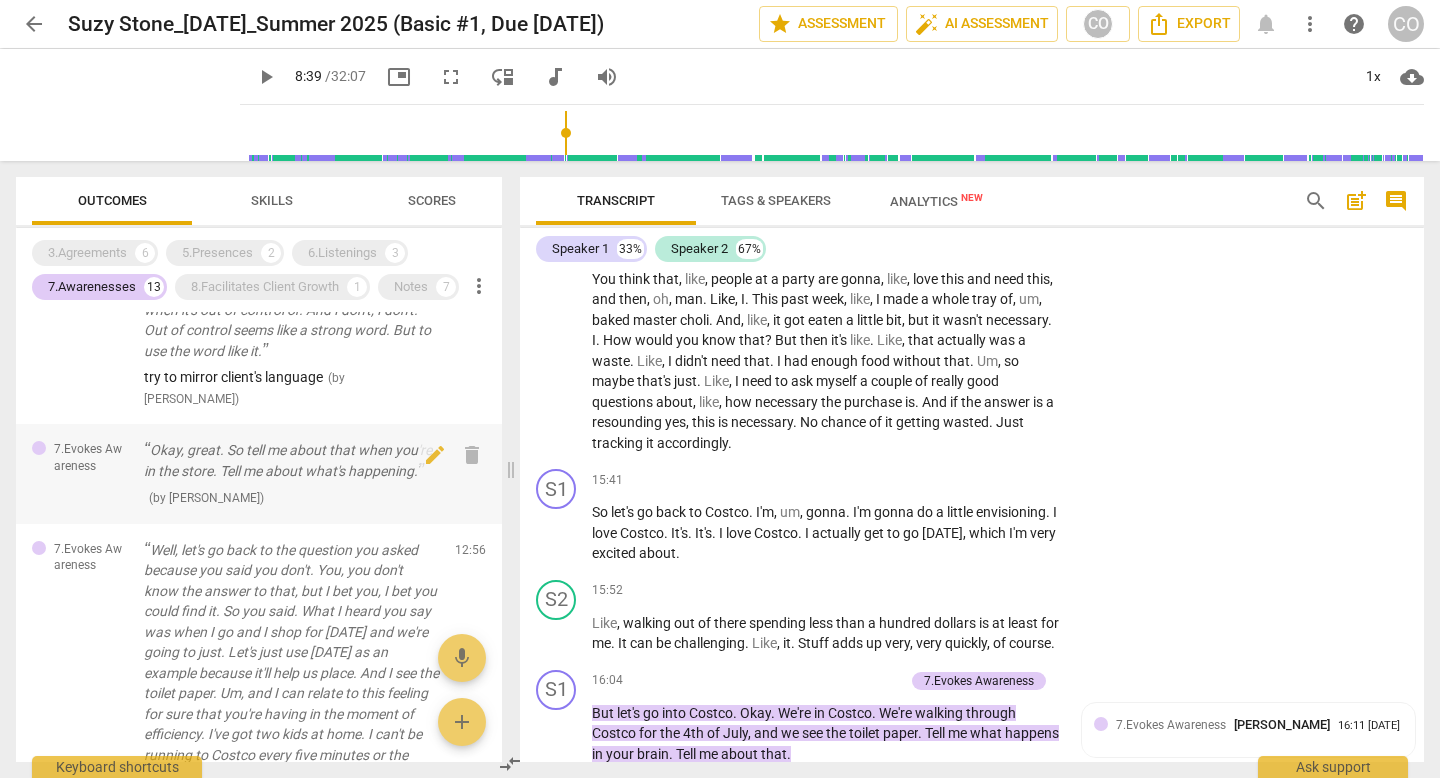 click on "Okay, great. So tell me about that when you're in the store. Tell me about what's happening." at bounding box center [291, 460] 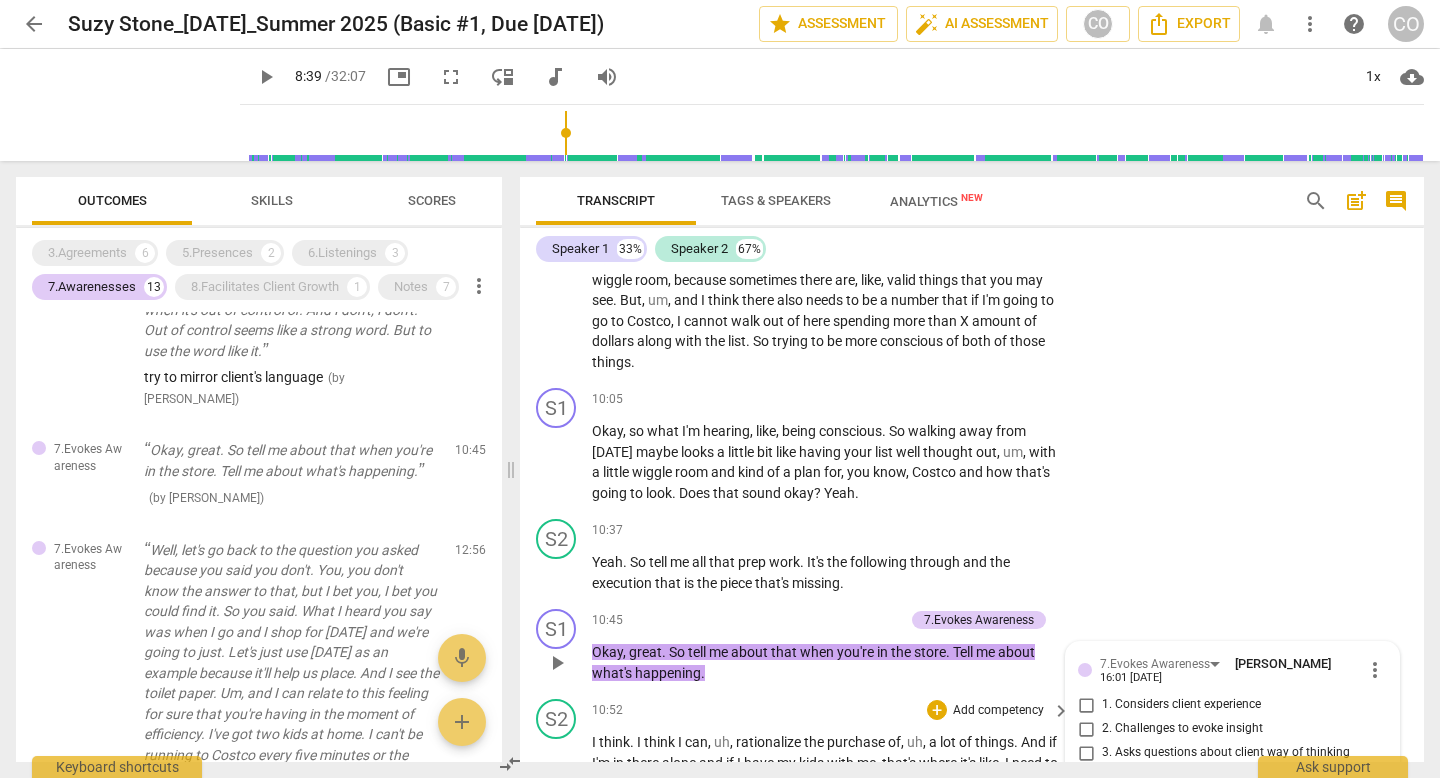 scroll, scrollTop: 4693, scrollLeft: 0, axis: vertical 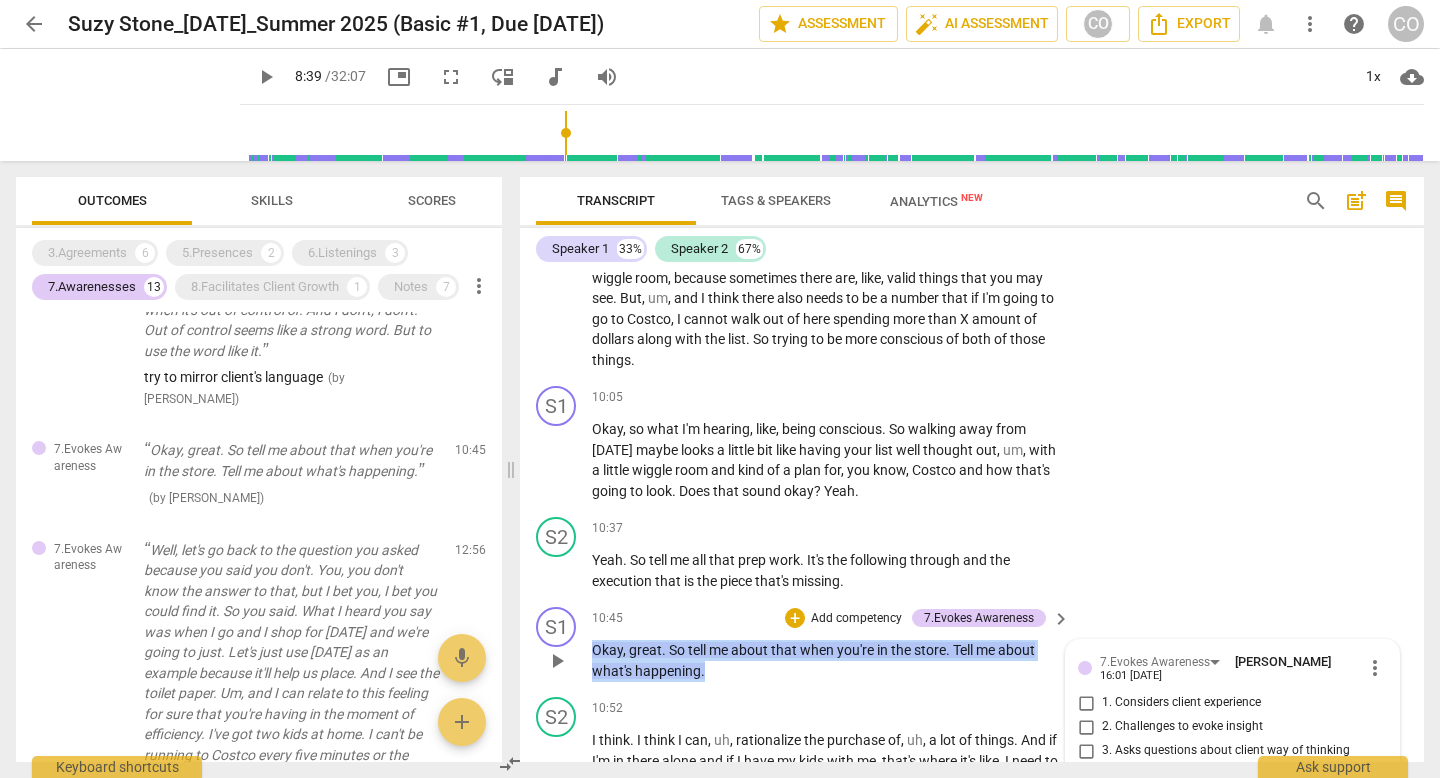 drag, startPoint x: 726, startPoint y: 670, endPoint x: 561, endPoint y: 654, distance: 165.77394 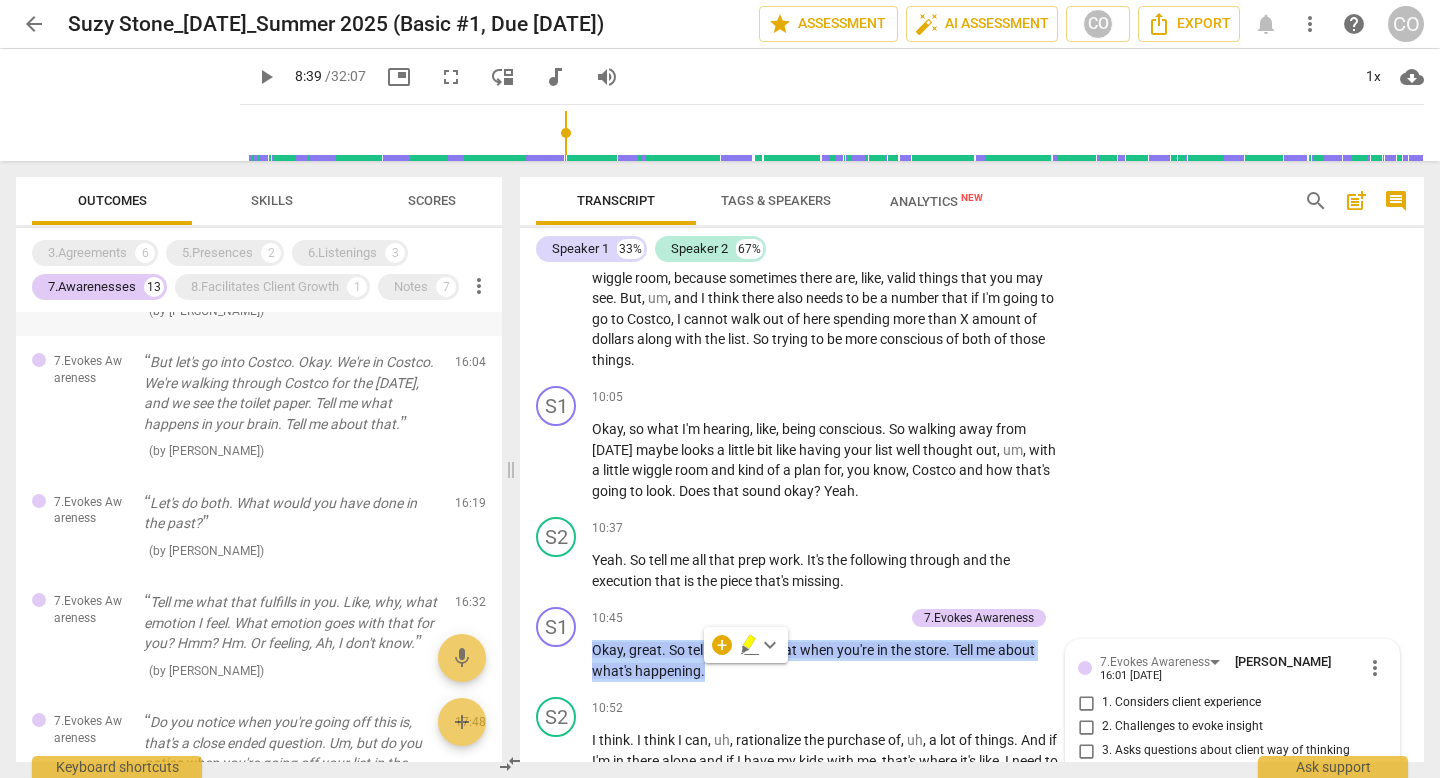 scroll, scrollTop: 662, scrollLeft: 0, axis: vertical 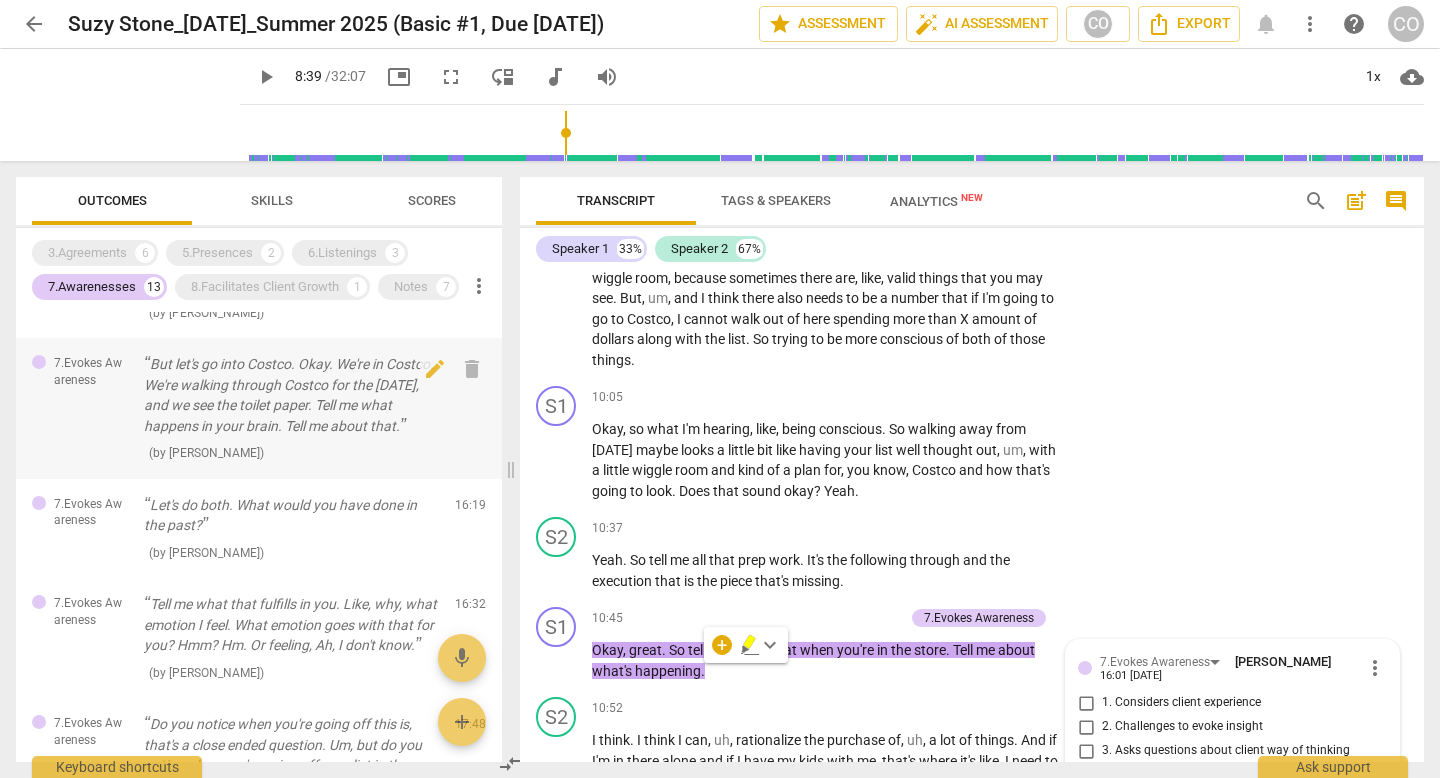 click on "But let's go into Costco. Okay. We're in Costco. We're walking through Costco for the [DATE], and we see the toilet paper. Tell me what happens in your brain. Tell me about that." at bounding box center (291, 395) 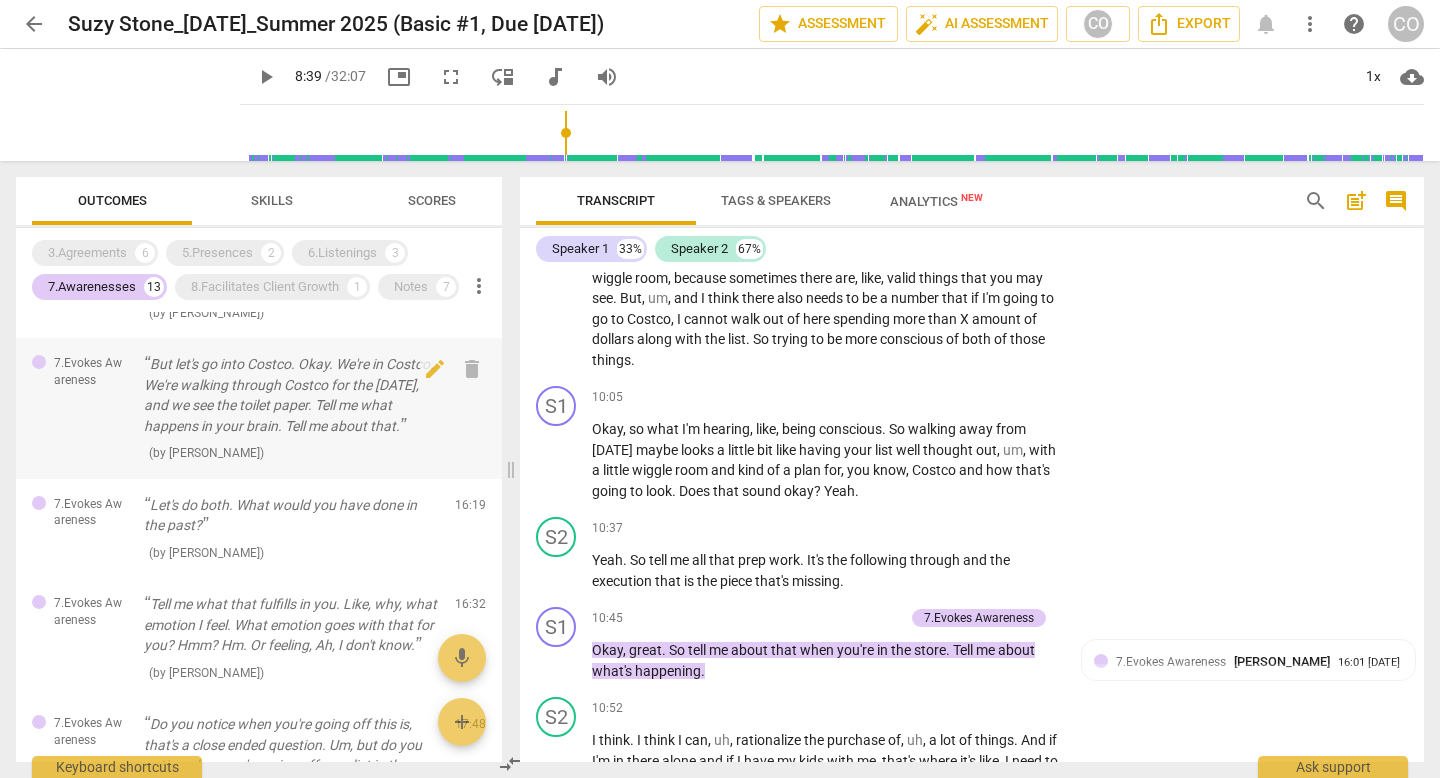 scroll, scrollTop: 6797, scrollLeft: 0, axis: vertical 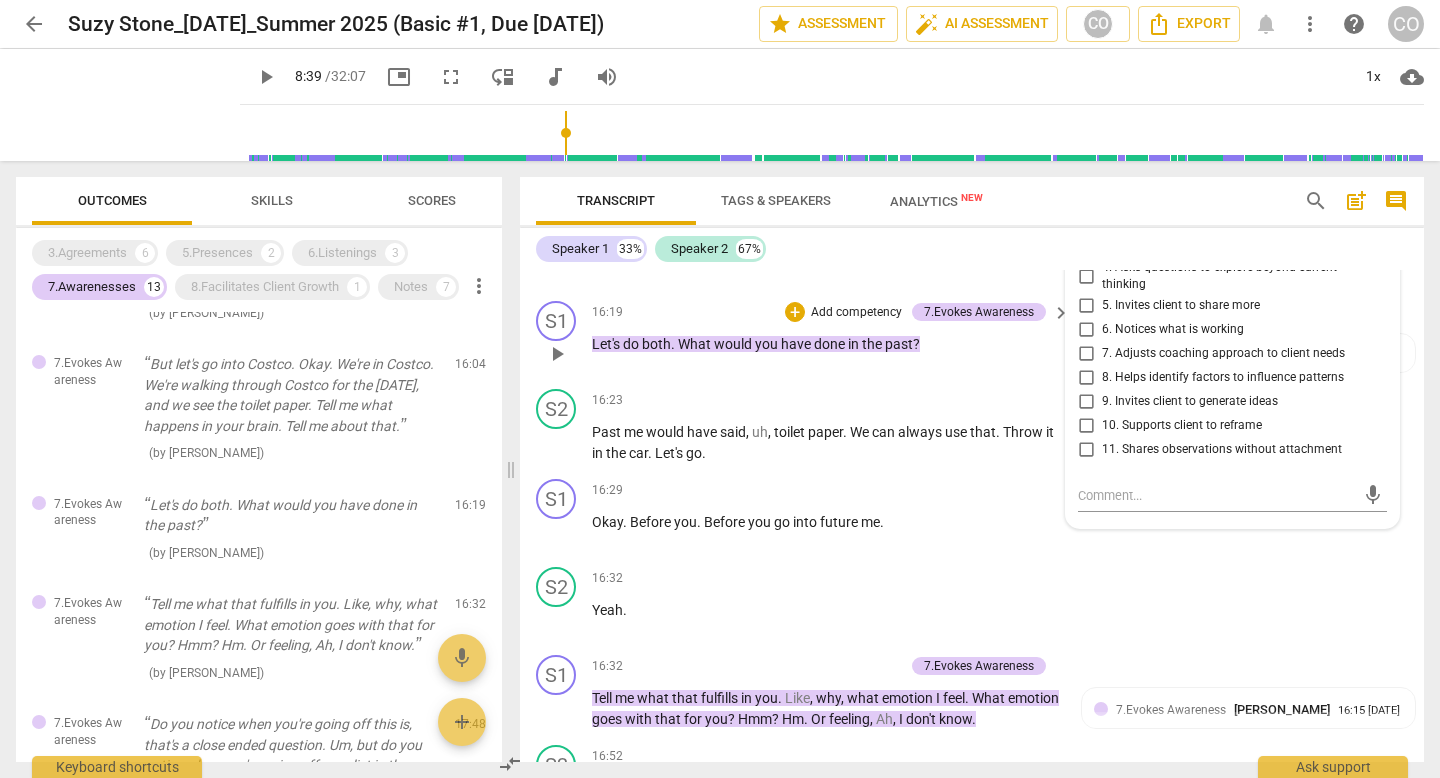 click on "Let's   do   both .   What   would   you   have   done   in   the   past ?" at bounding box center (826, 344) 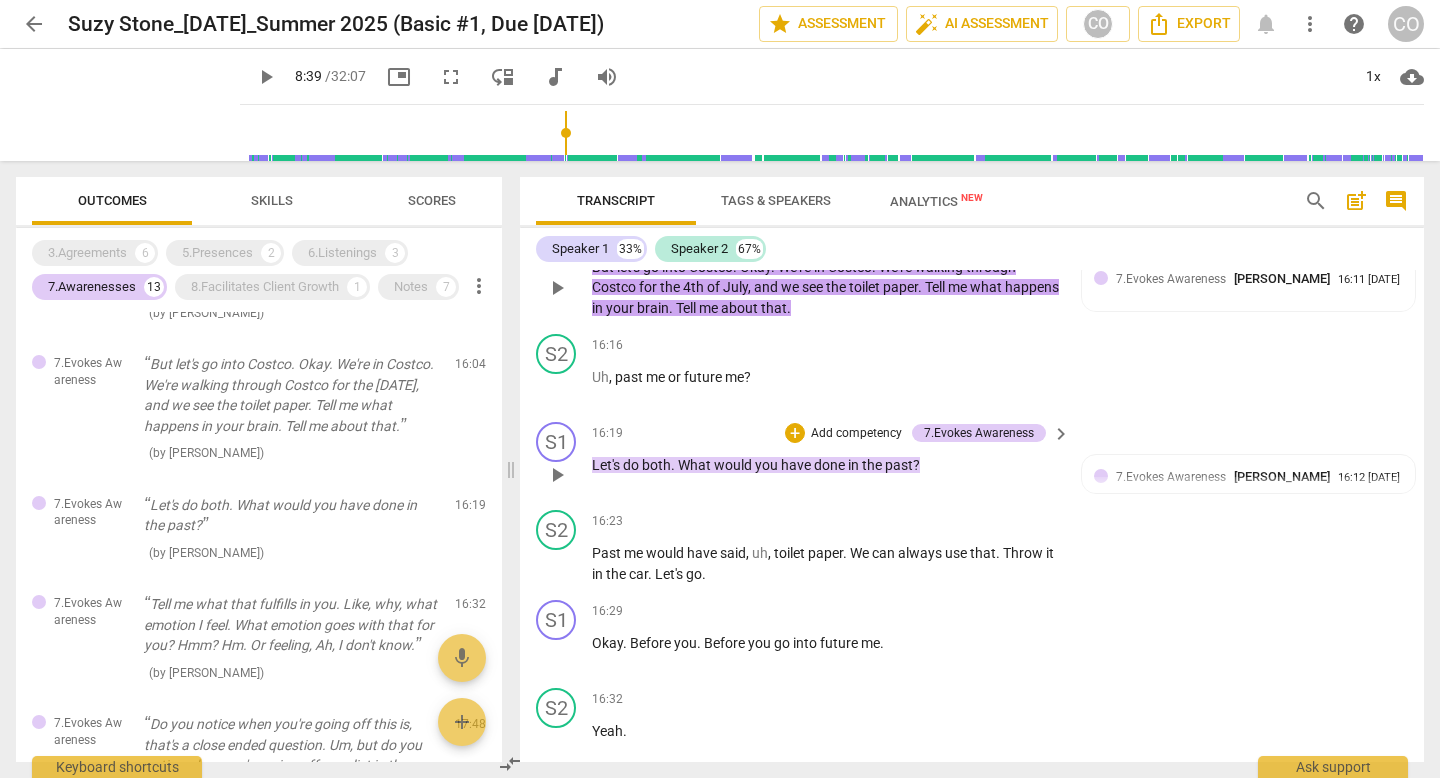 scroll, scrollTop: 6665, scrollLeft: 0, axis: vertical 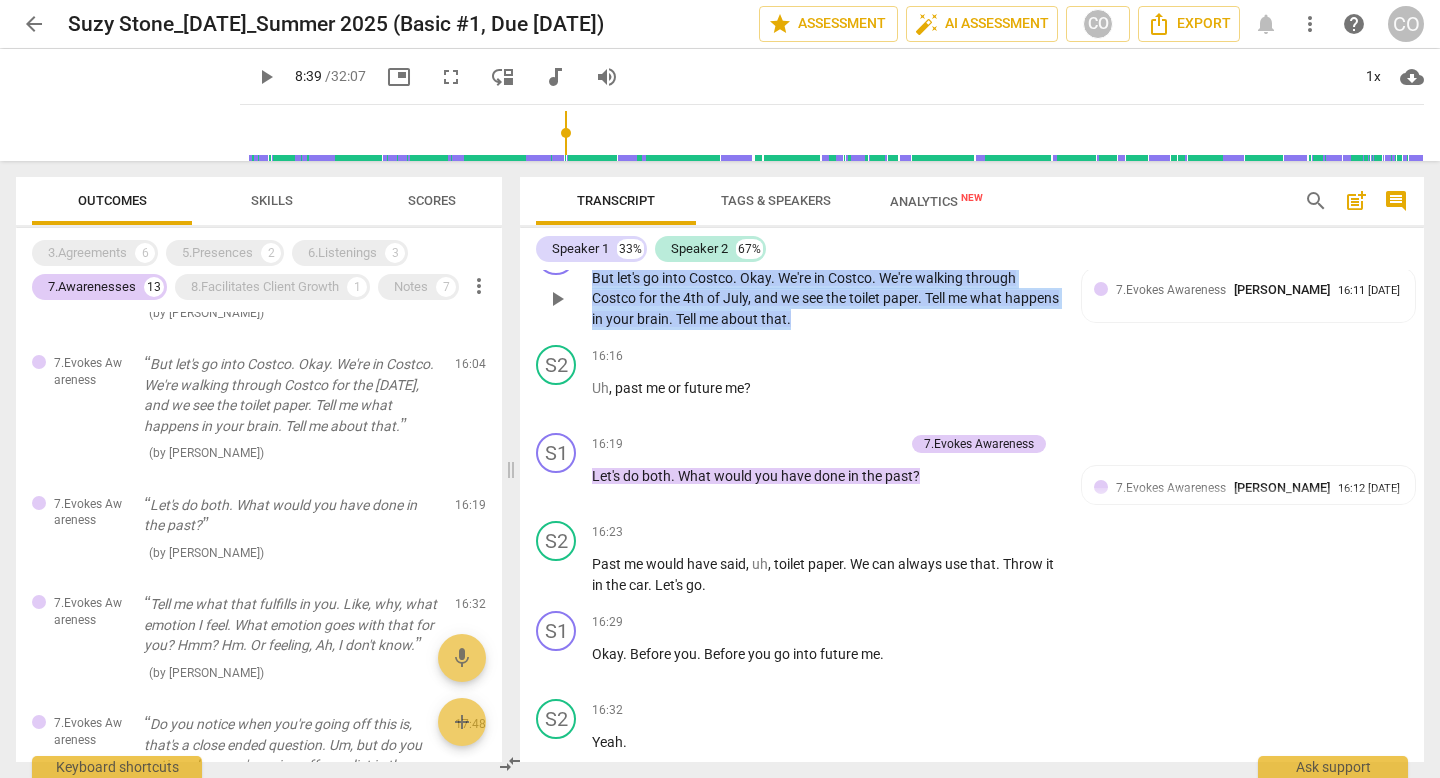 drag, startPoint x: 882, startPoint y: 346, endPoint x: 587, endPoint y: 297, distance: 299.0418 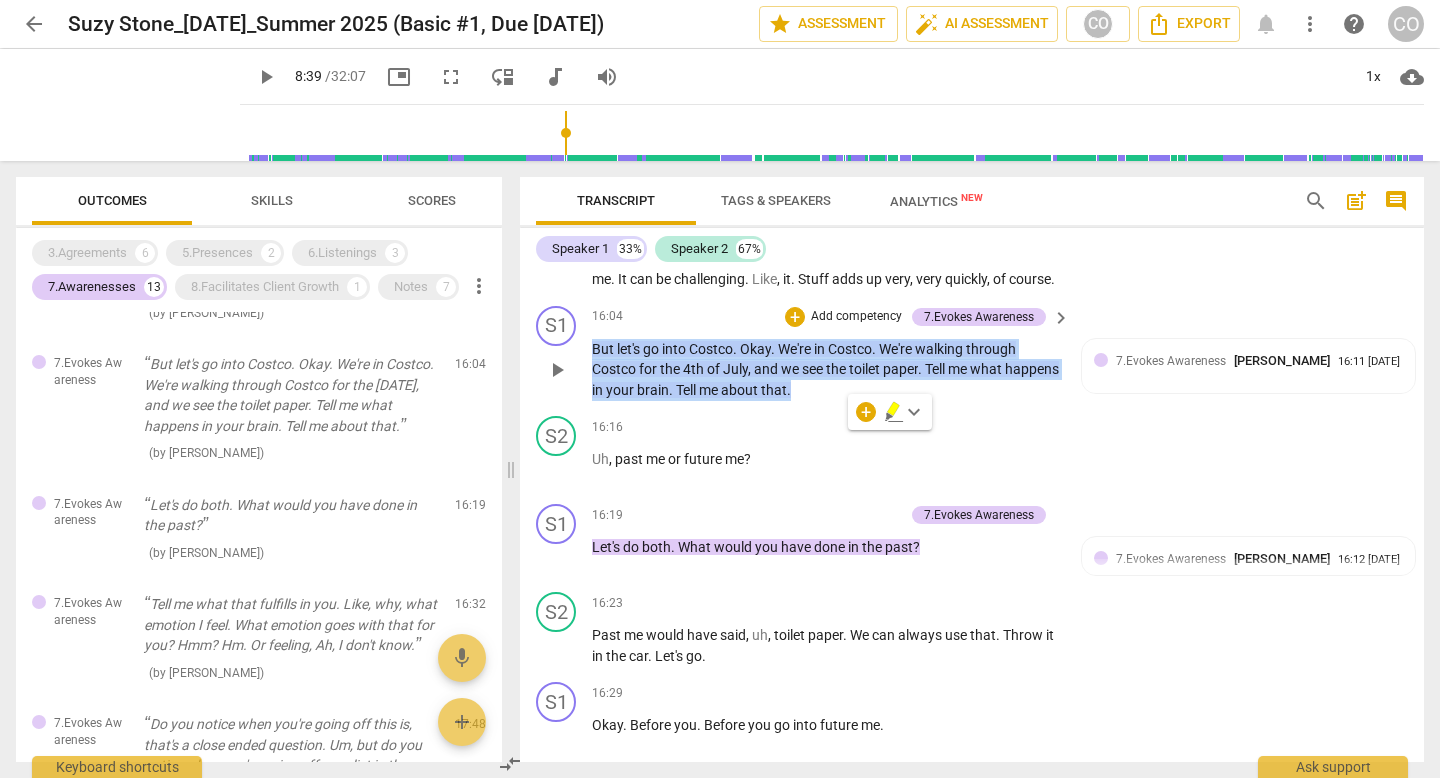 scroll, scrollTop: 6566, scrollLeft: 0, axis: vertical 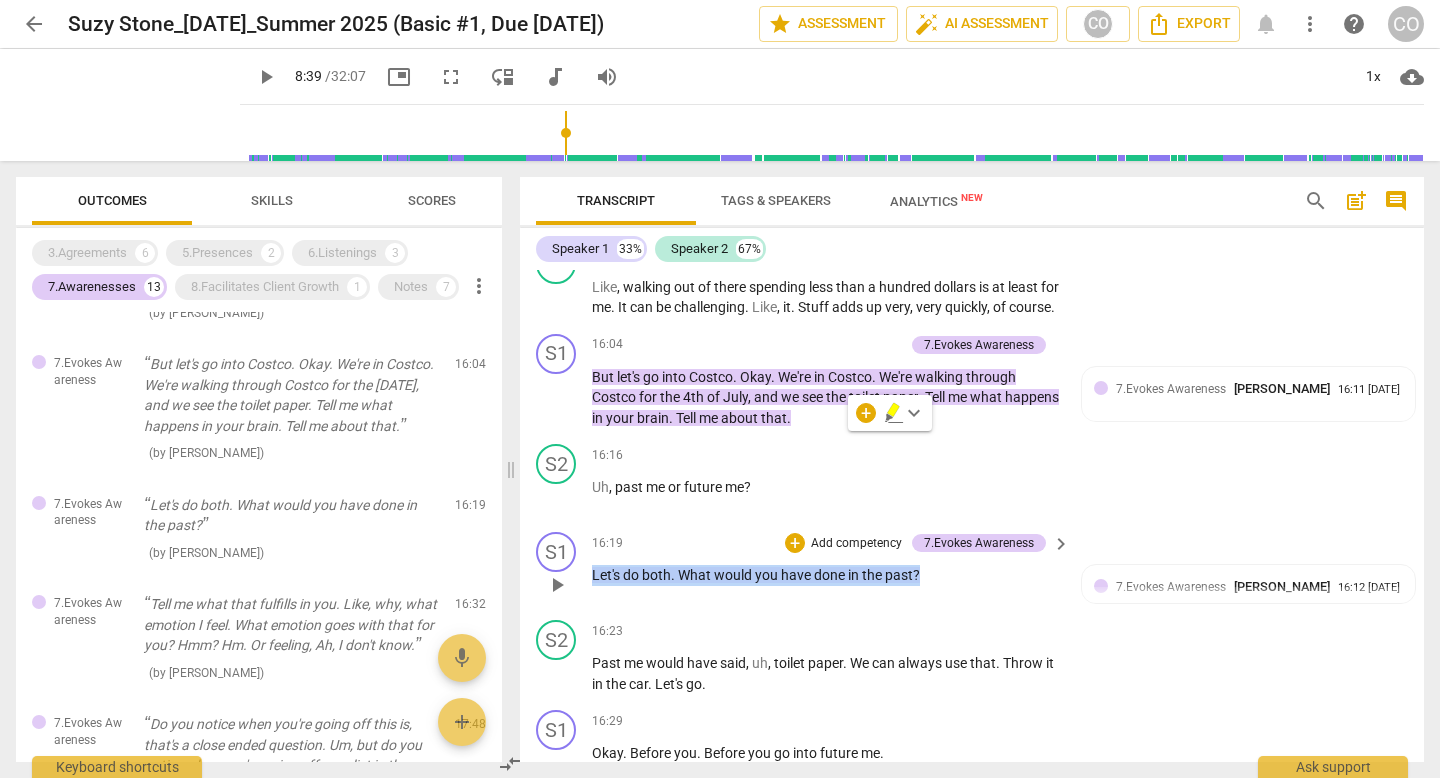 drag, startPoint x: 936, startPoint y: 603, endPoint x: 590, endPoint y: 595, distance: 346.09247 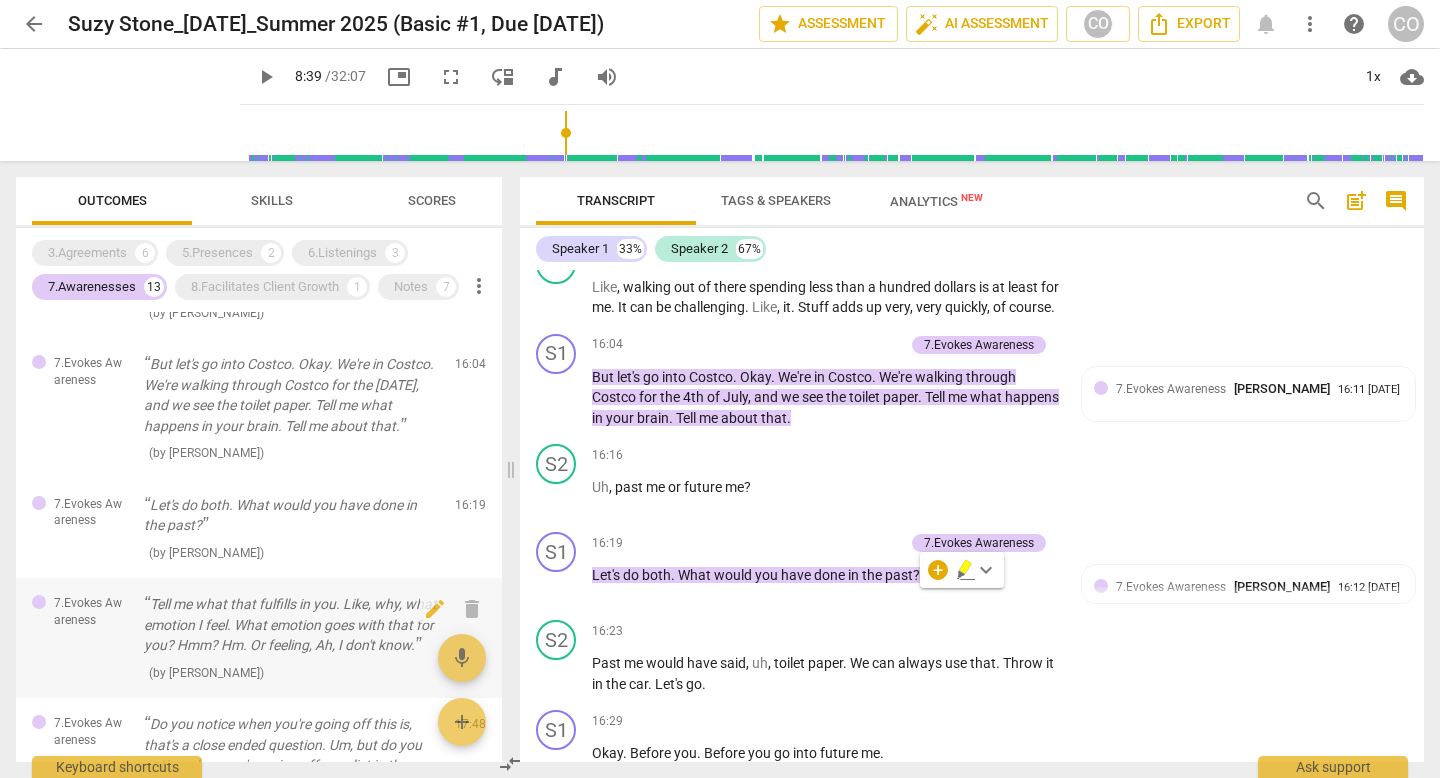 click on "Tell me what that fulfills in you. Like, why, what emotion I feel. What emotion goes with that for you? Hmm? Hm. Or feeling, Ah, I don't know." at bounding box center [291, 625] 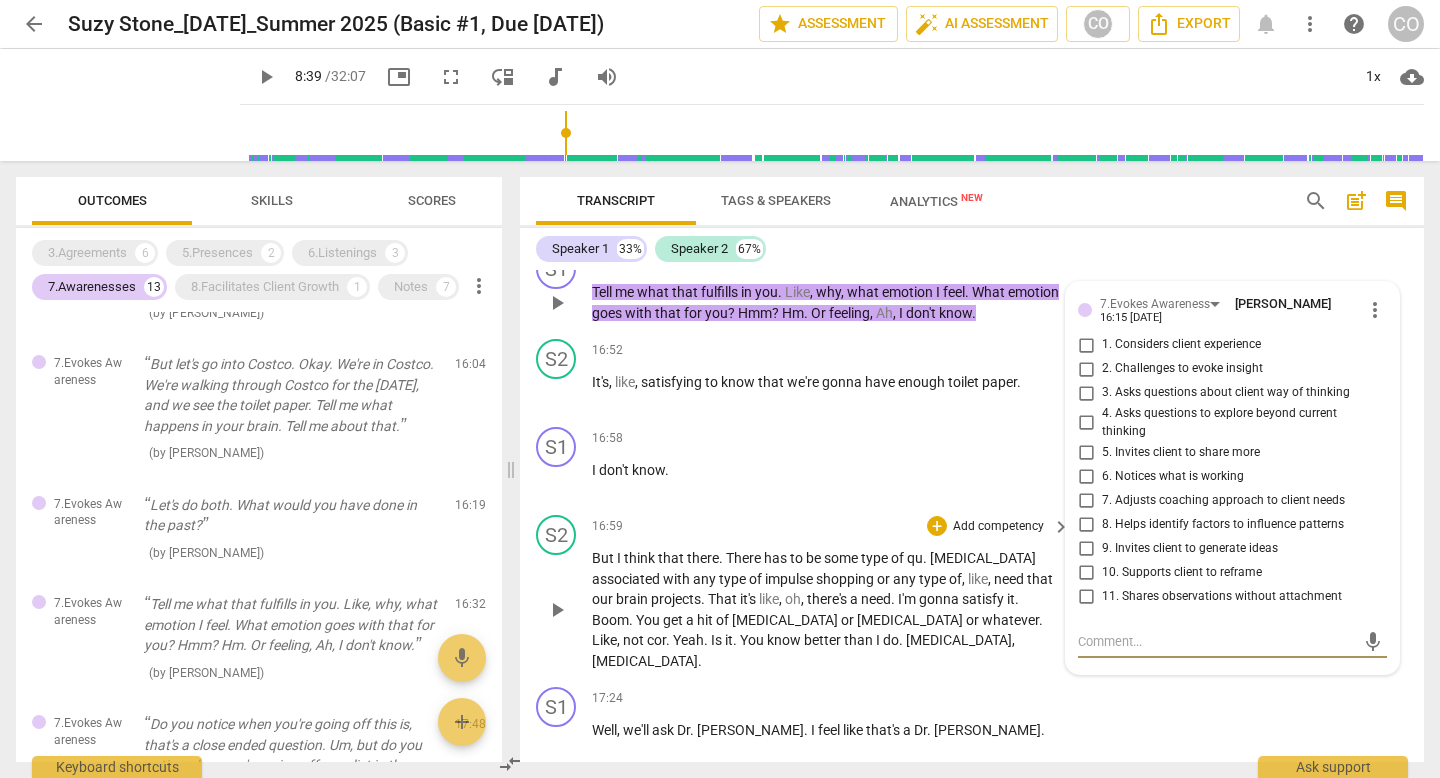 scroll, scrollTop: 7179, scrollLeft: 0, axis: vertical 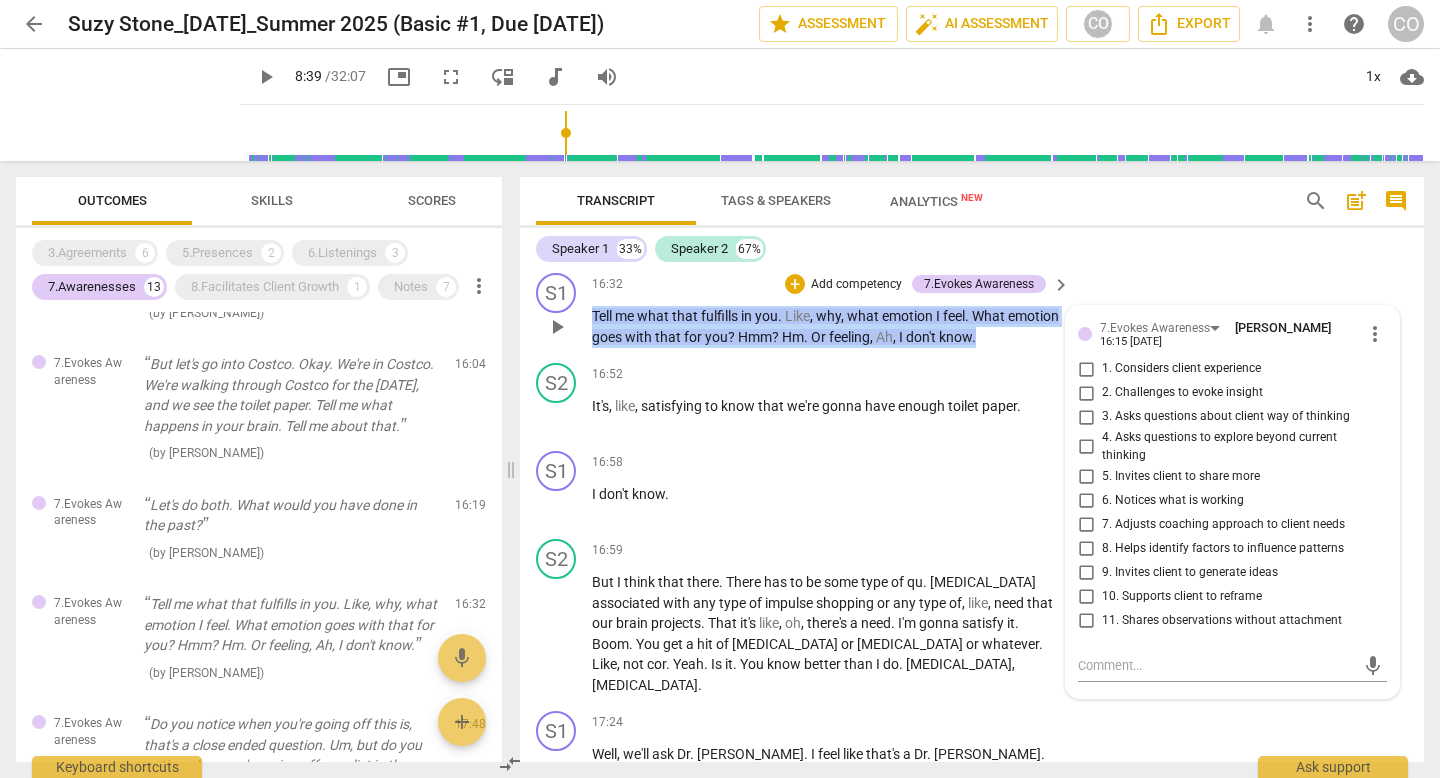 drag, startPoint x: 1037, startPoint y: 357, endPoint x: 574, endPoint y: 340, distance: 463.31198 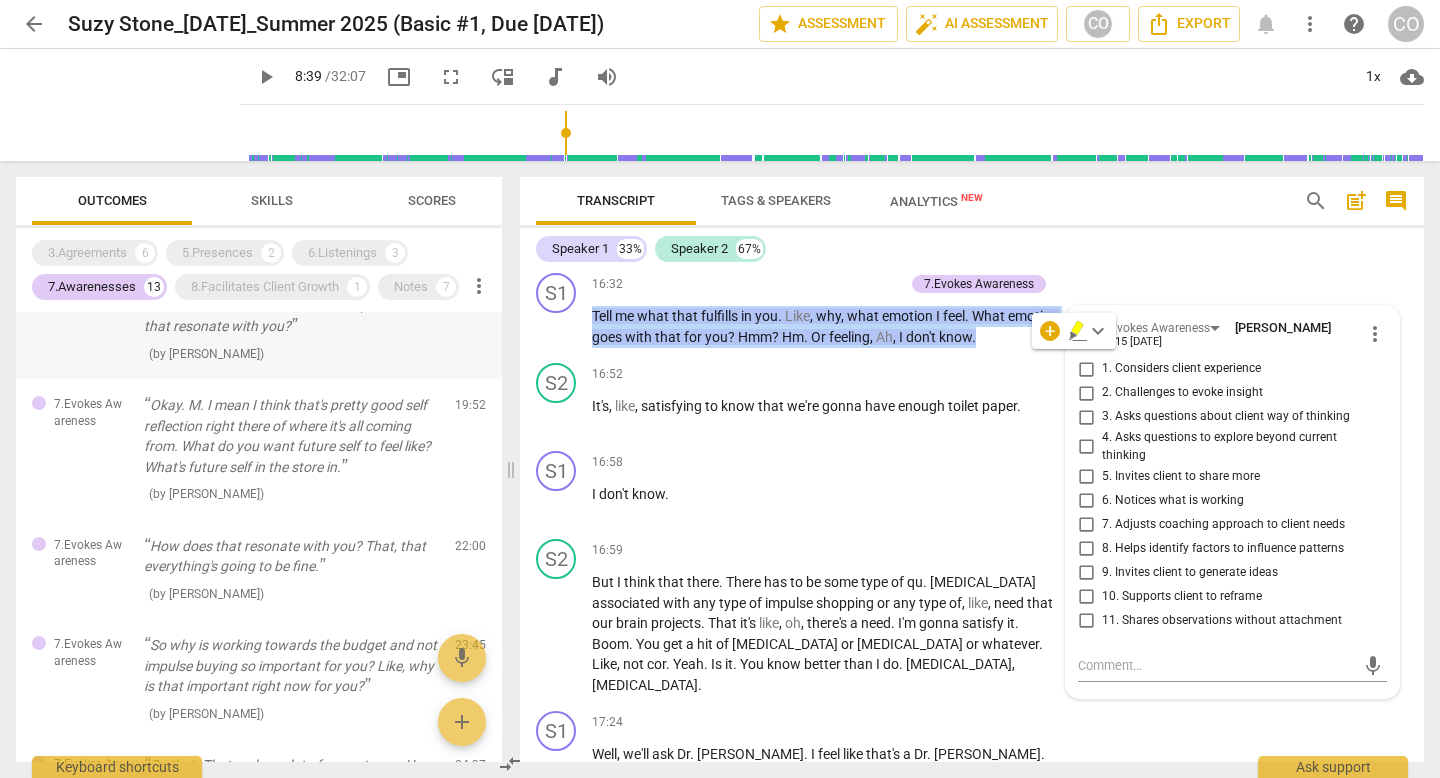 scroll, scrollTop: 1143, scrollLeft: 0, axis: vertical 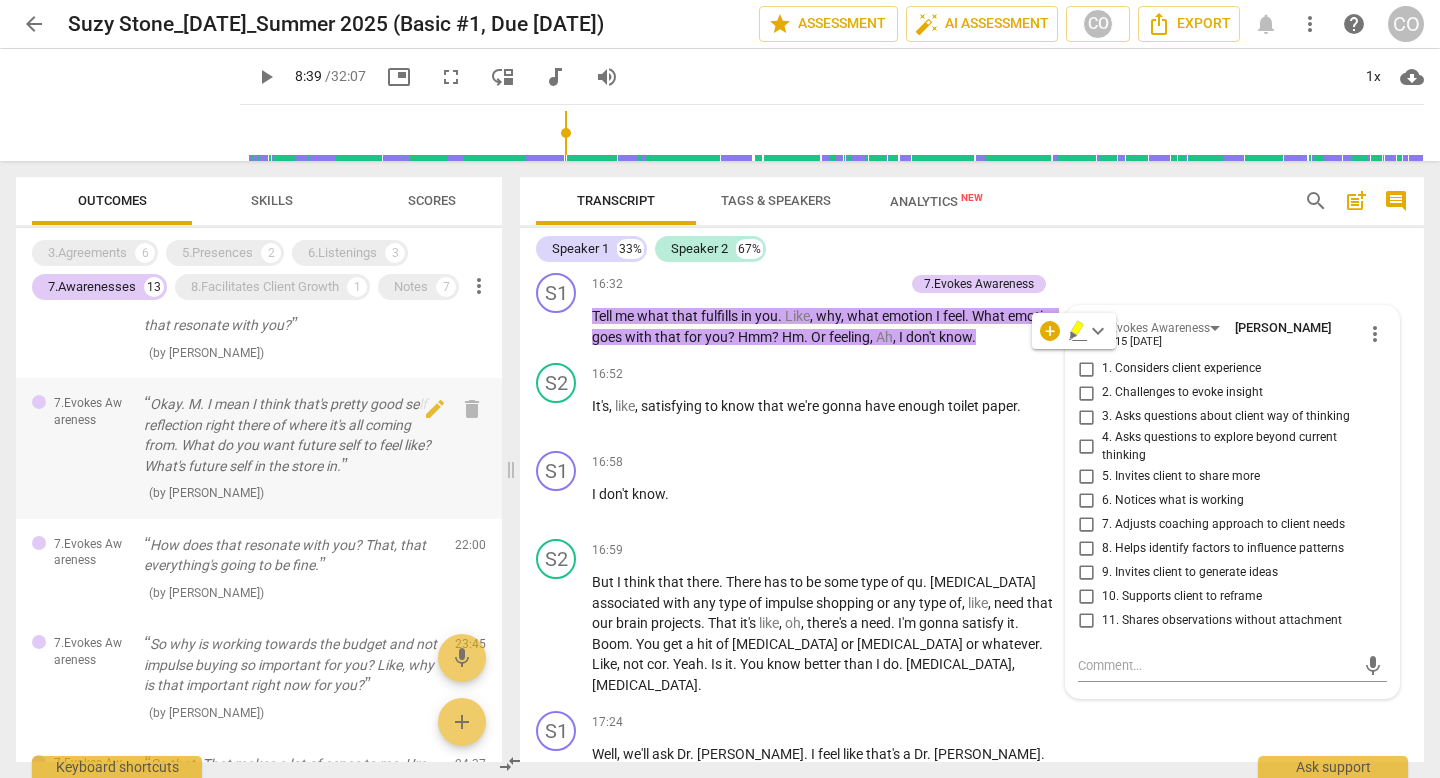 click on "Okay. M. I mean I think that's pretty good self reflection right there of where it's all coming from. What do you want future self to feel like? What's future self in the store in." at bounding box center [291, 435] 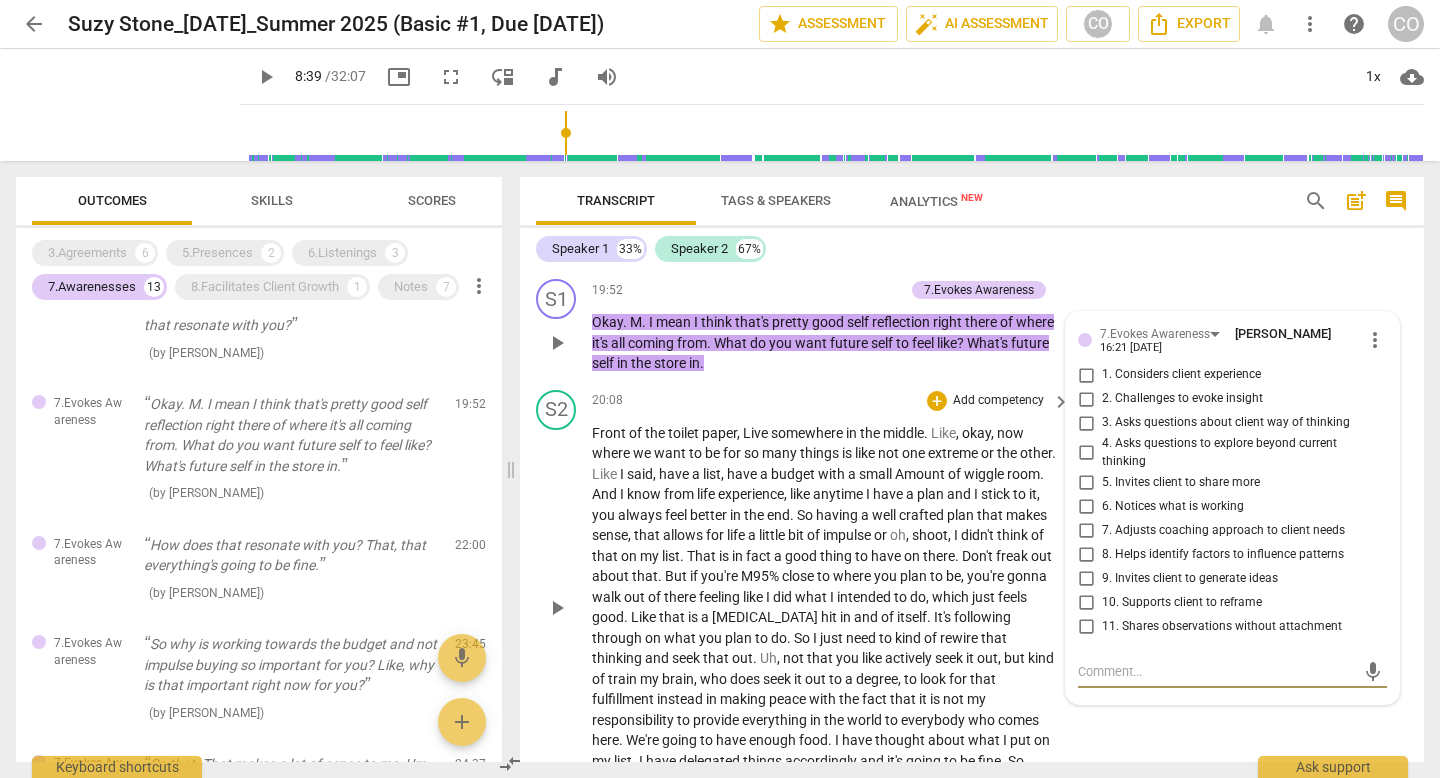 scroll, scrollTop: 8295, scrollLeft: 0, axis: vertical 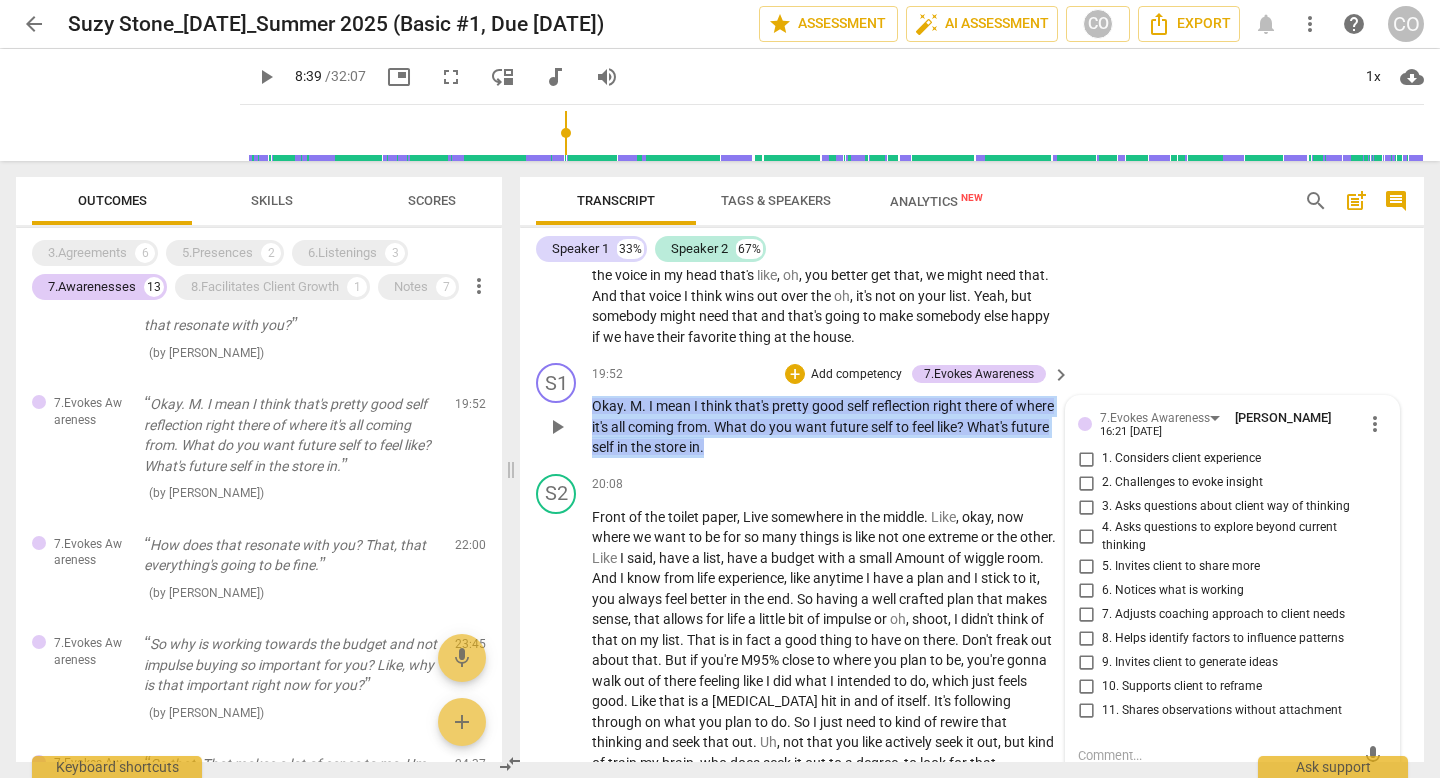 drag, startPoint x: 773, startPoint y: 457, endPoint x: 587, endPoint y: 398, distance: 195.13329 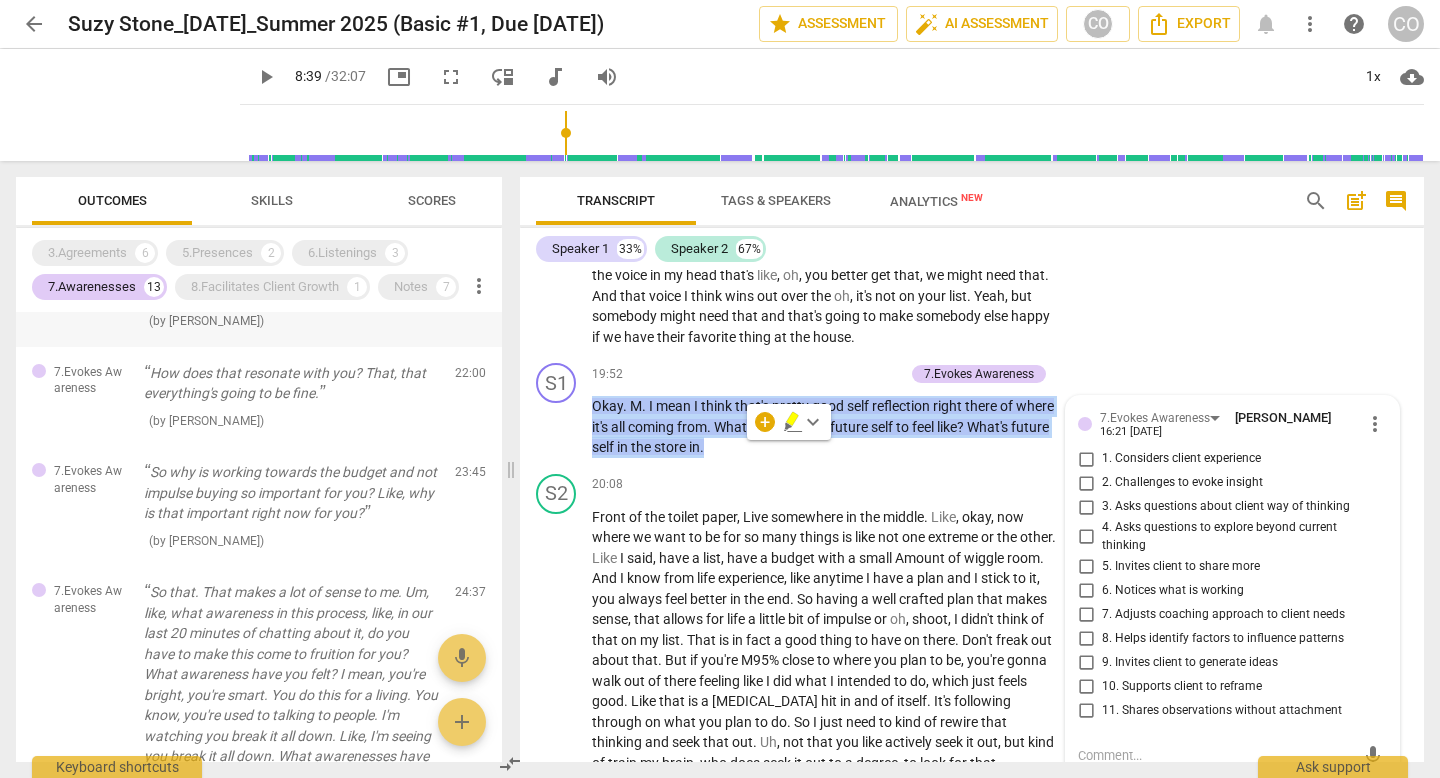 scroll, scrollTop: 1320, scrollLeft: 0, axis: vertical 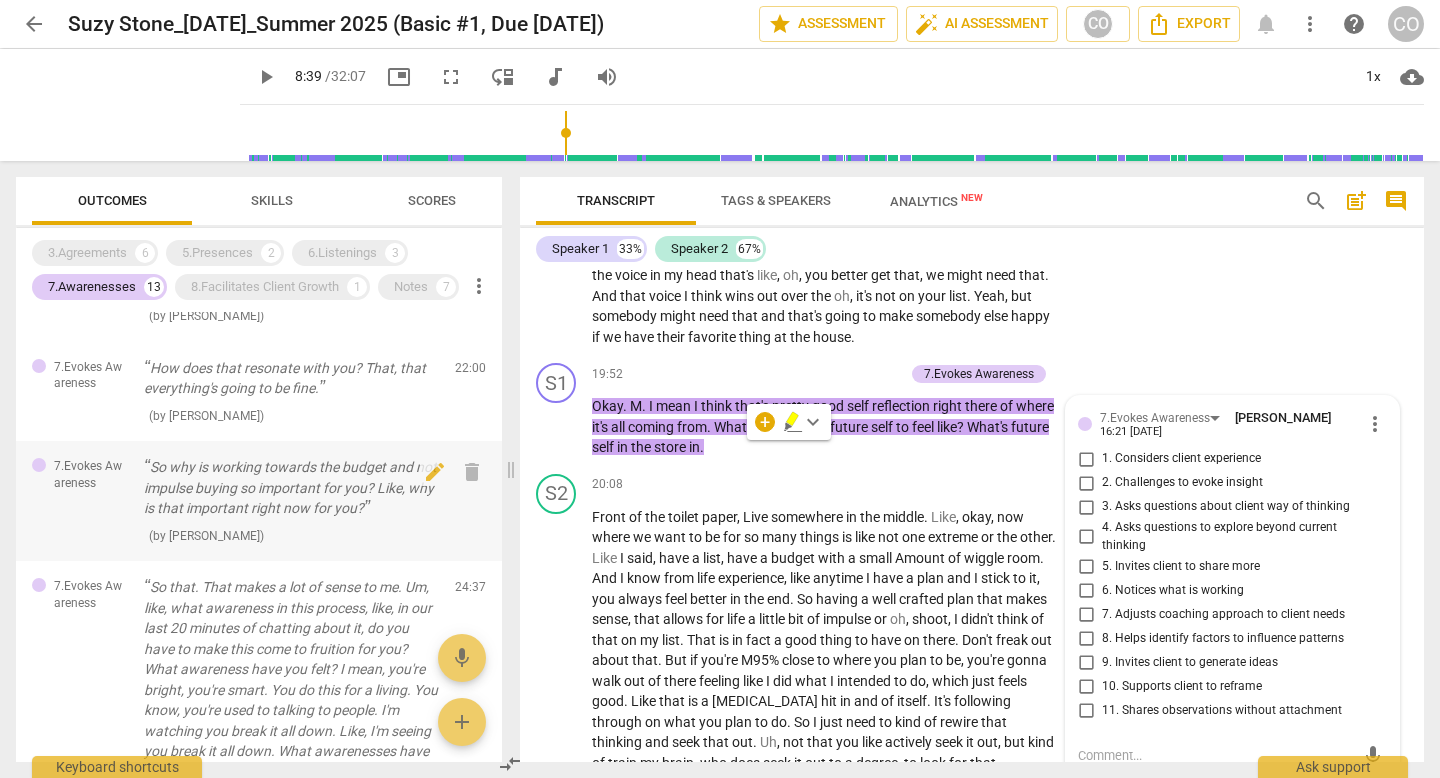 click on "So why is working towards the budget and not impulse buying so important for you? Like, why is that important right now for you?" at bounding box center (291, 488) 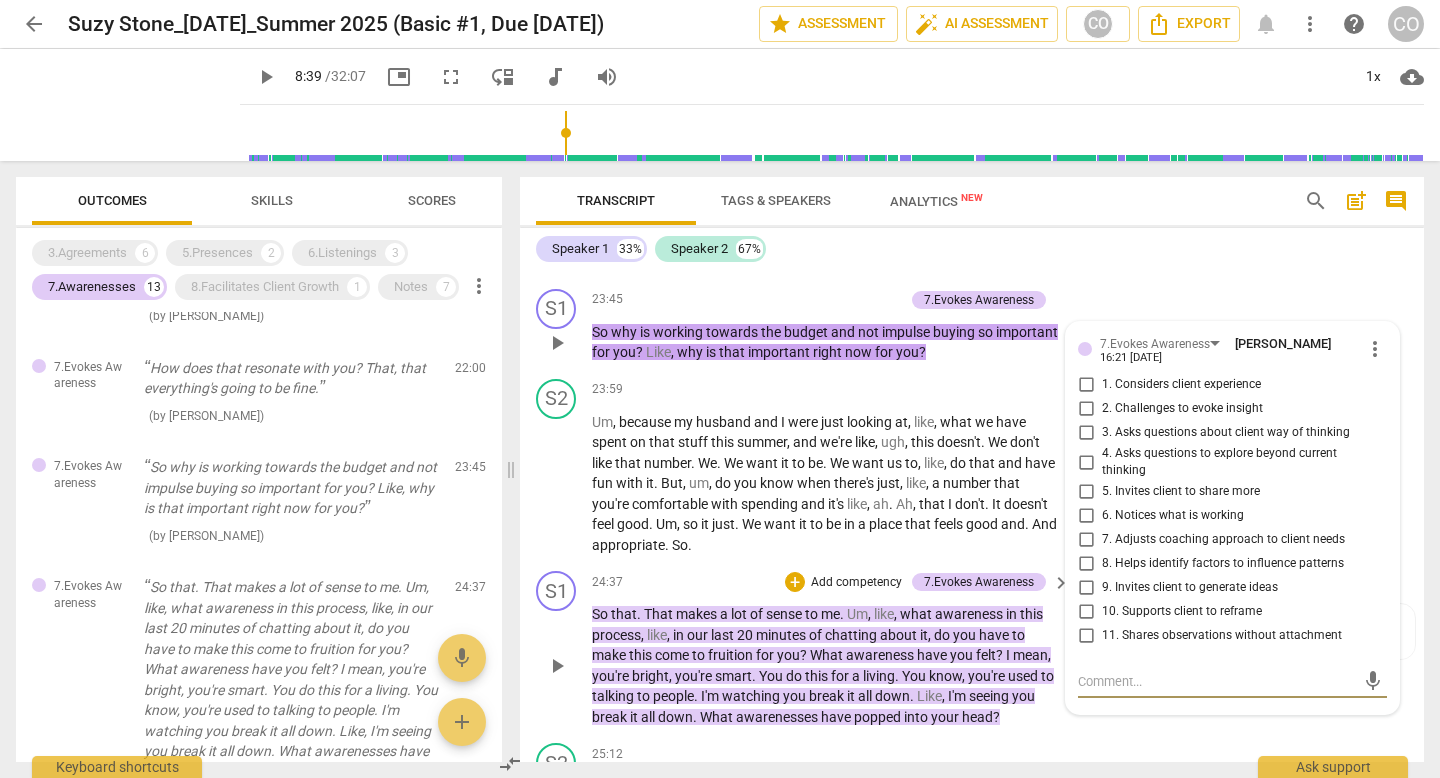 scroll, scrollTop: 9487, scrollLeft: 0, axis: vertical 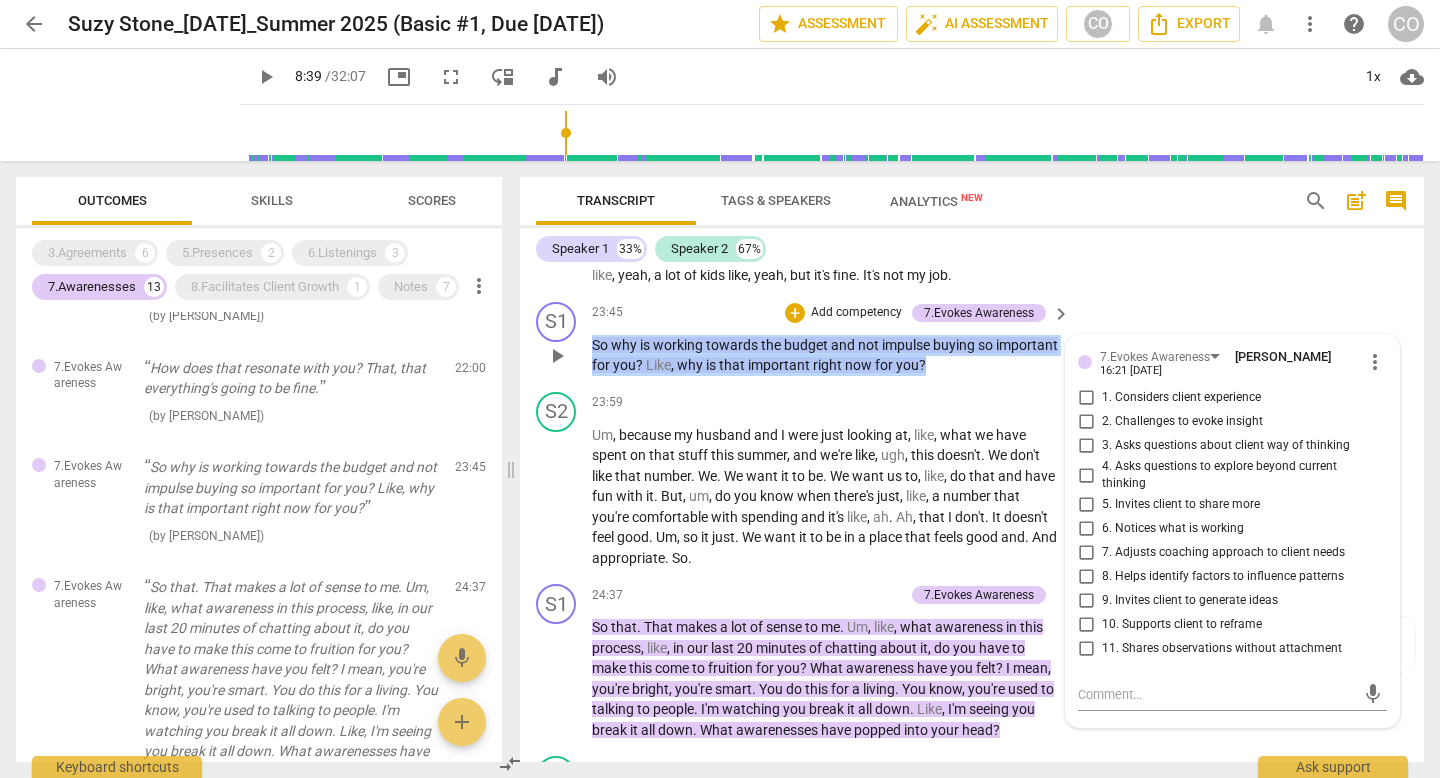 drag, startPoint x: 1005, startPoint y: 371, endPoint x: 632, endPoint y: 331, distance: 375.13864 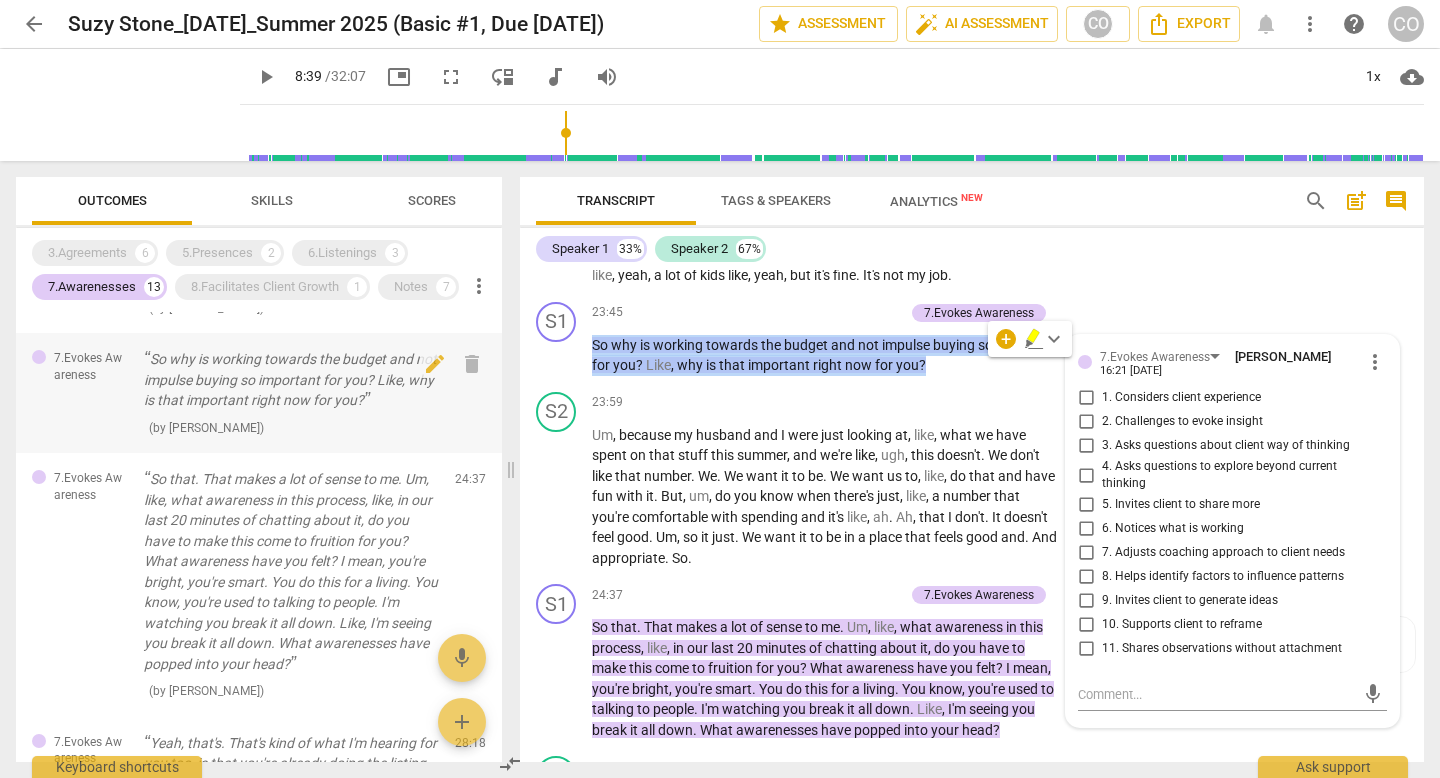 scroll, scrollTop: 1430, scrollLeft: 0, axis: vertical 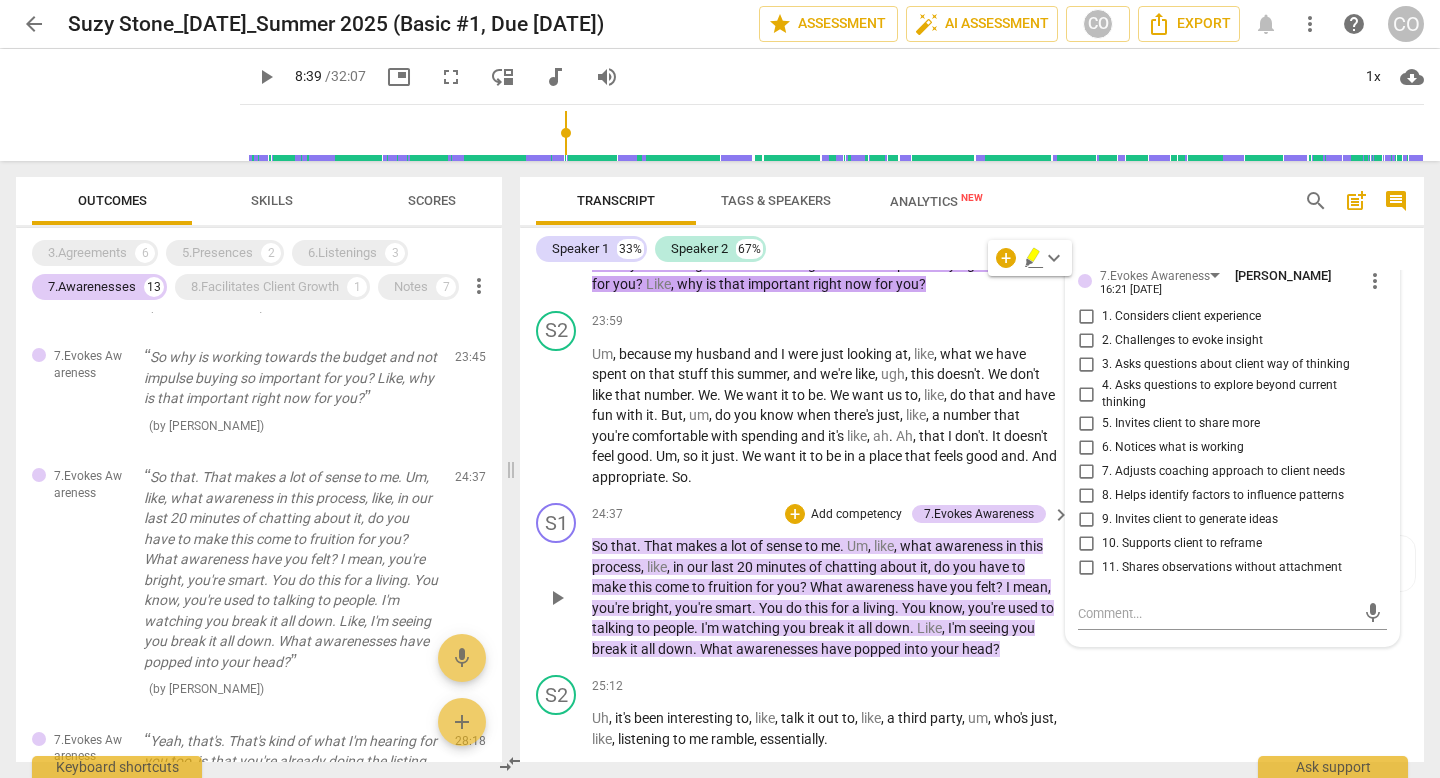 type on "519" 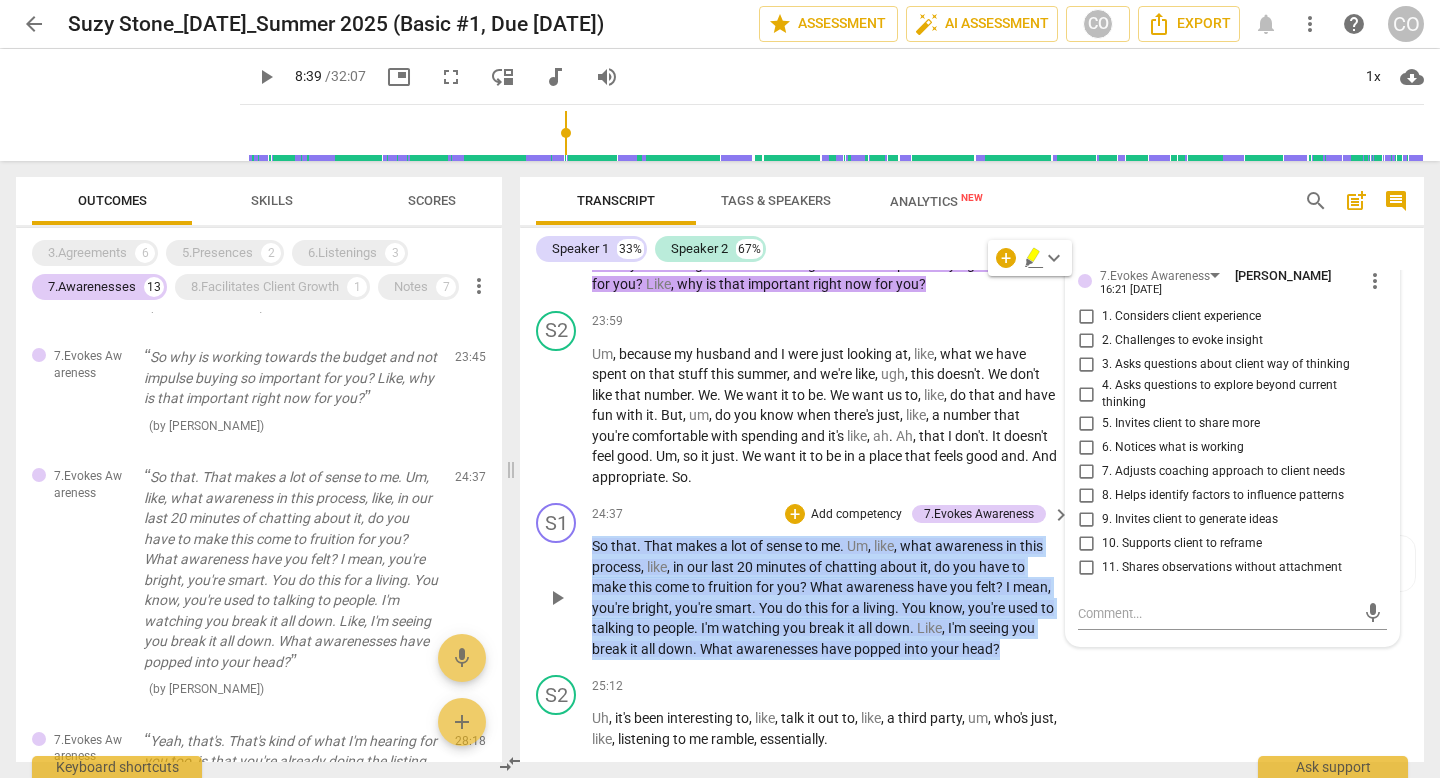 drag, startPoint x: 1017, startPoint y: 641, endPoint x: 590, endPoint y: 546, distance: 437.44028 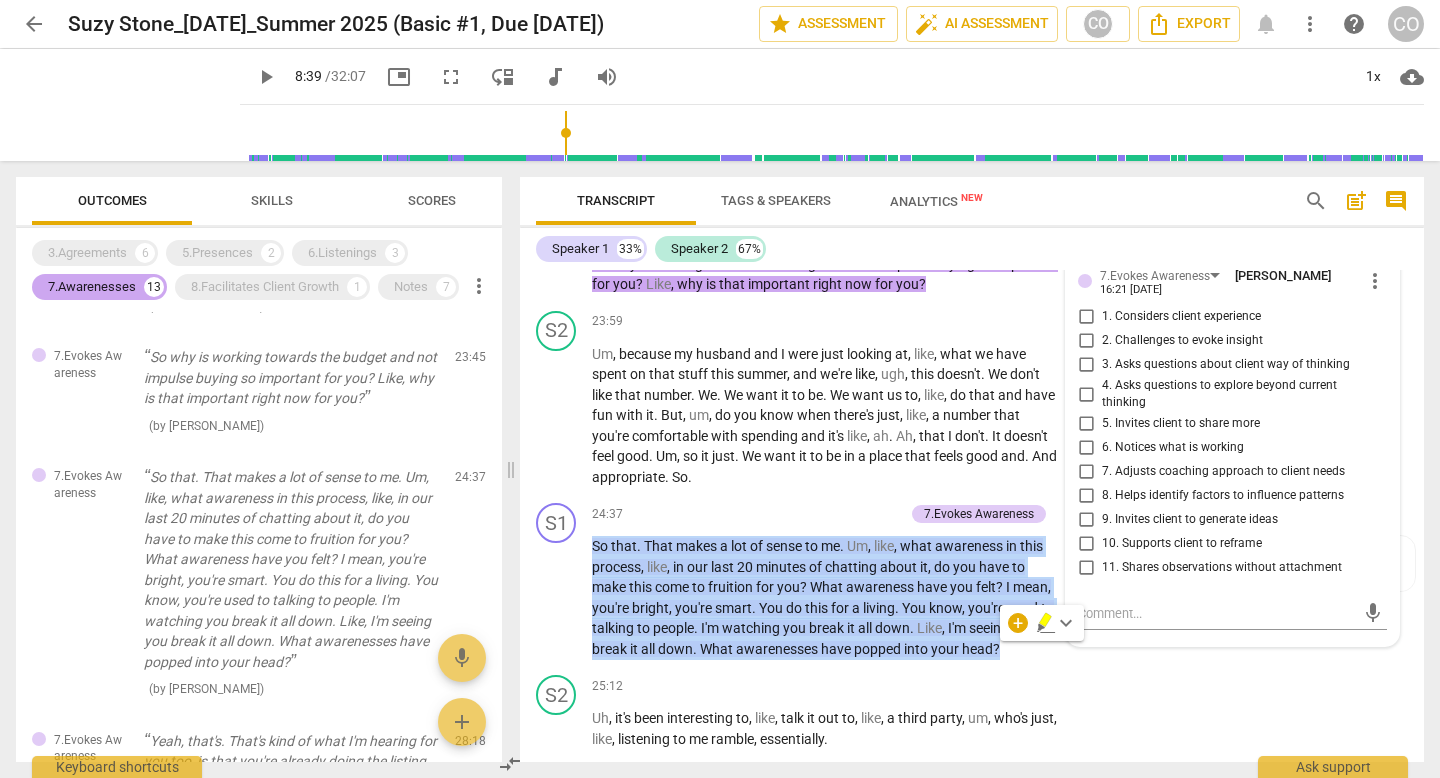 click on "7.Awarenesses" at bounding box center (92, 287) 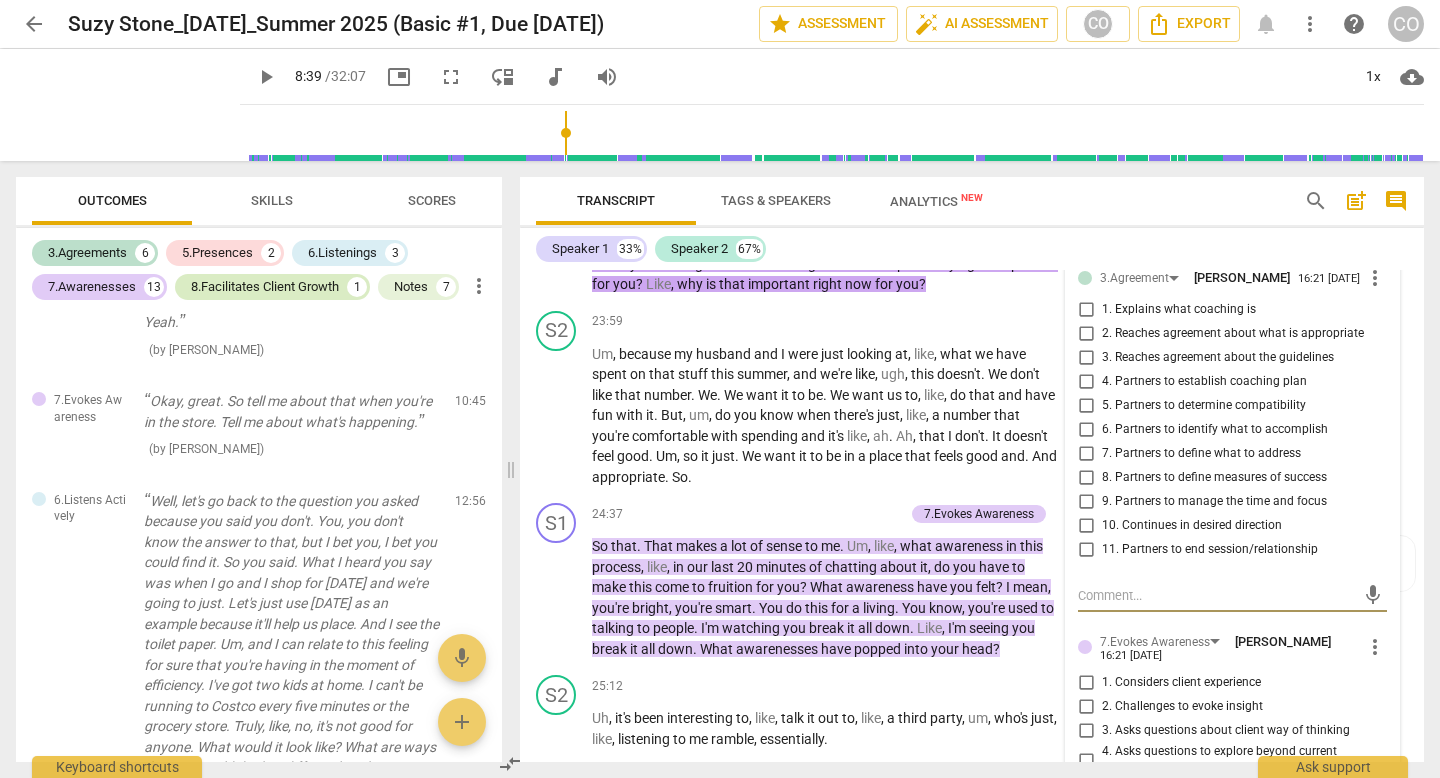 scroll, scrollTop: 3424, scrollLeft: 0, axis: vertical 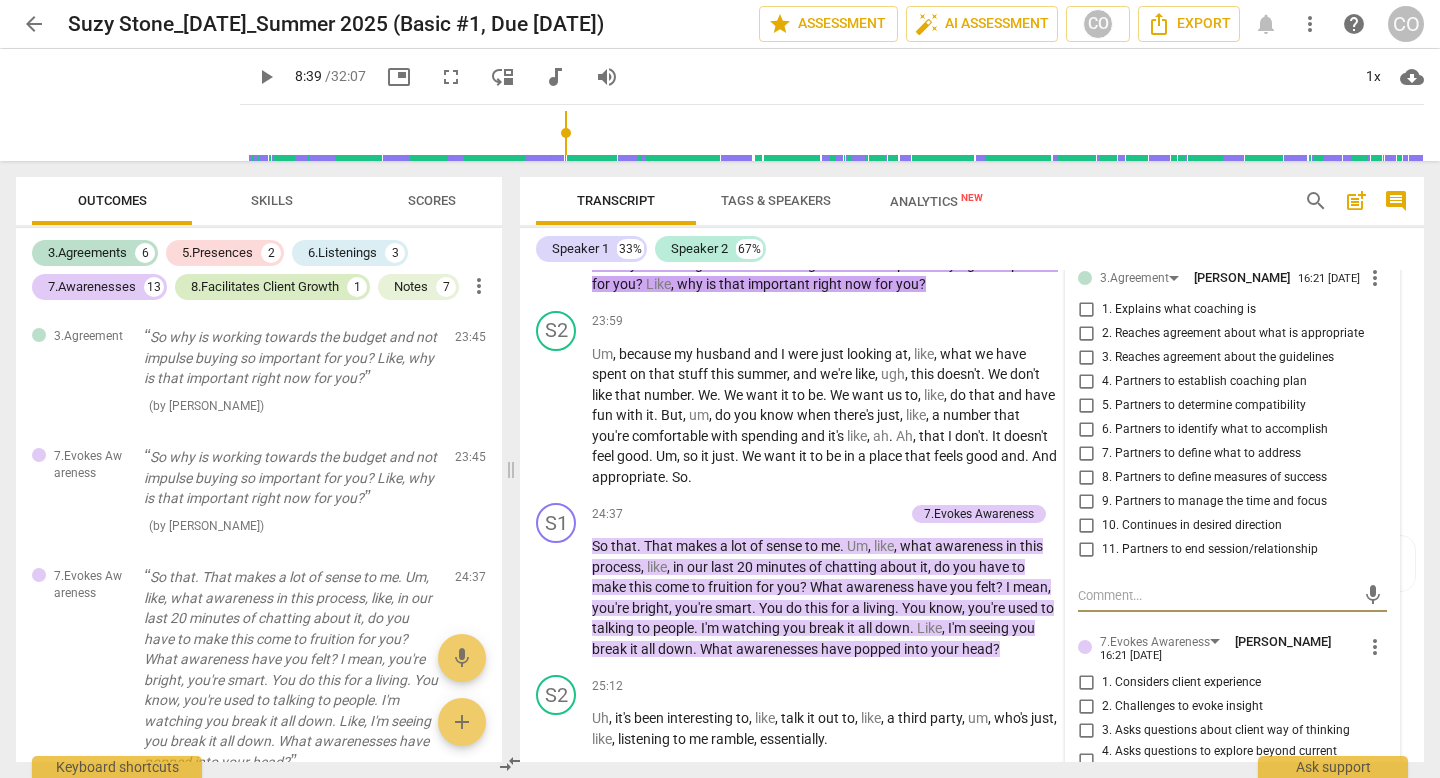 click on "8.Facilitates Client Growth" at bounding box center [265, 287] 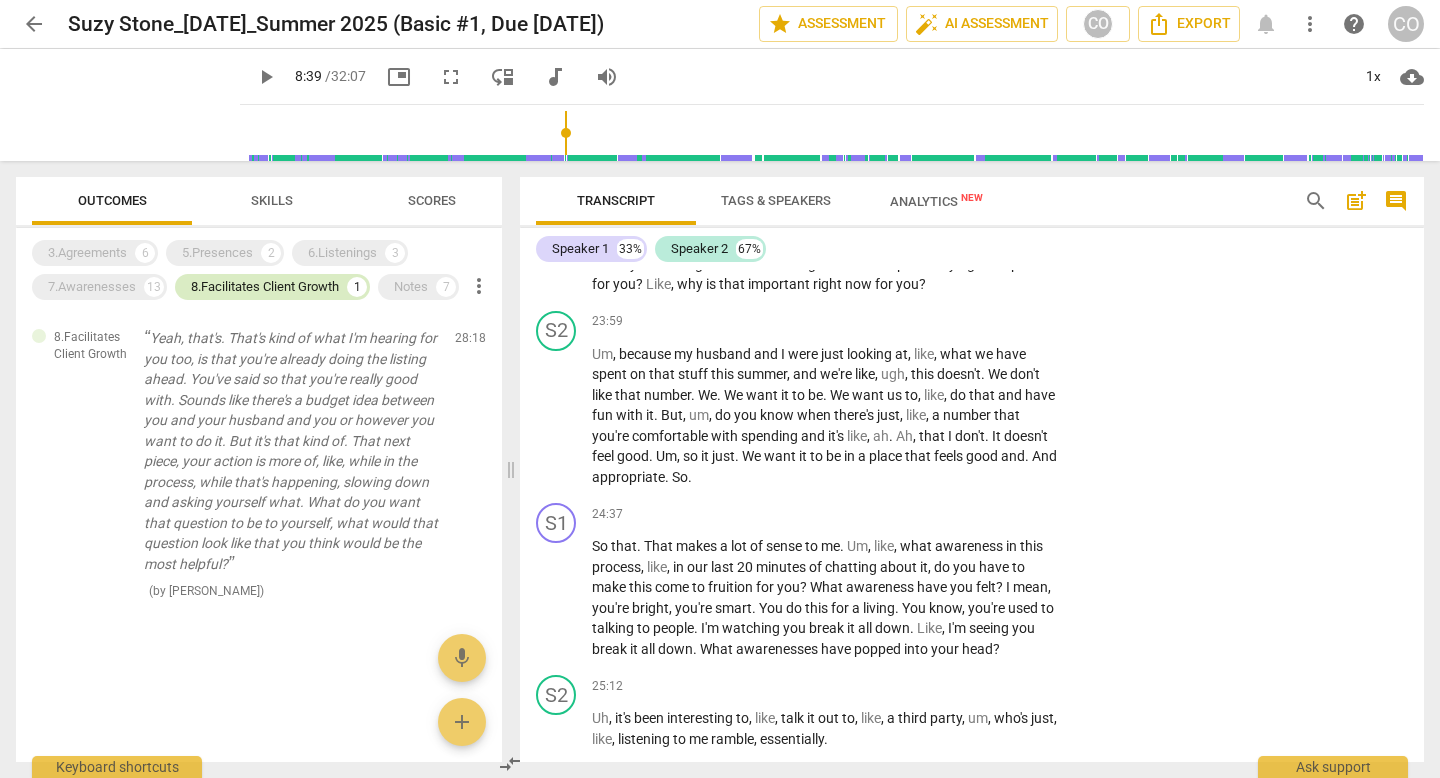 scroll, scrollTop: 0, scrollLeft: 0, axis: both 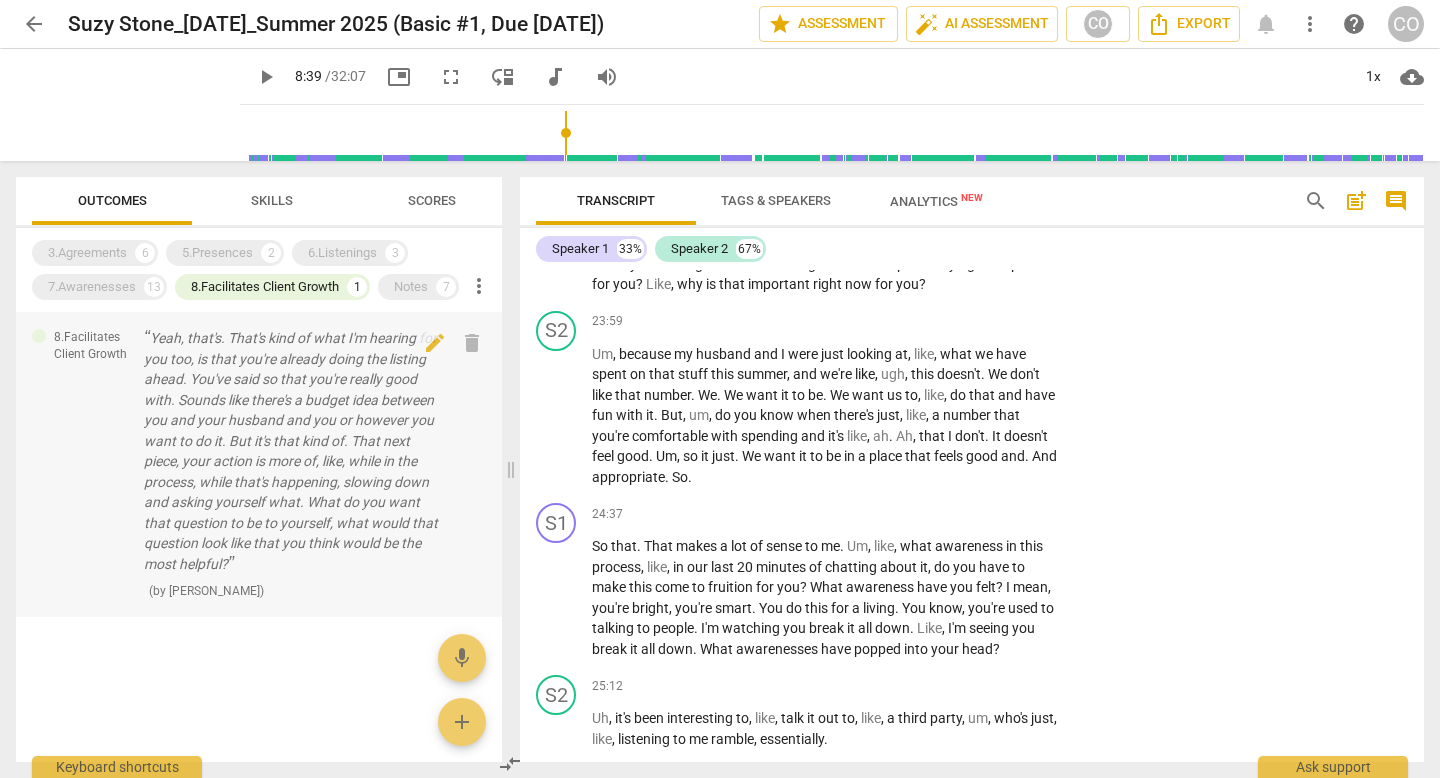 click on "Yeah, that's. That's kind of what I'm hearing for you too, is that you're already doing the listing ahead. You've said so that you're really good with. Sounds like there's a budget idea between you and your husband and you or however you want to do it. But it's that kind of. That next piece, your action is more of, like, while in the process, while that's happening, slowing down and asking yourself what. What do you want that question to be to yourself, what would that question look like that you think would be the most helpful?" at bounding box center (291, 451) 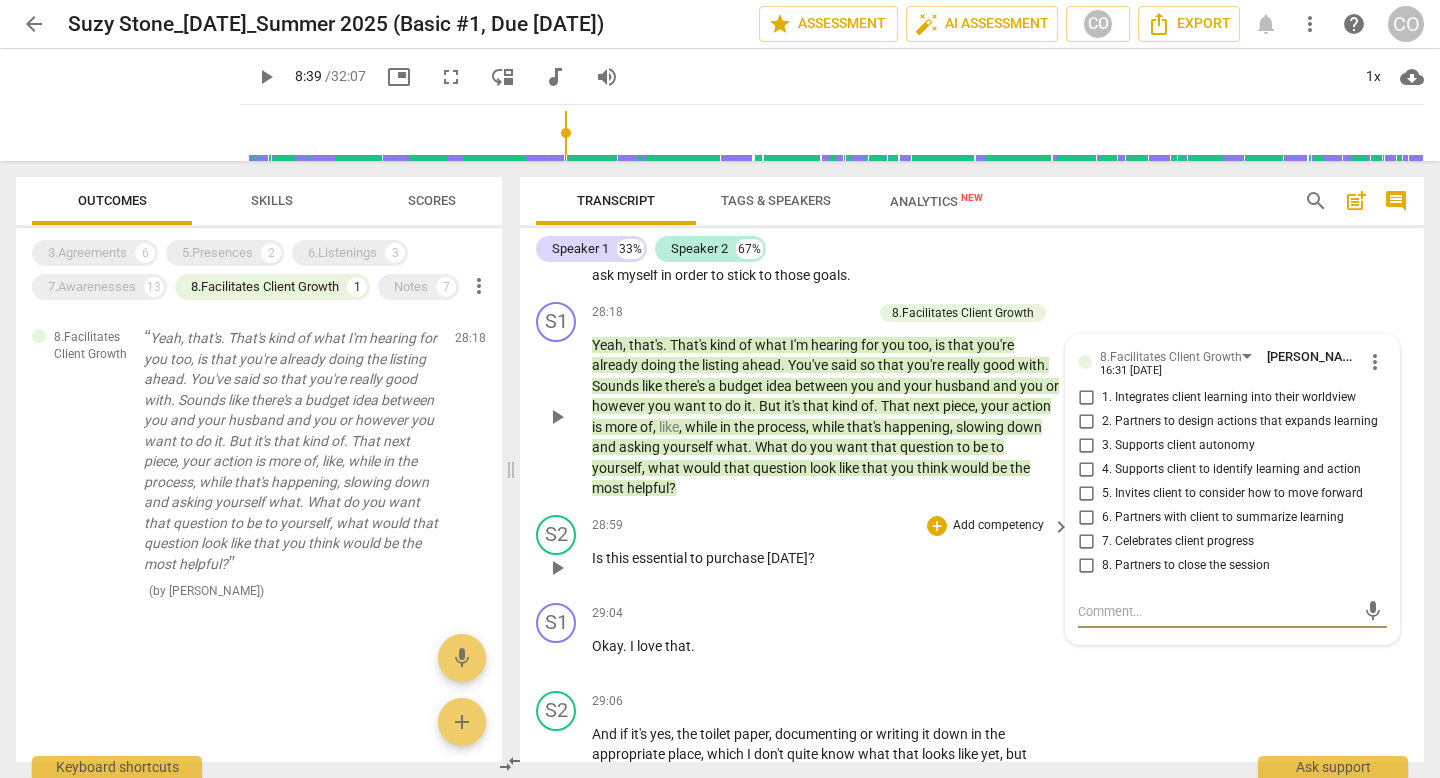 scroll, scrollTop: 10985, scrollLeft: 0, axis: vertical 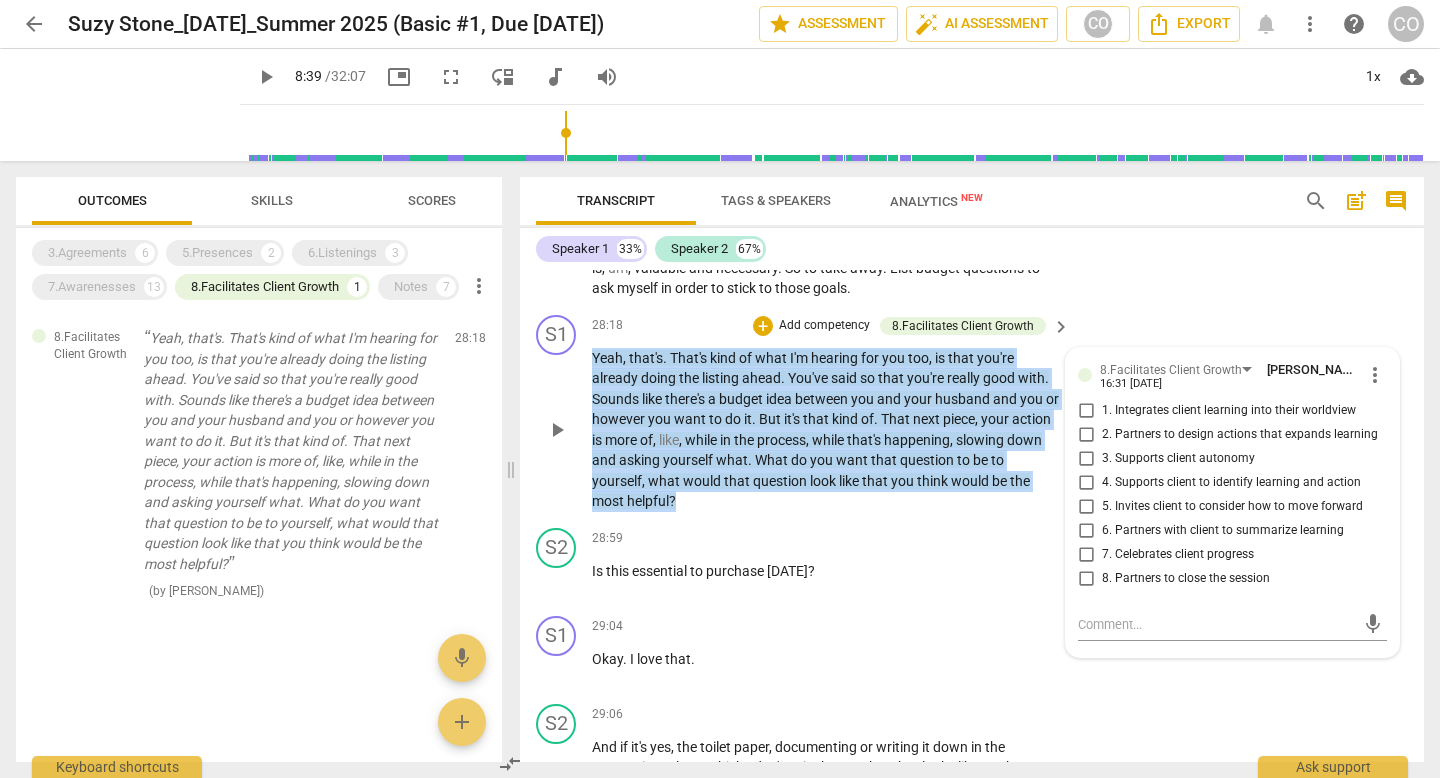 drag, startPoint x: 713, startPoint y: 502, endPoint x: 563, endPoint y: 356, distance: 209.32272 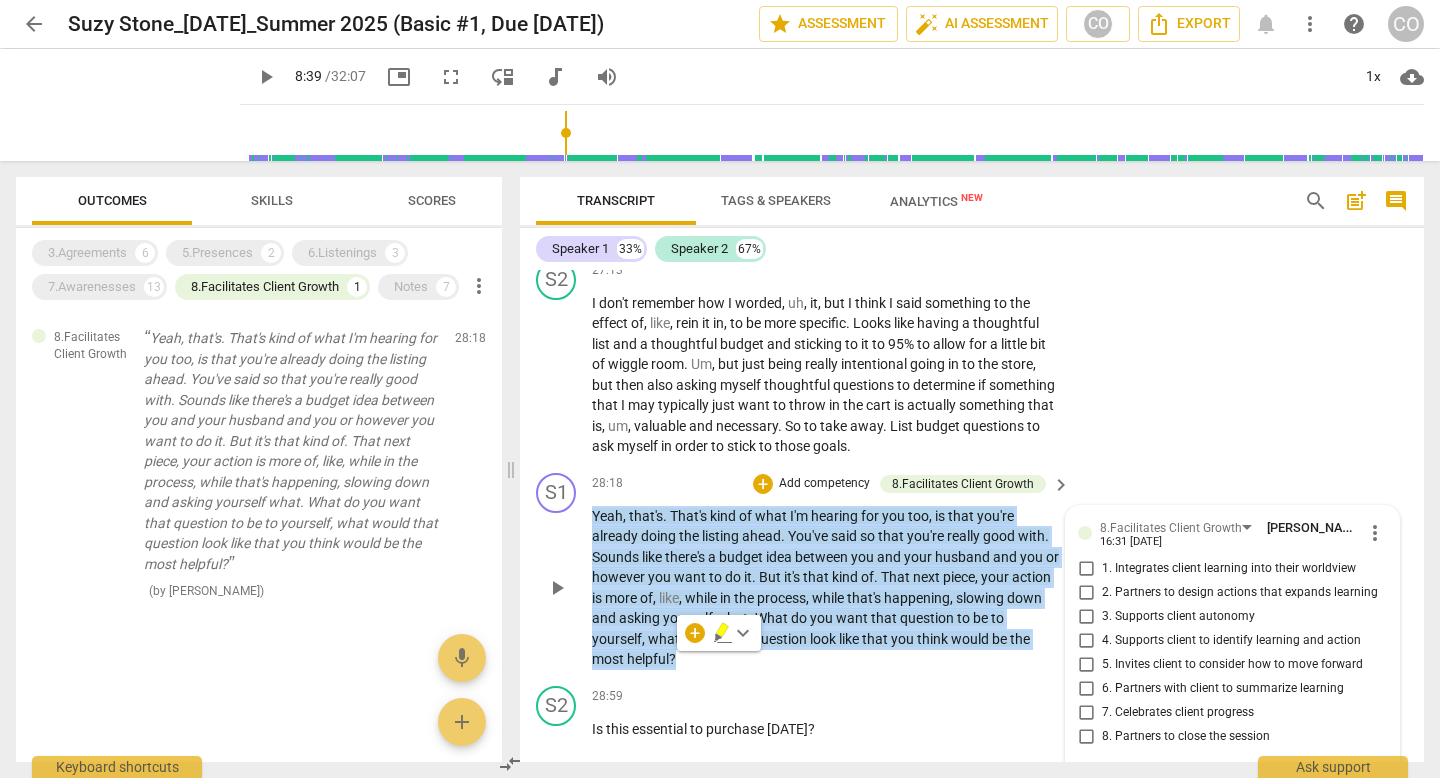 scroll, scrollTop: 10824, scrollLeft: 0, axis: vertical 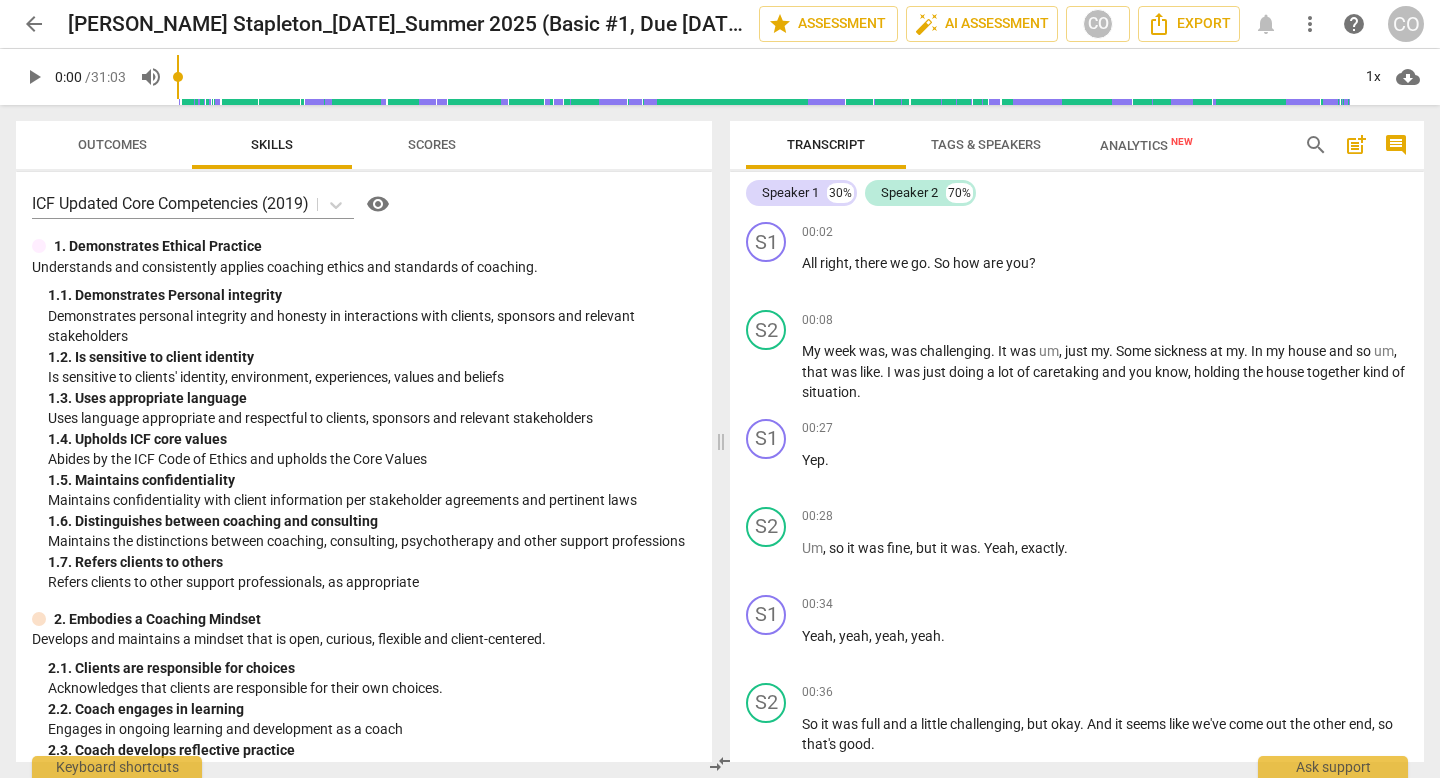 click on "Outcomes" at bounding box center (112, 145) 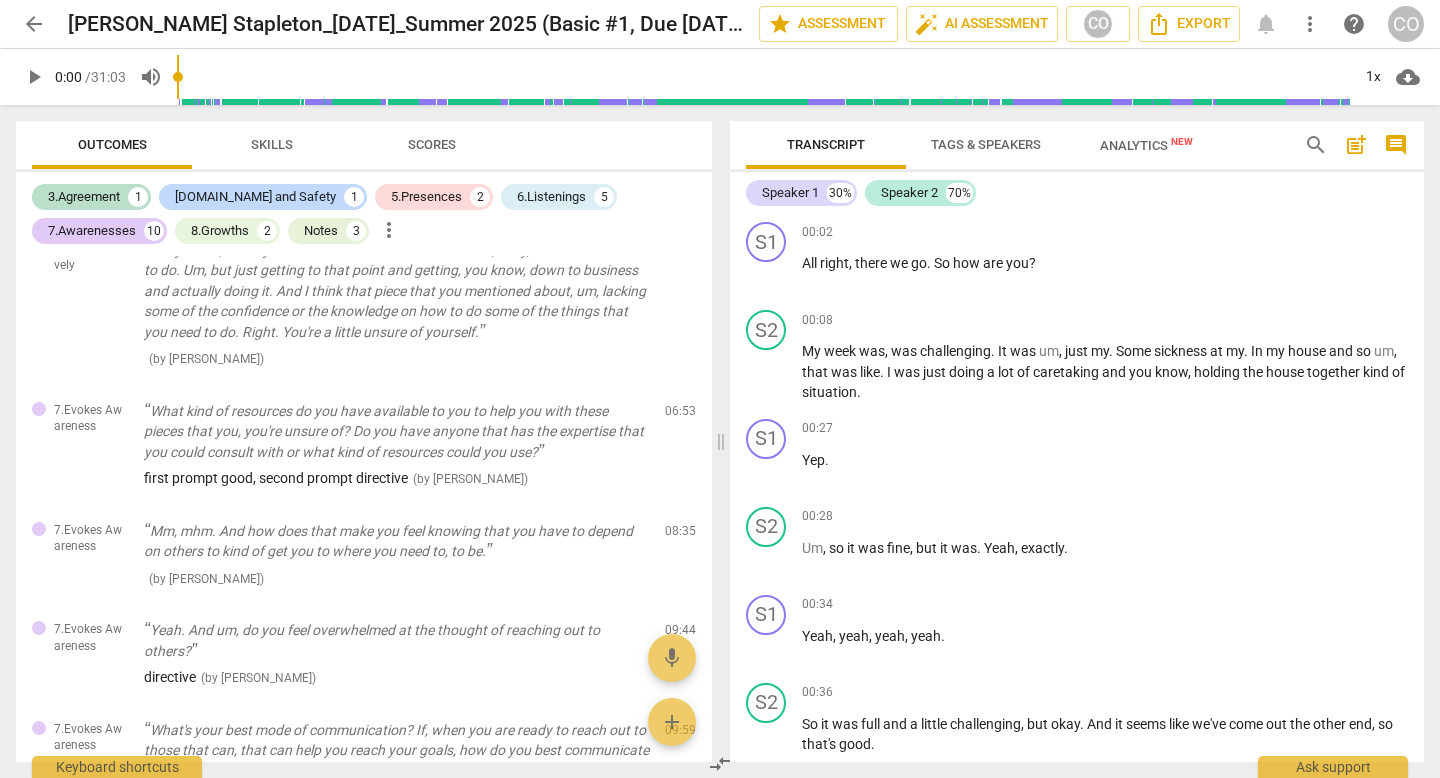 scroll, scrollTop: 815, scrollLeft: 0, axis: vertical 